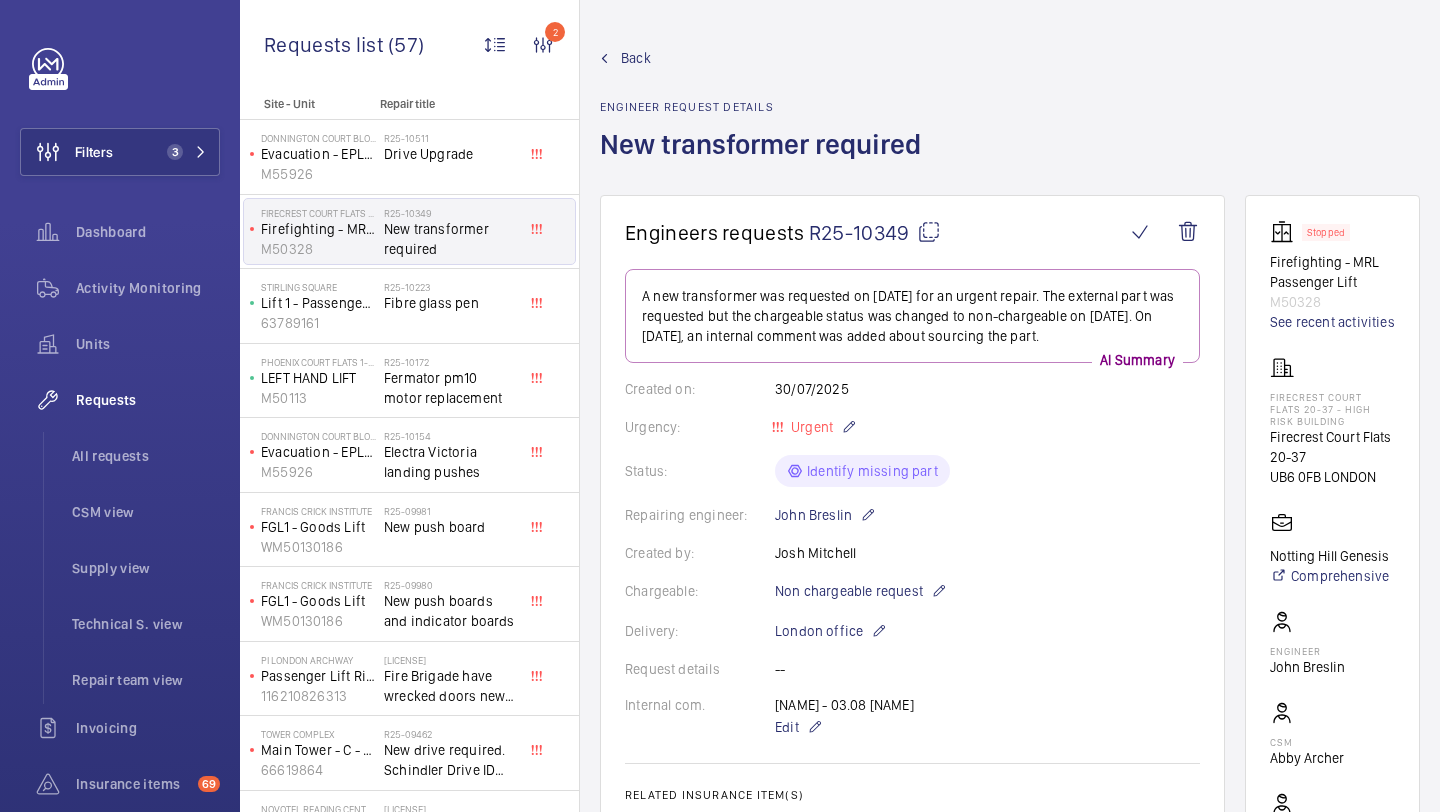 scroll, scrollTop: 0, scrollLeft: 0, axis: both 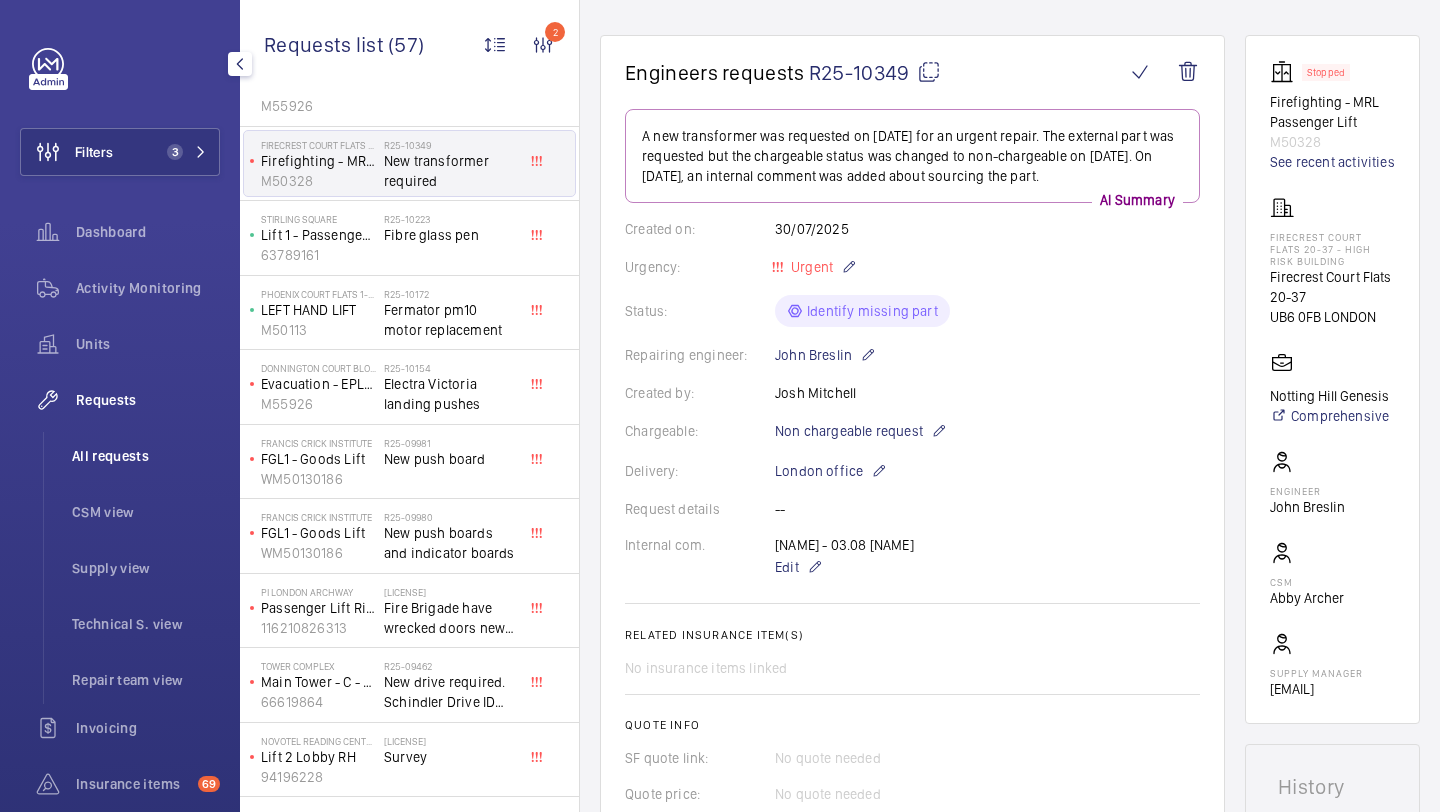 click on "All requests" 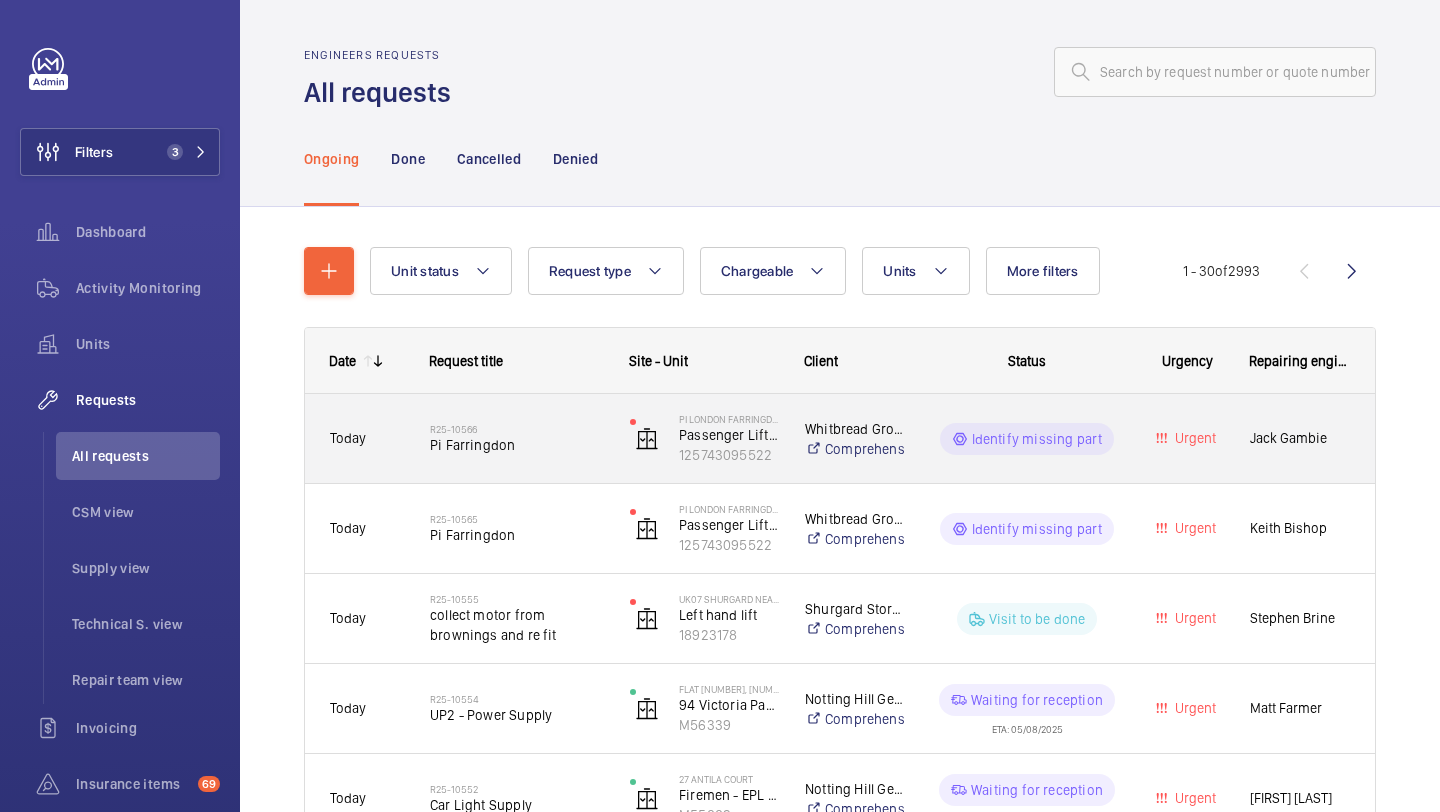click on "[REFERENCE]   Pi Farringdon" 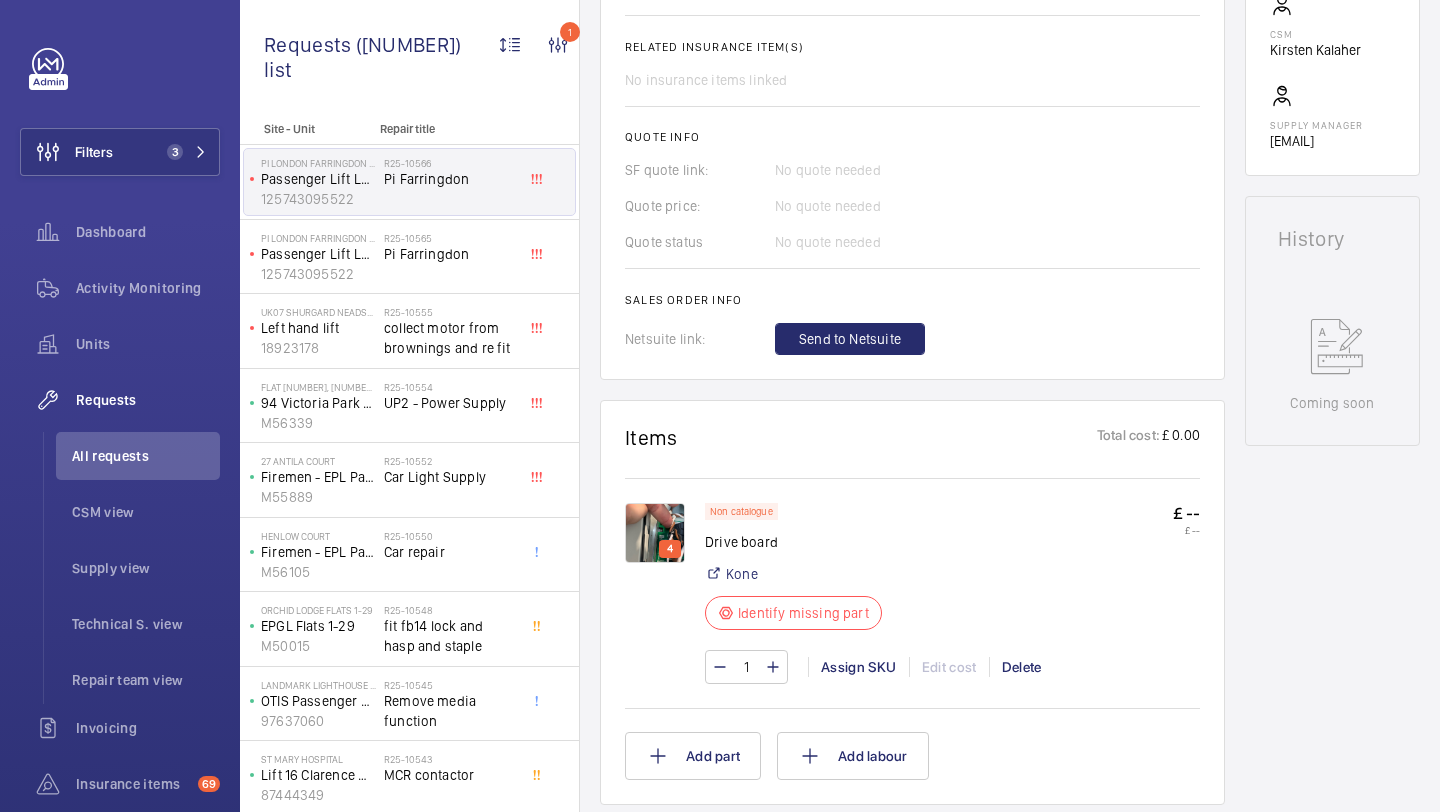 scroll, scrollTop: 769, scrollLeft: 0, axis: vertical 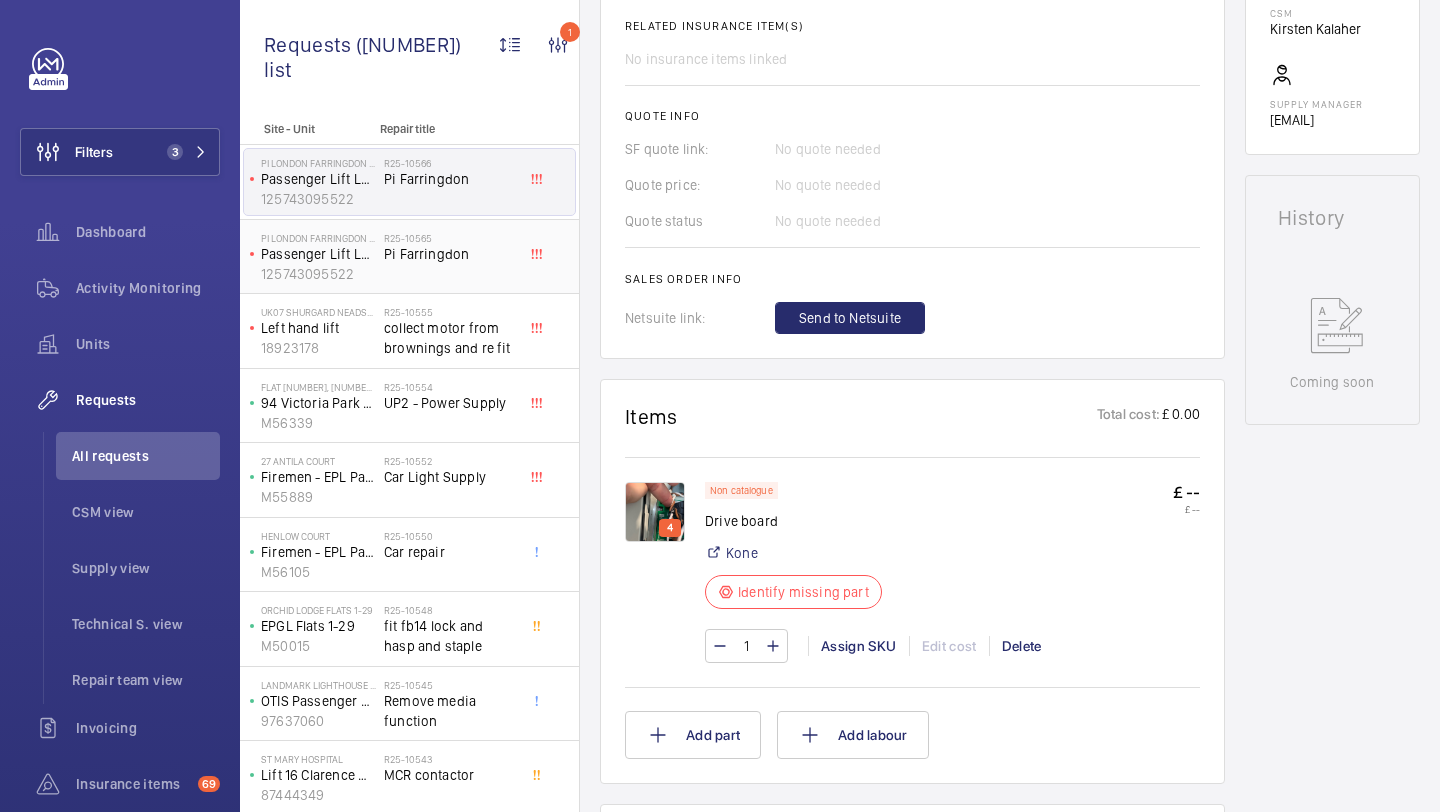 click on "Pi Farringdon" 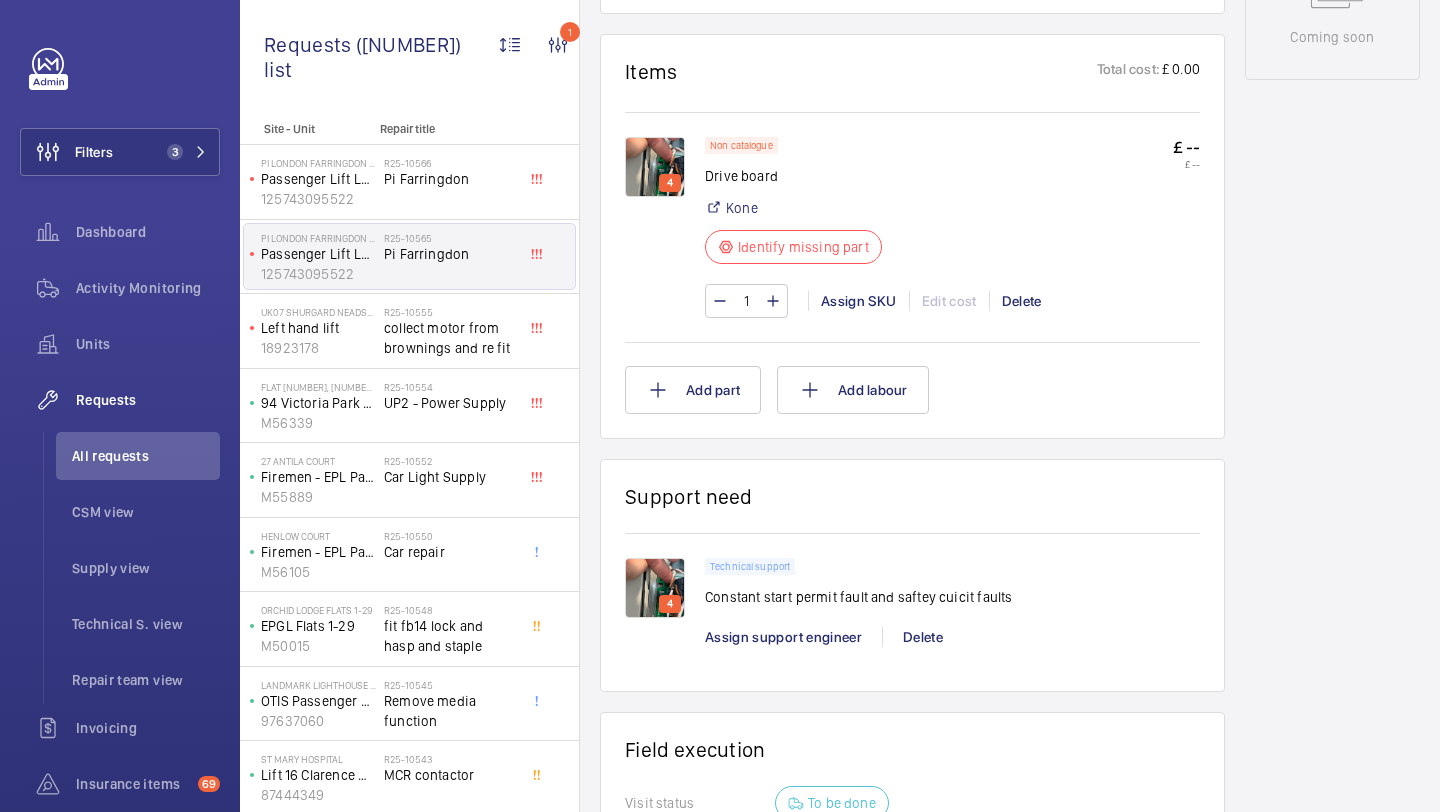 scroll, scrollTop: 1156, scrollLeft: 0, axis: vertical 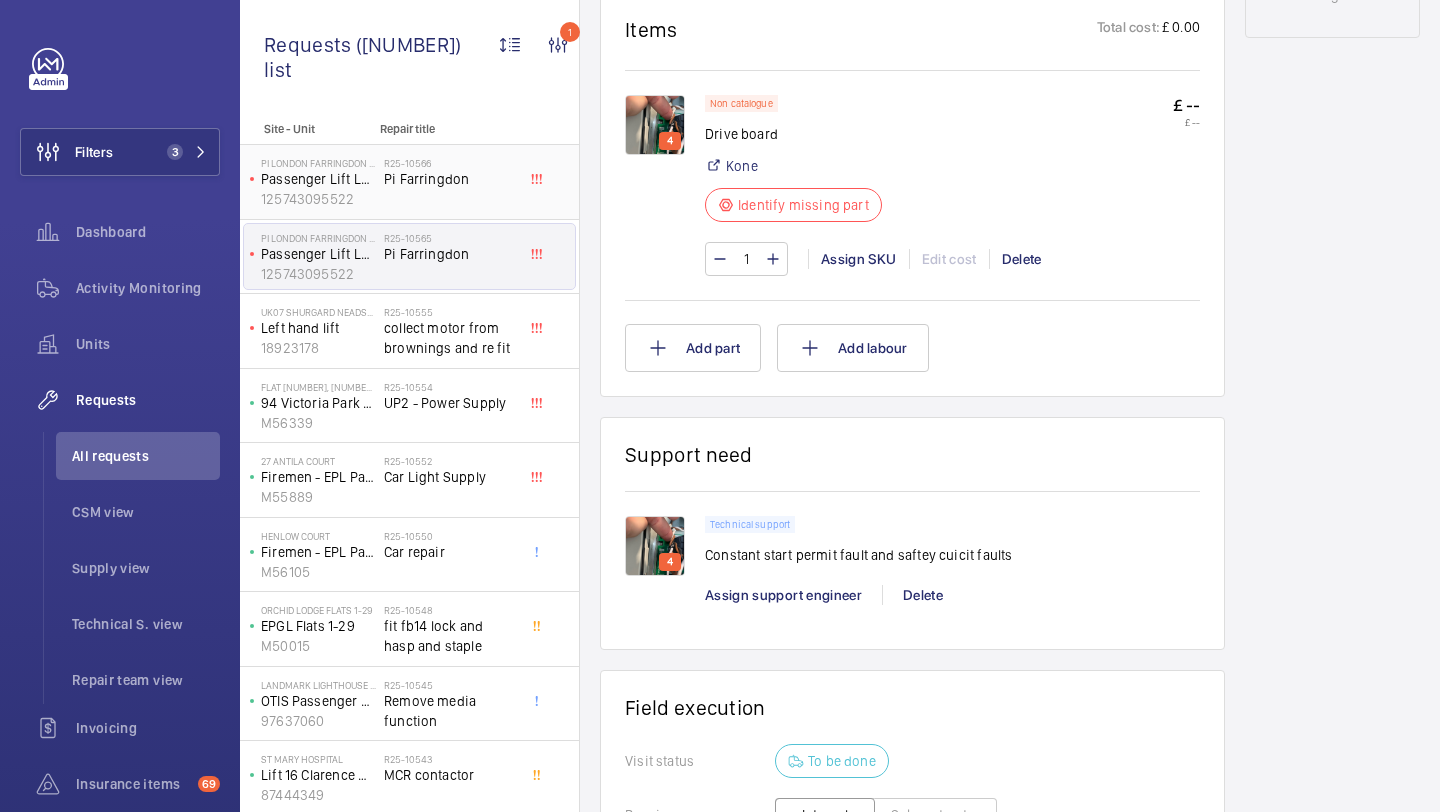 click on "Pi Farringdon" 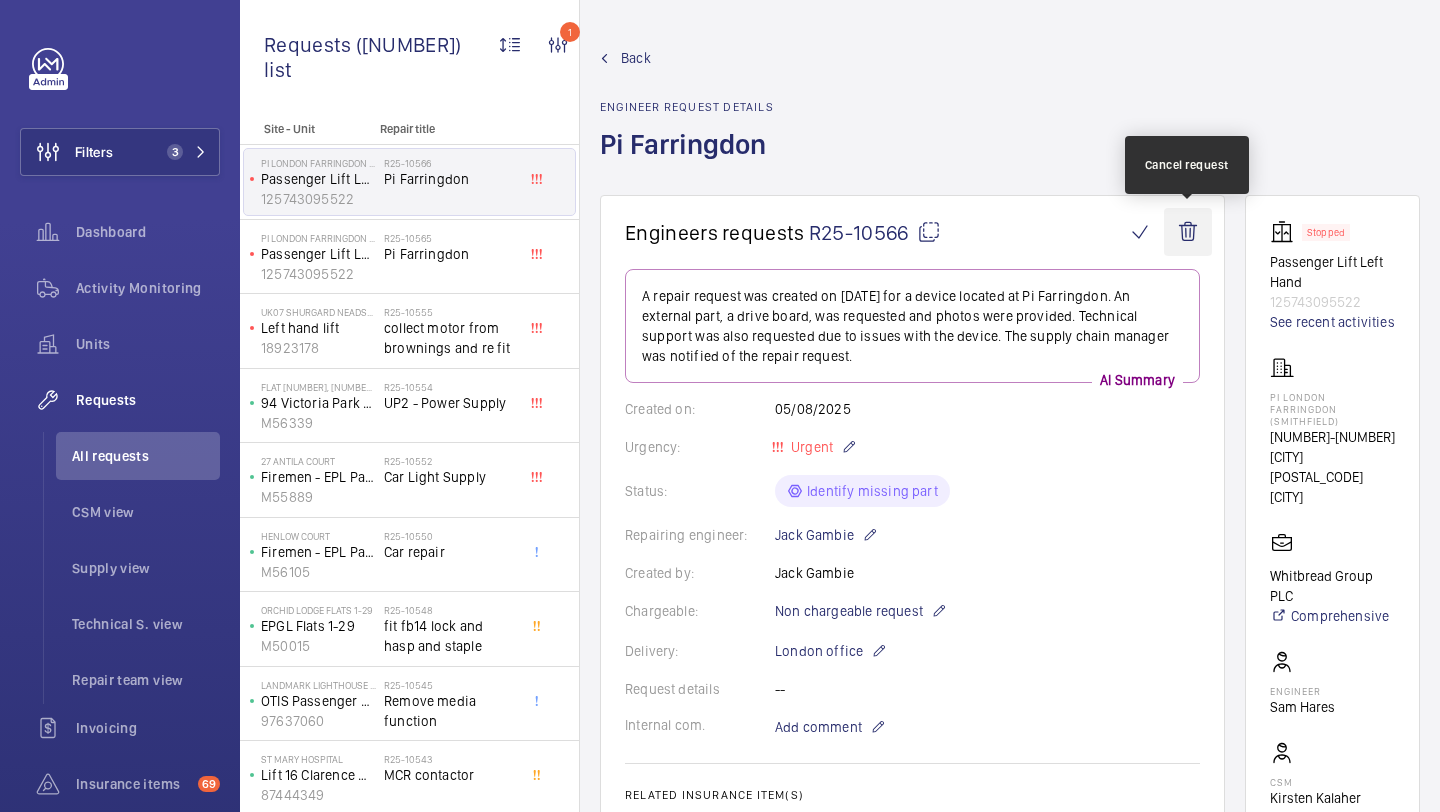 click 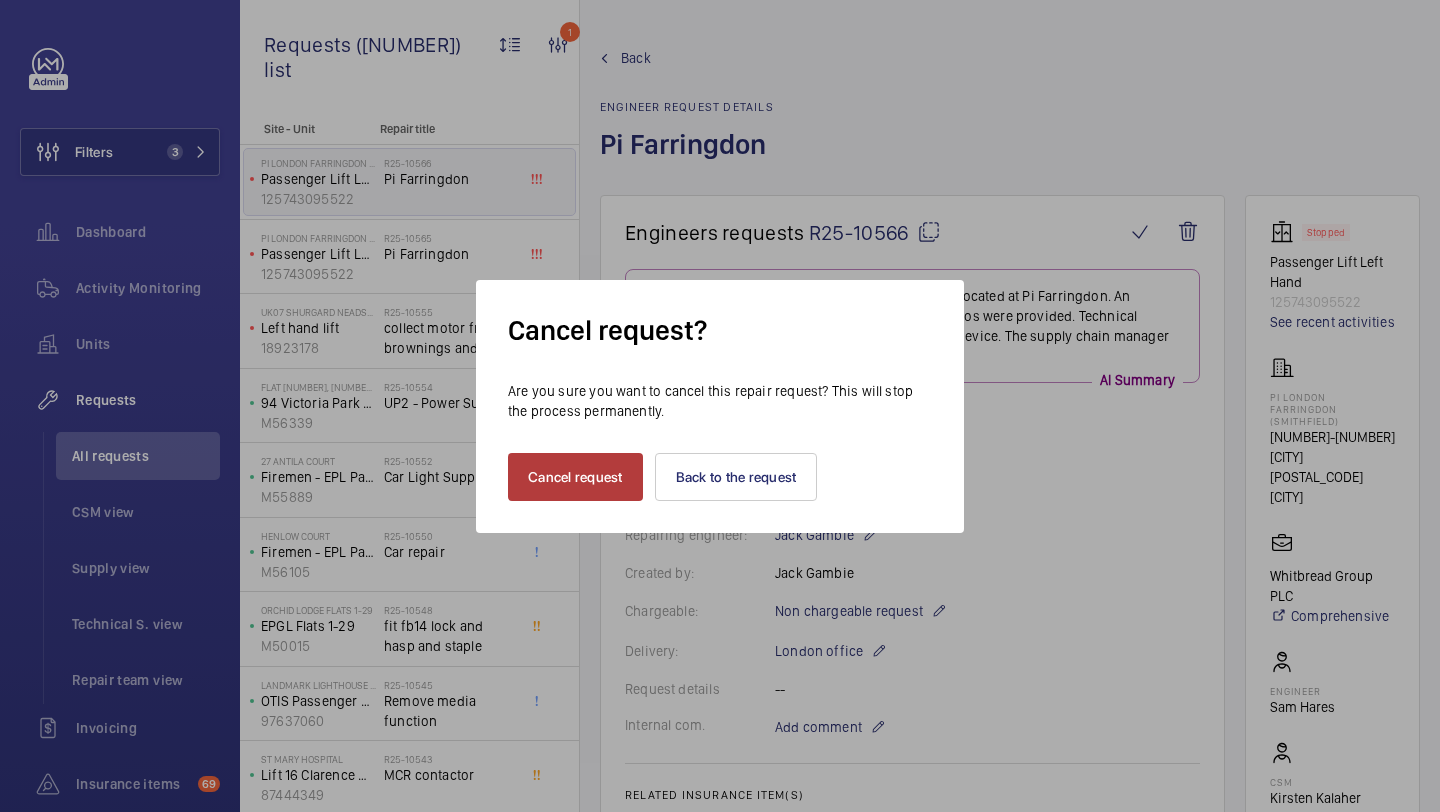 click on "Cancel request" at bounding box center (575, 477) 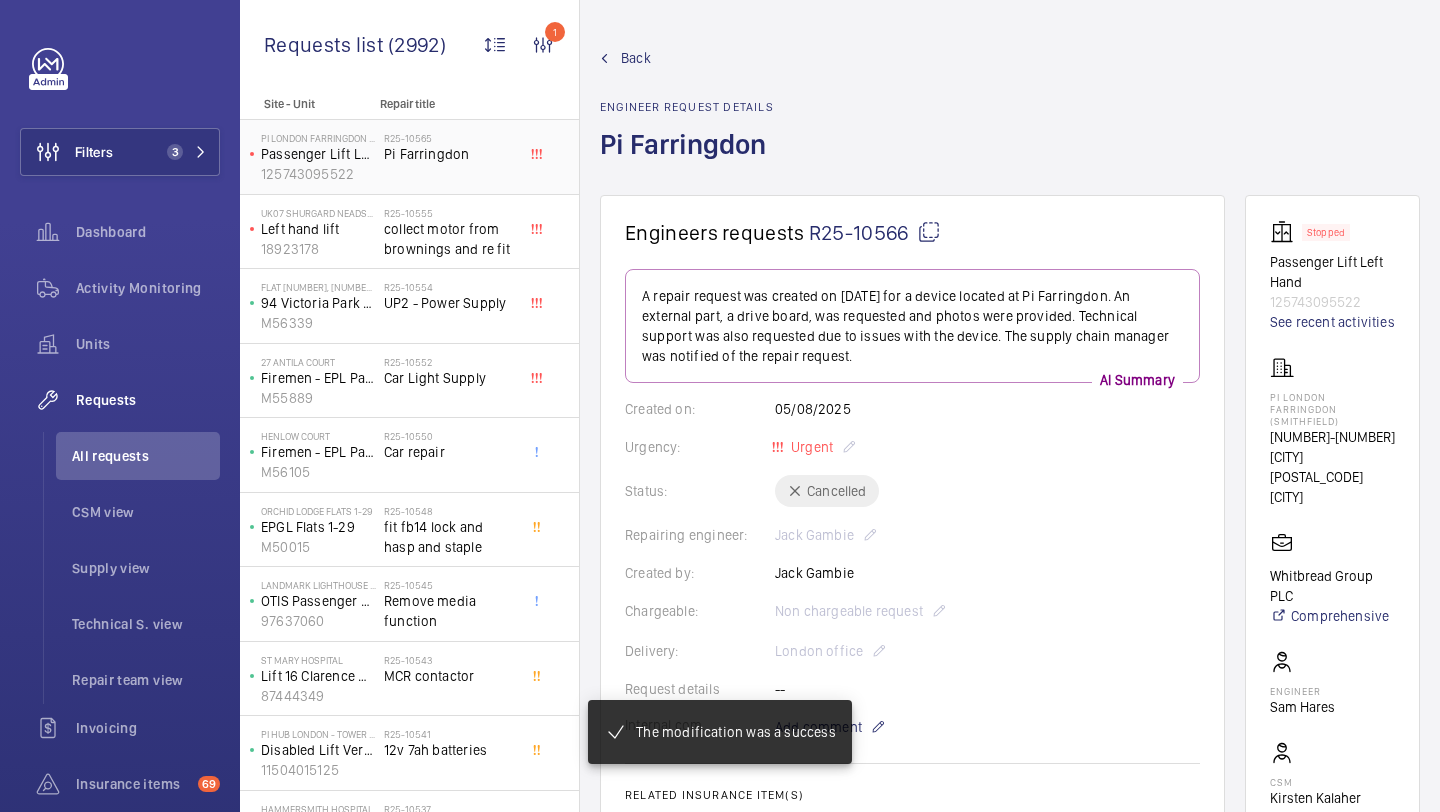 click on "[REFERENCE]   Pi Farringdon" 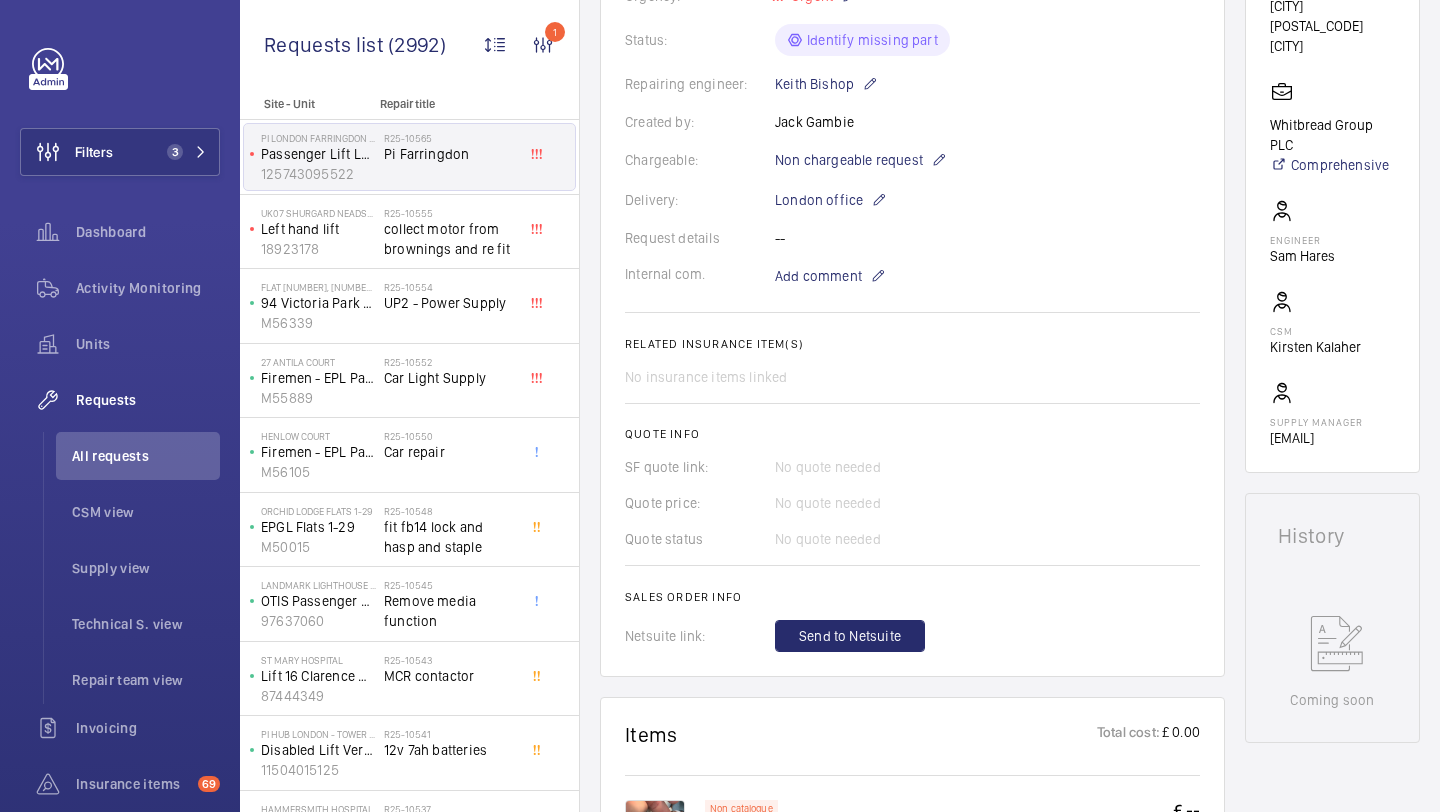scroll, scrollTop: 427, scrollLeft: 0, axis: vertical 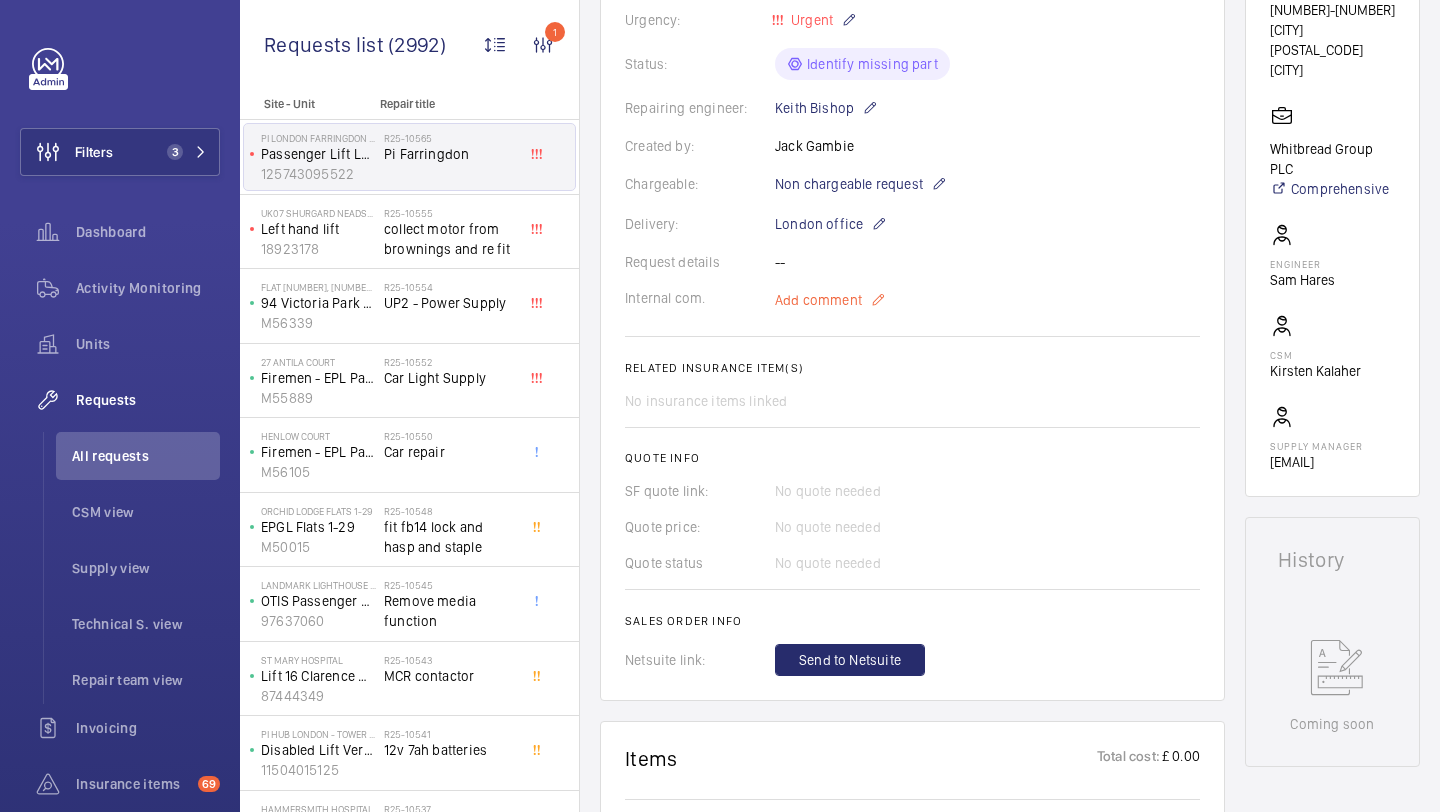 click on "Add comment" 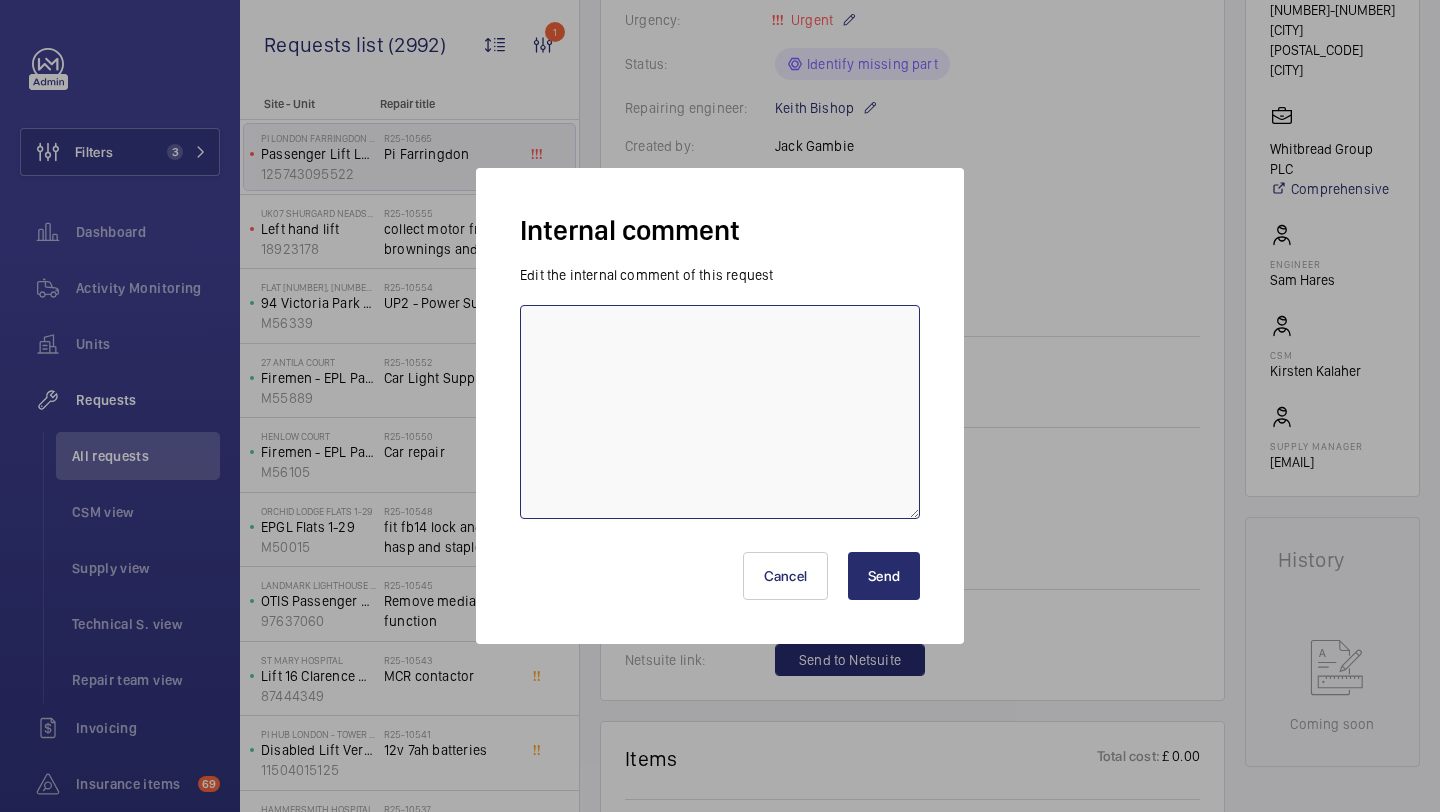 click at bounding box center [720, 412] 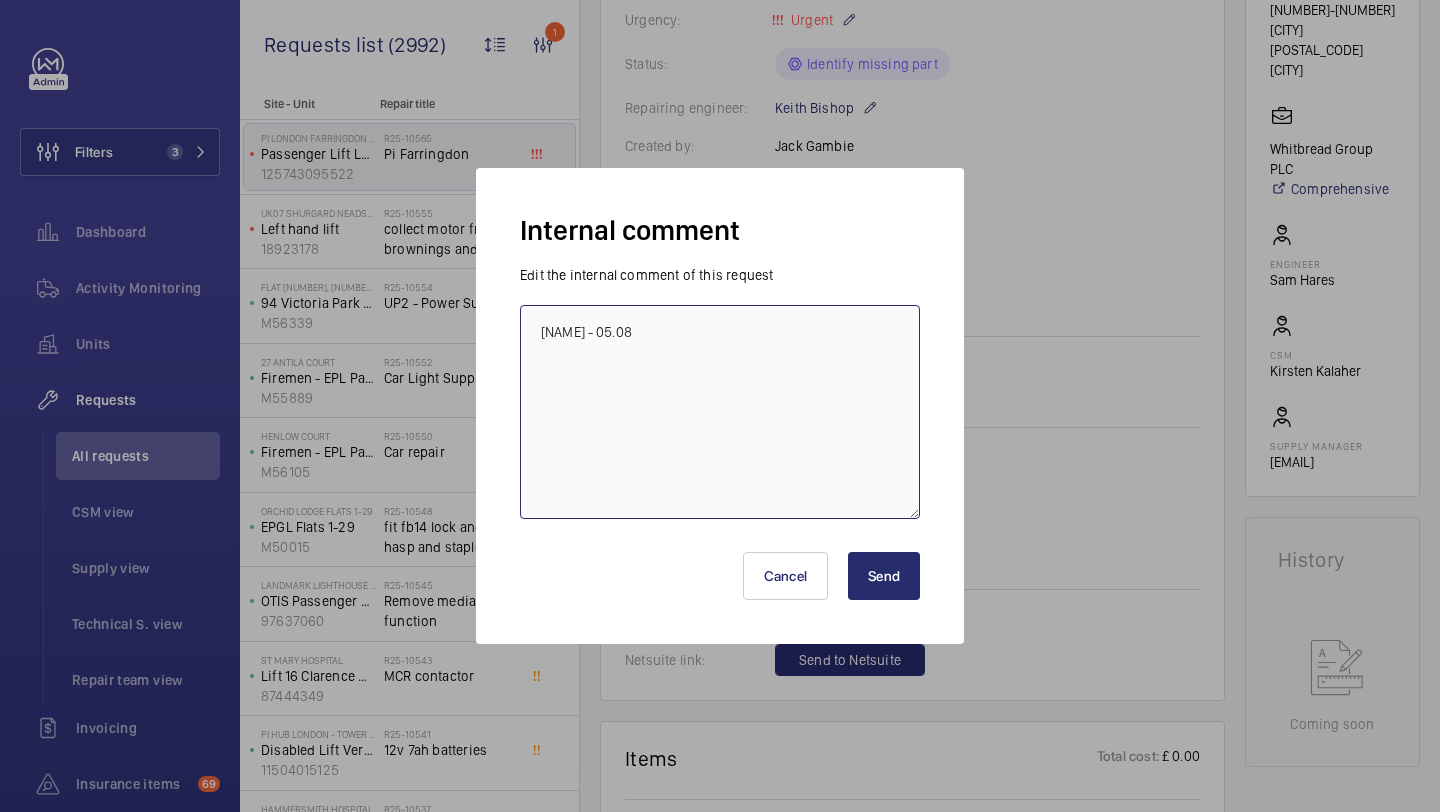 type on "Elle sourcing - 05.08" 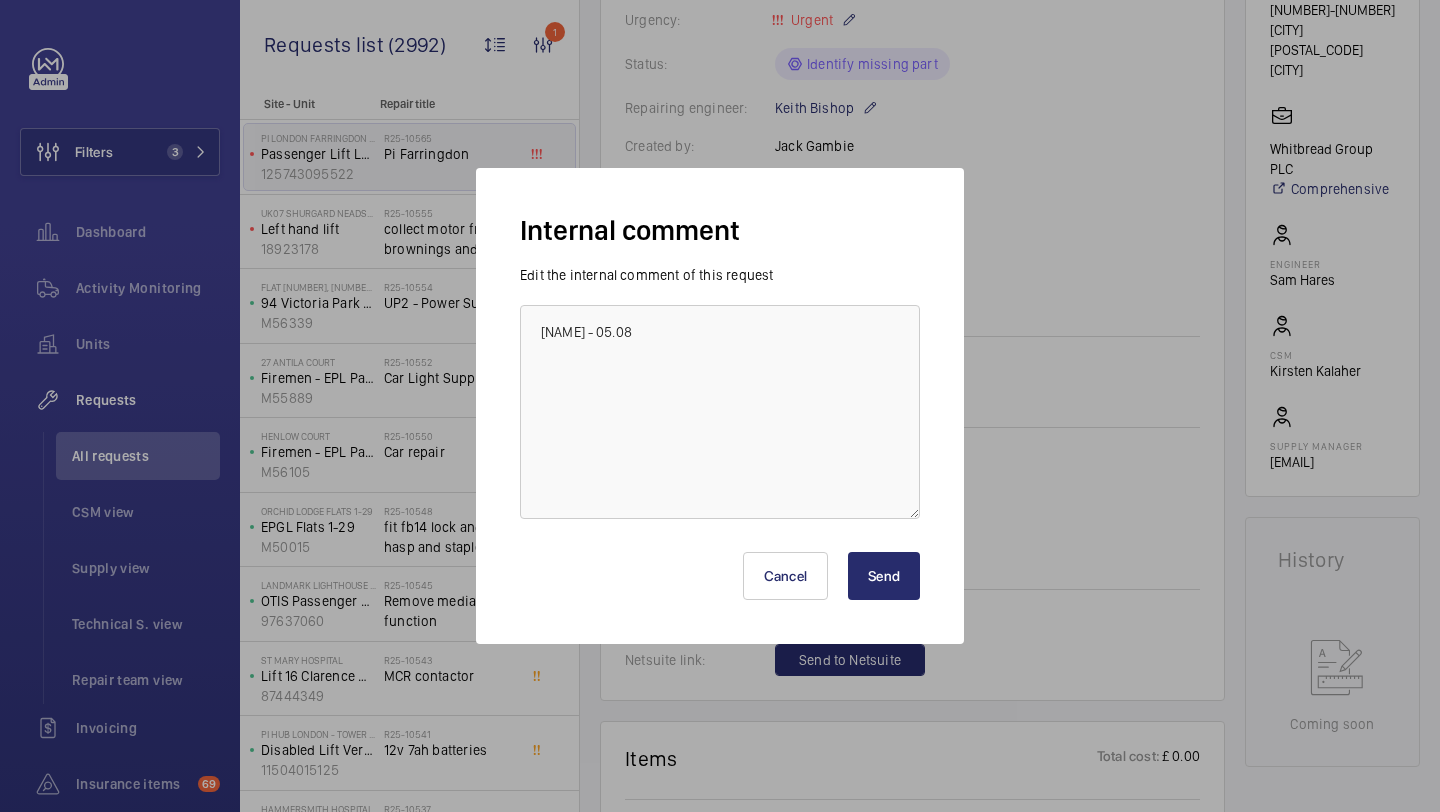 click on "Send" at bounding box center [884, 576] 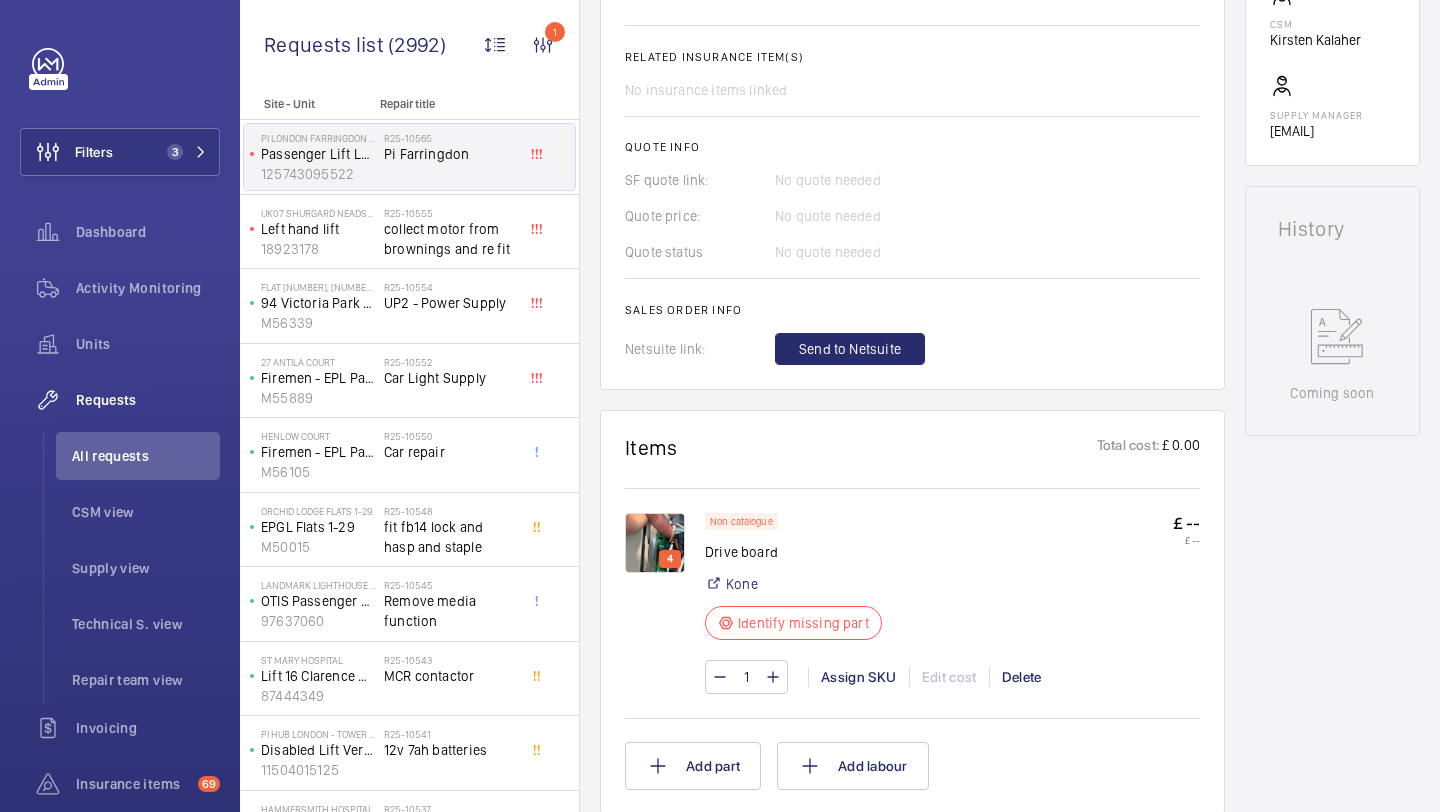 scroll, scrollTop: 757, scrollLeft: 0, axis: vertical 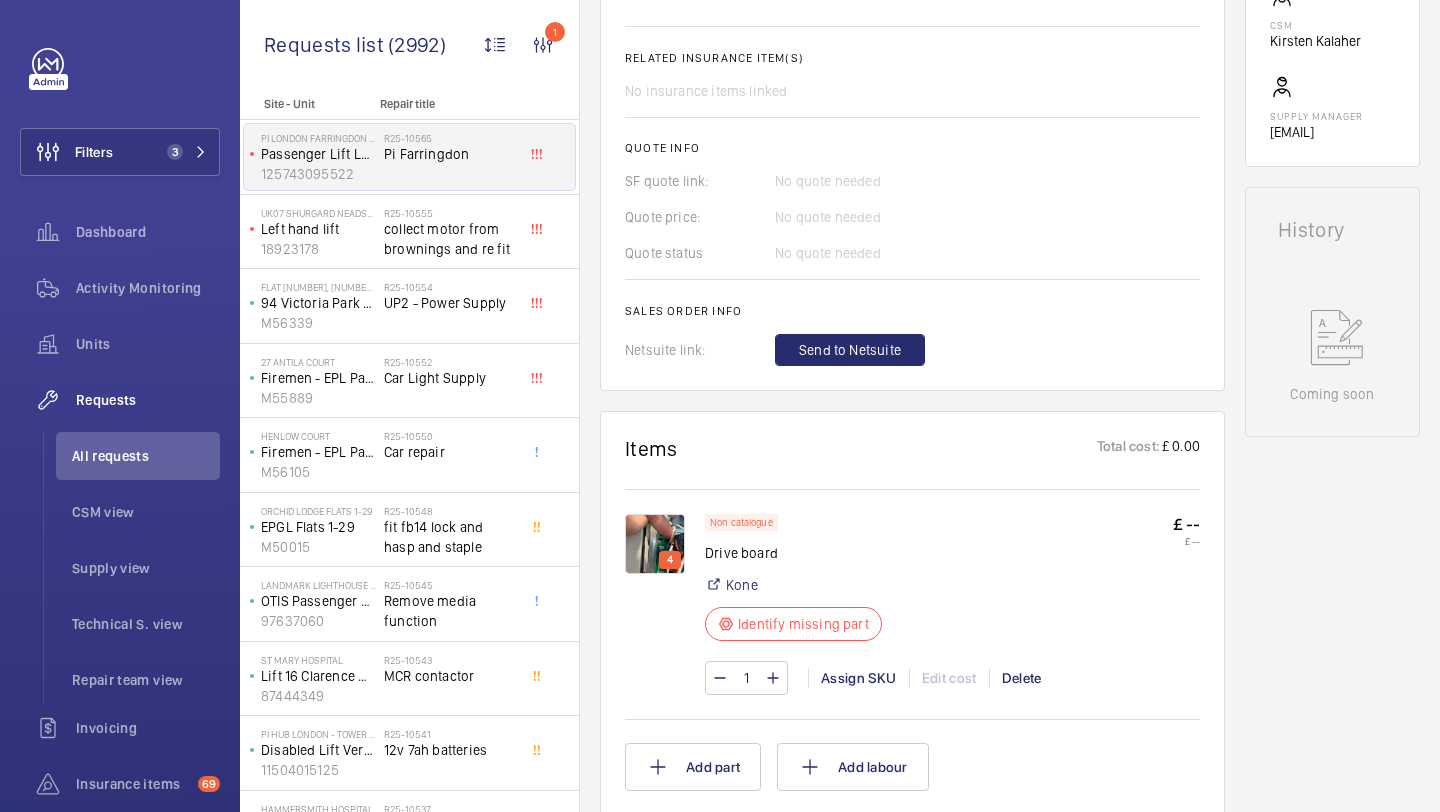 click 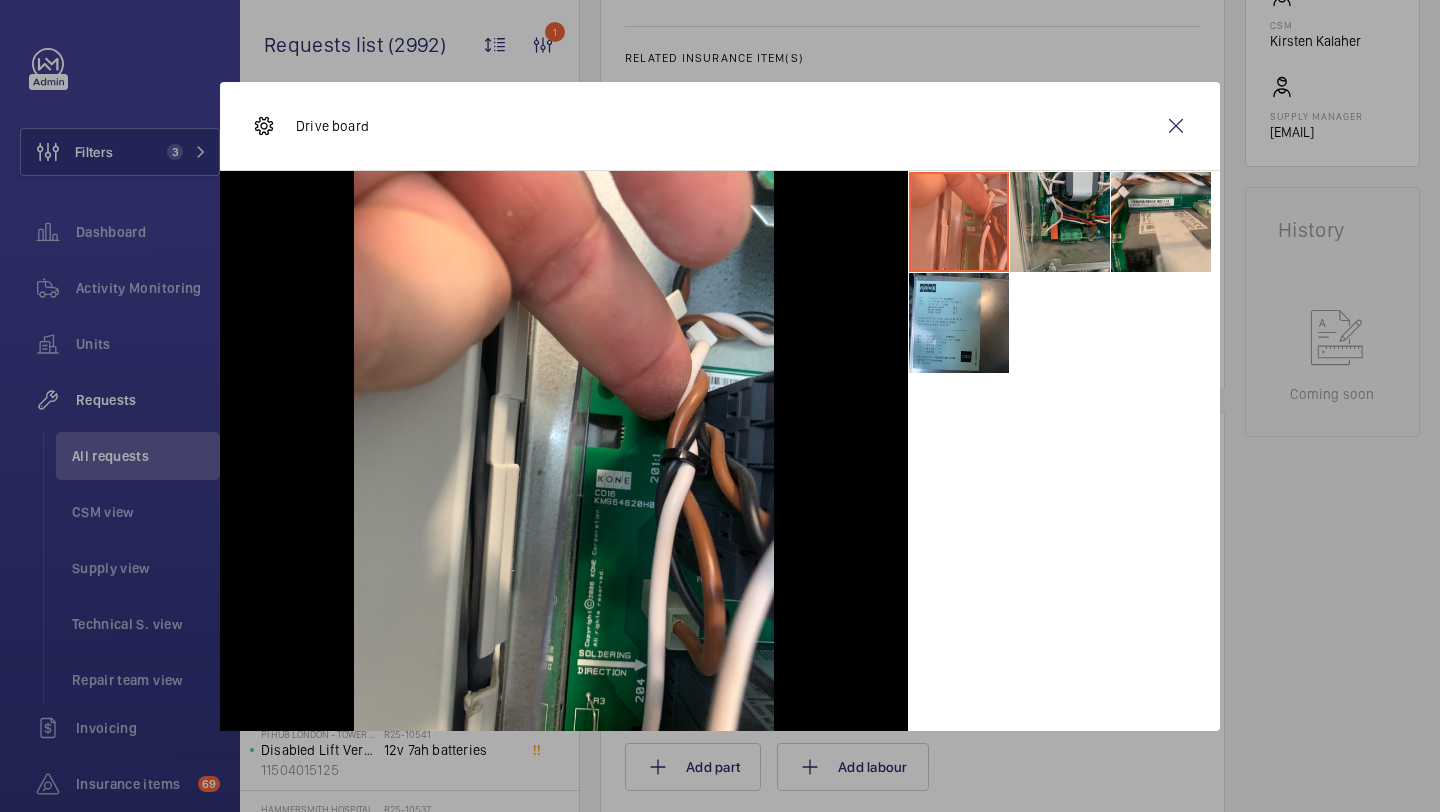 click at bounding box center (1060, 222) 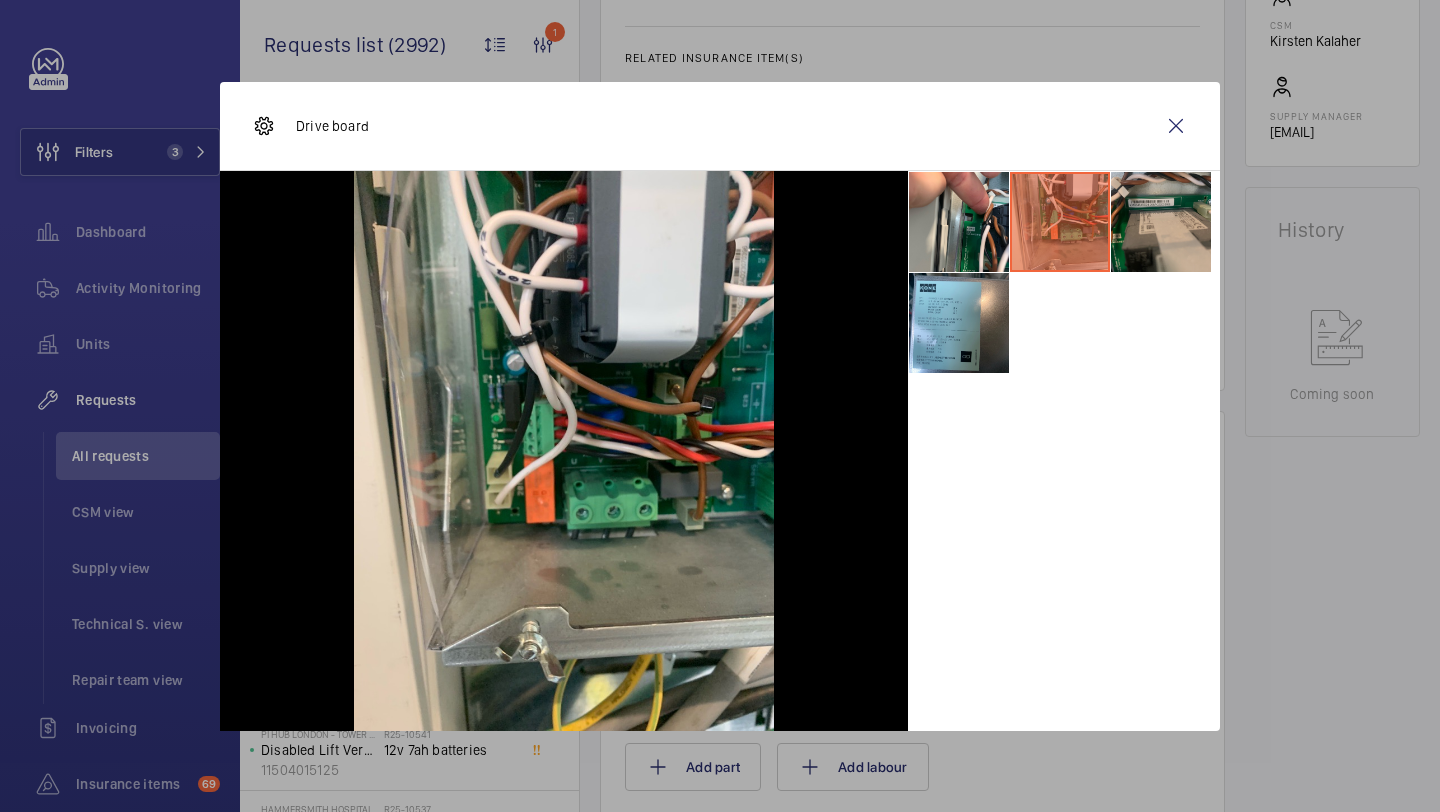 click at bounding box center (1161, 222) 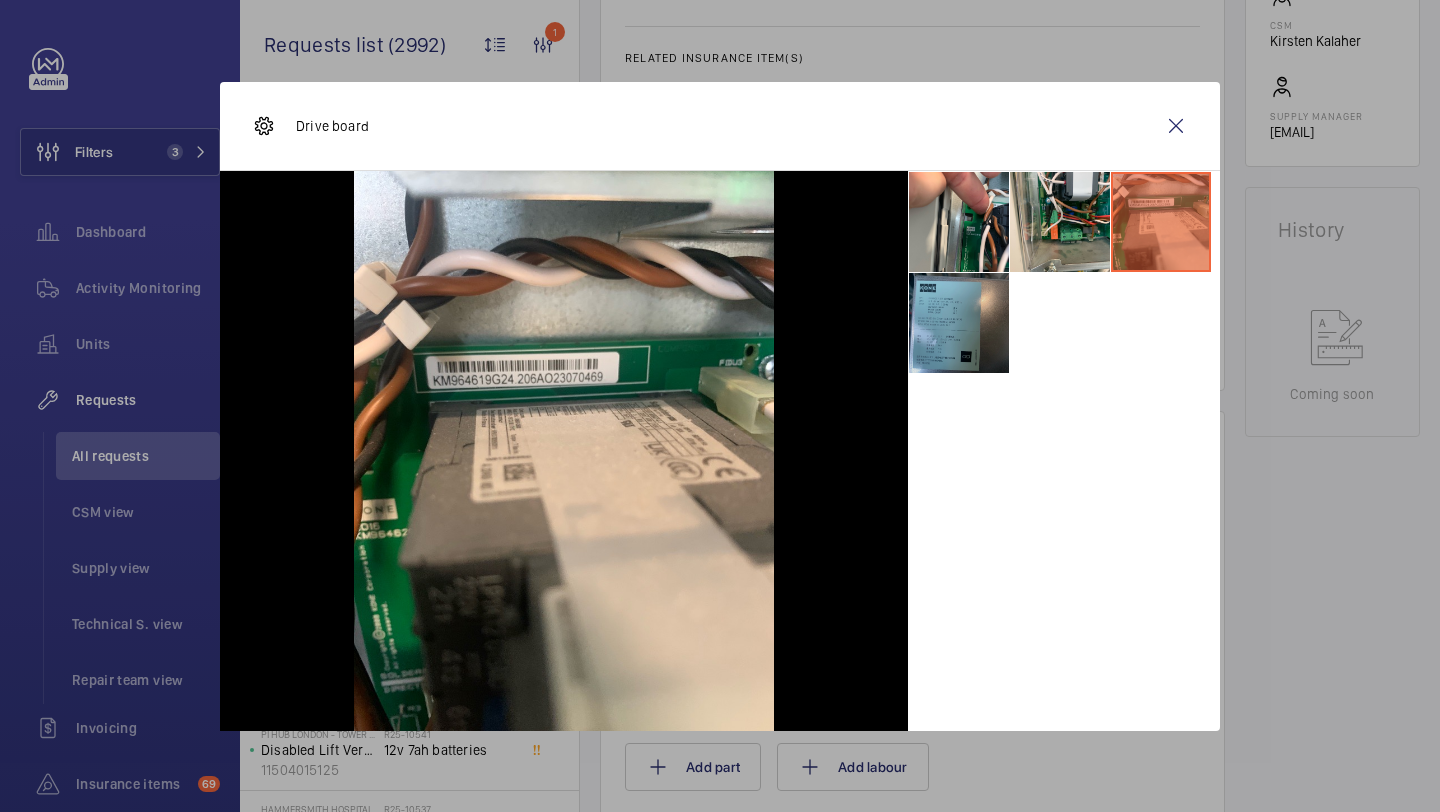 click at bounding box center (959, 323) 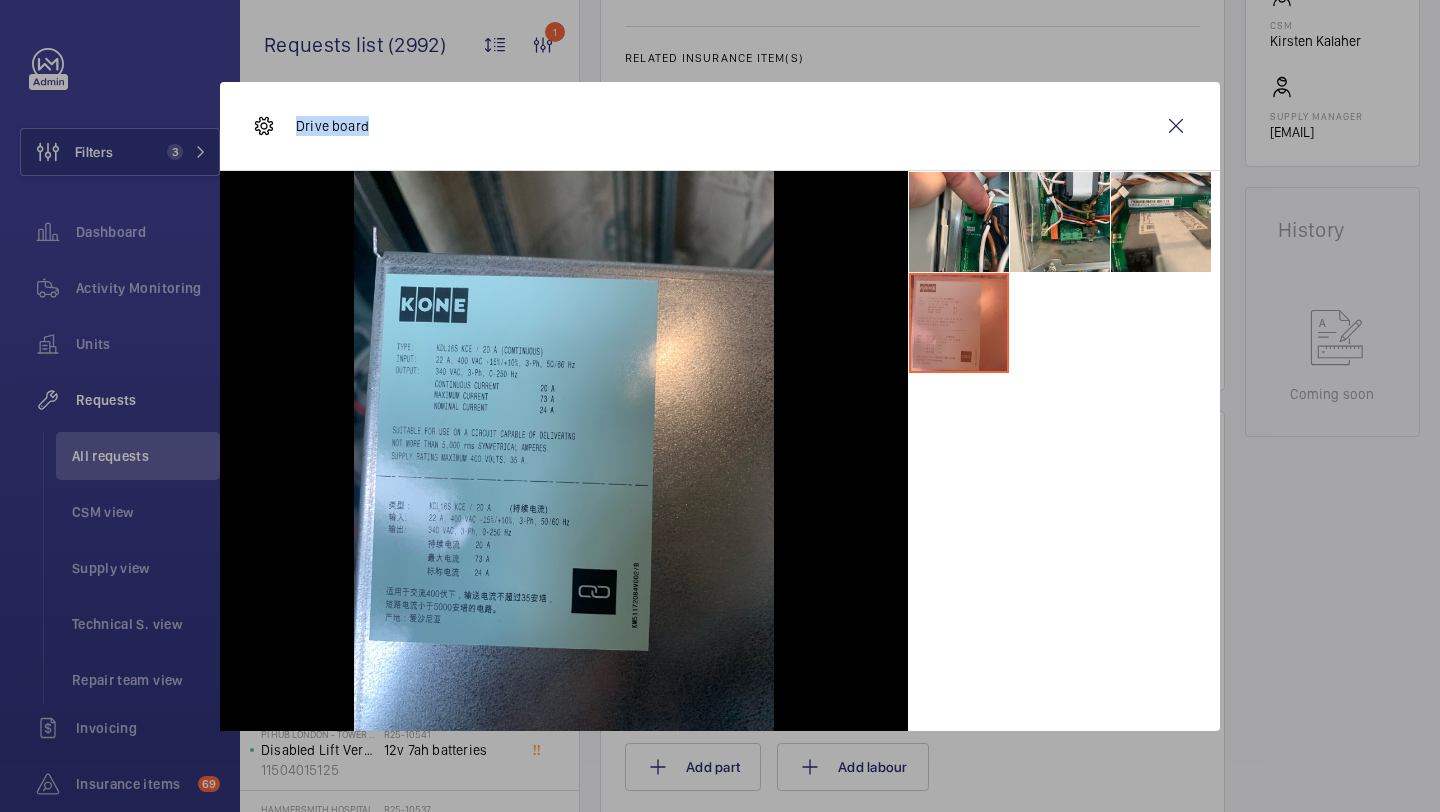 drag, startPoint x: 399, startPoint y: 142, endPoint x: 287, endPoint y: 127, distance: 113 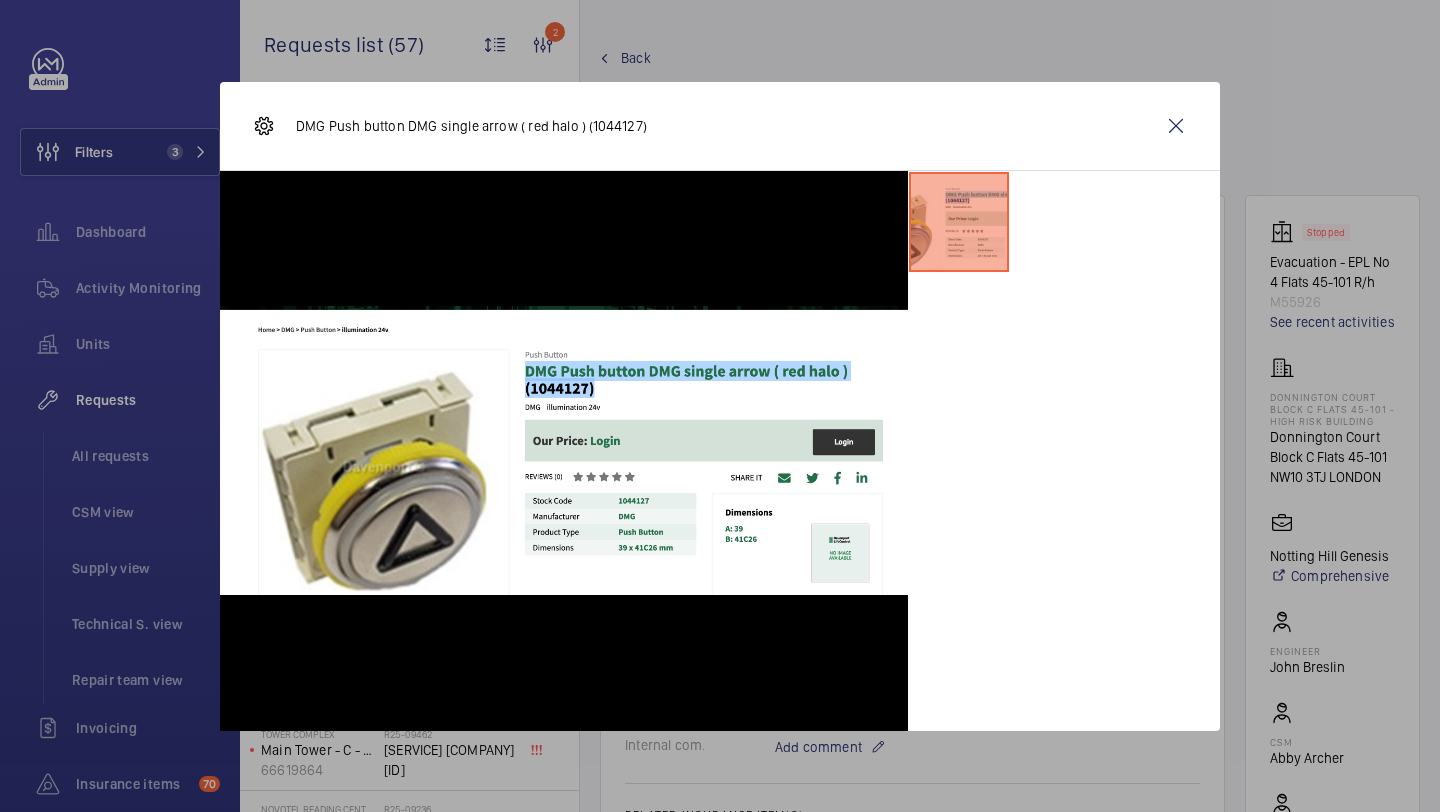 click at bounding box center [1176, 126] 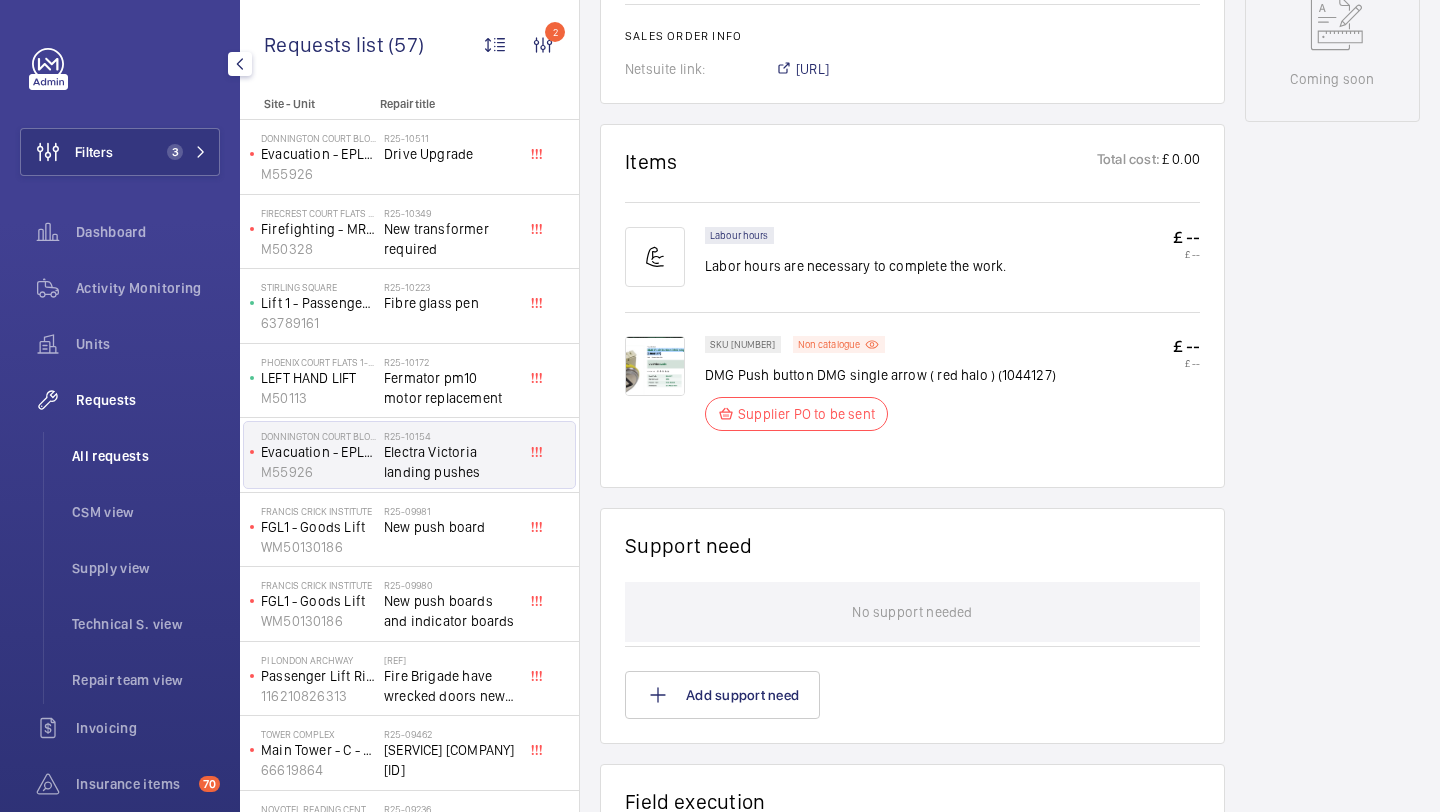 click on "All requests" 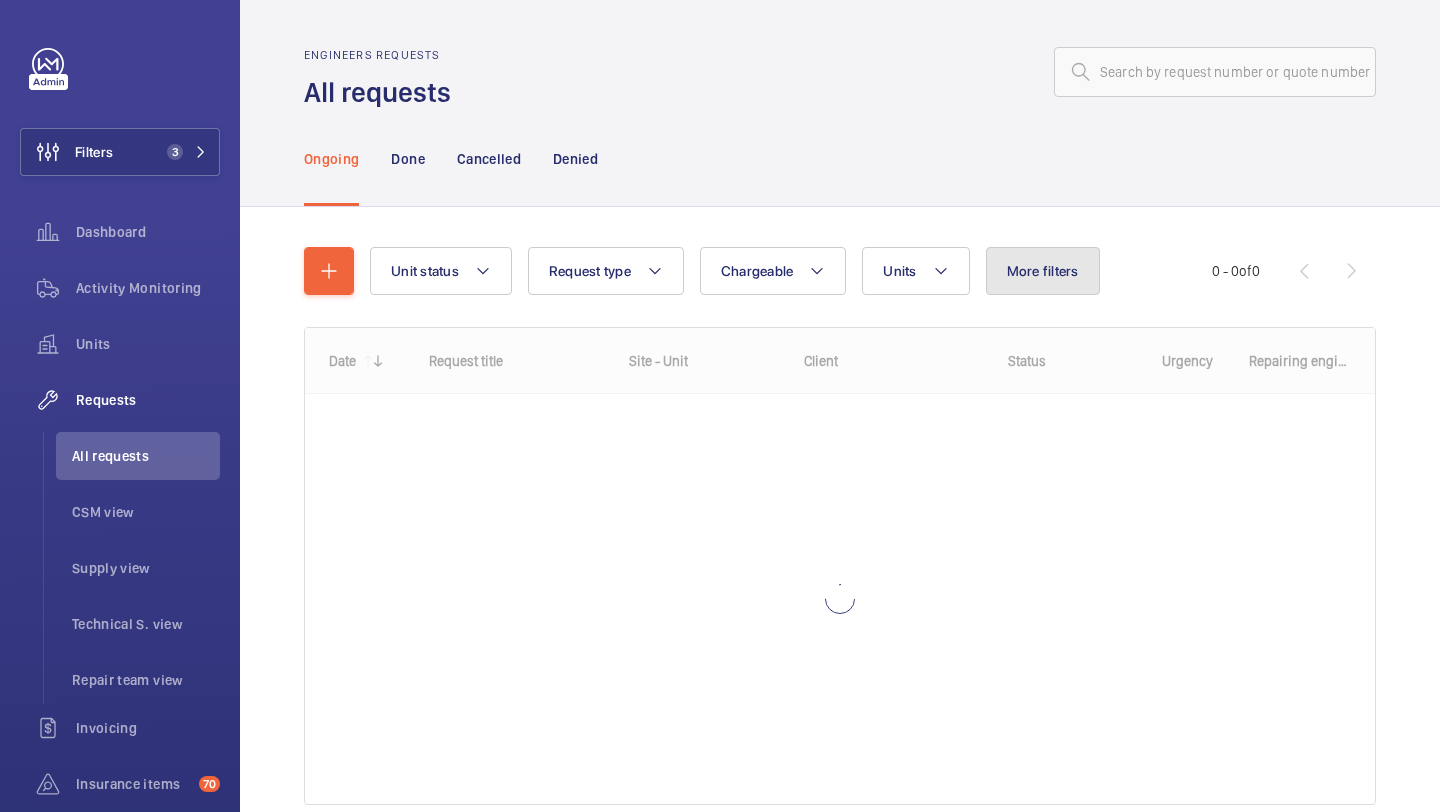 click on "More filters" 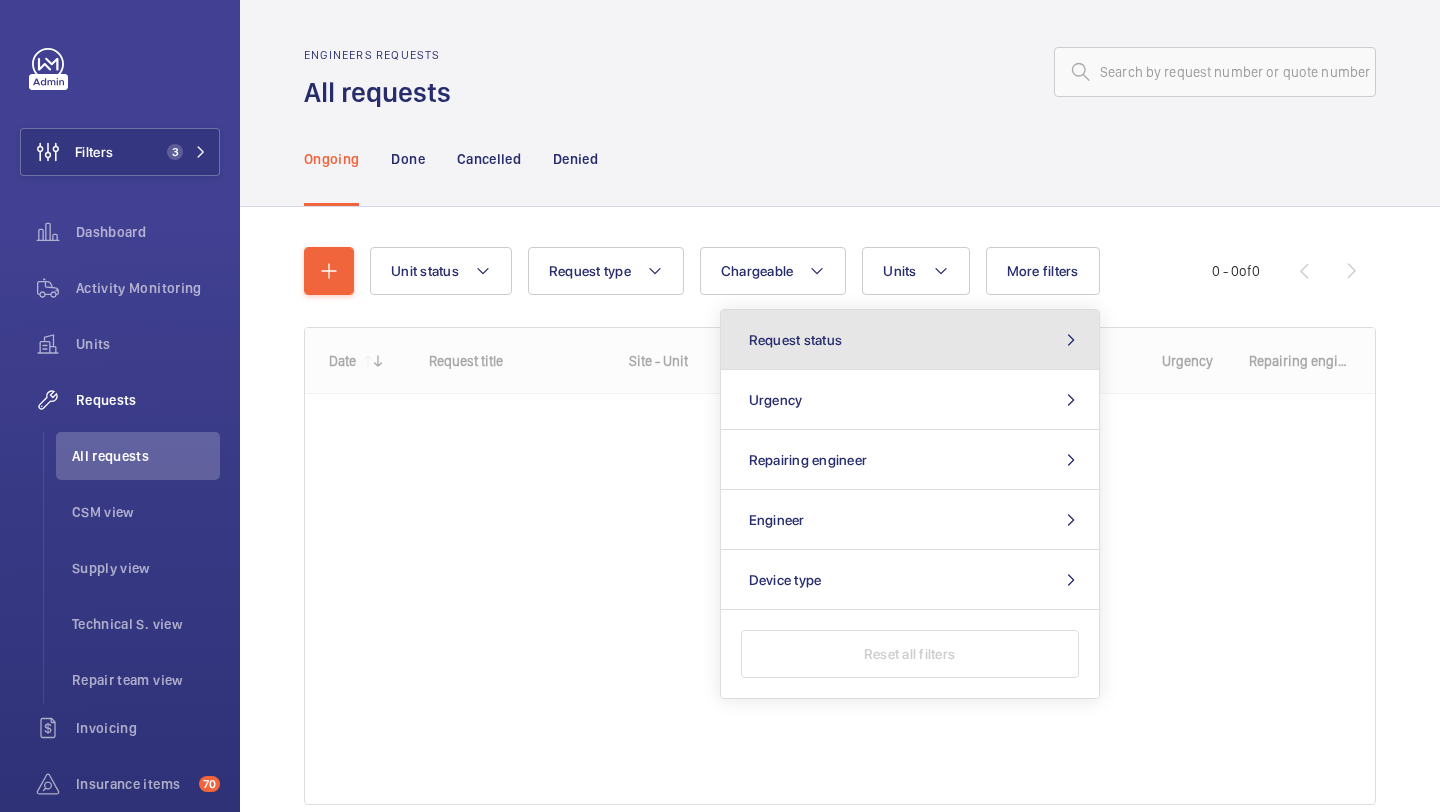 click on "Request status" 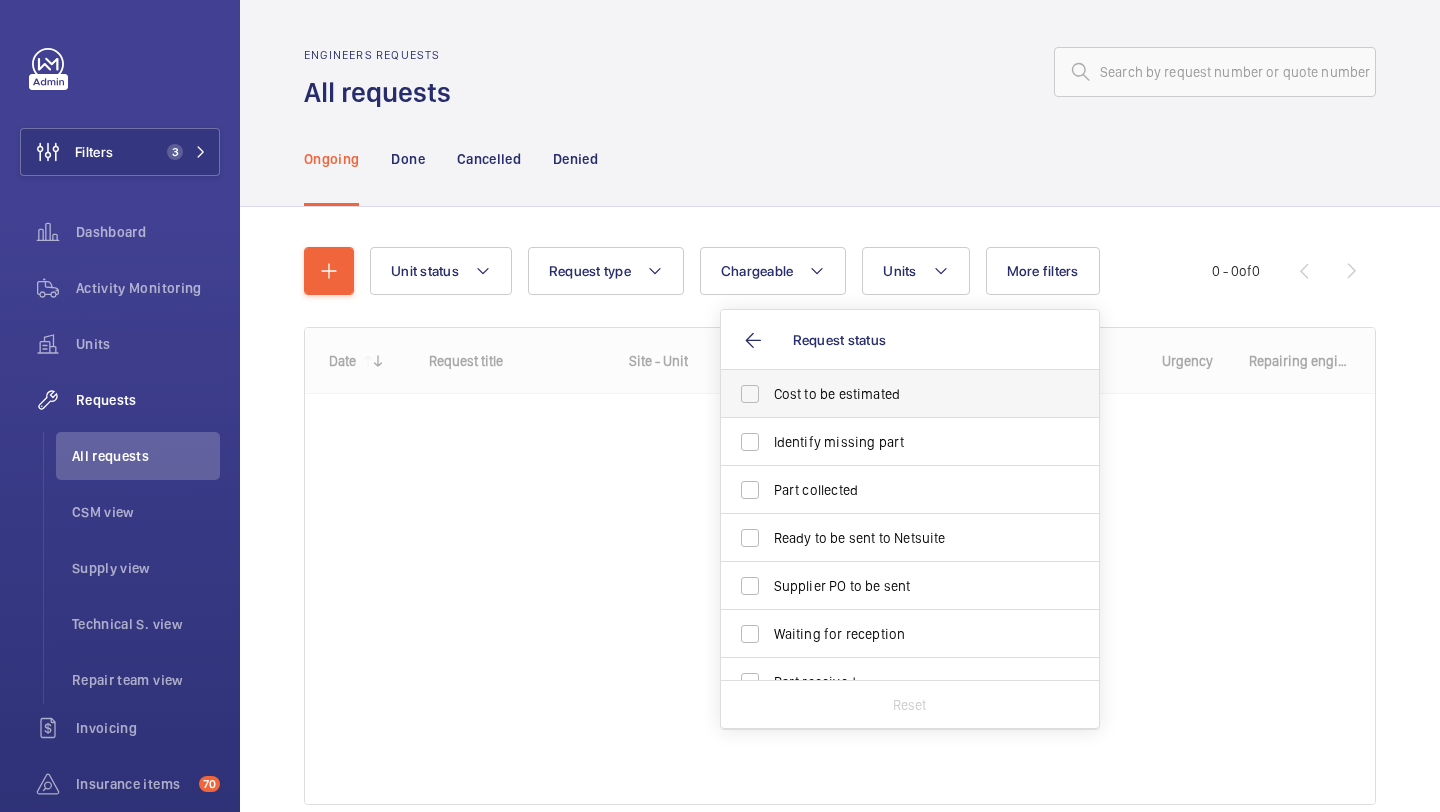 click on "Cost to be estimated" at bounding box center (911, 394) 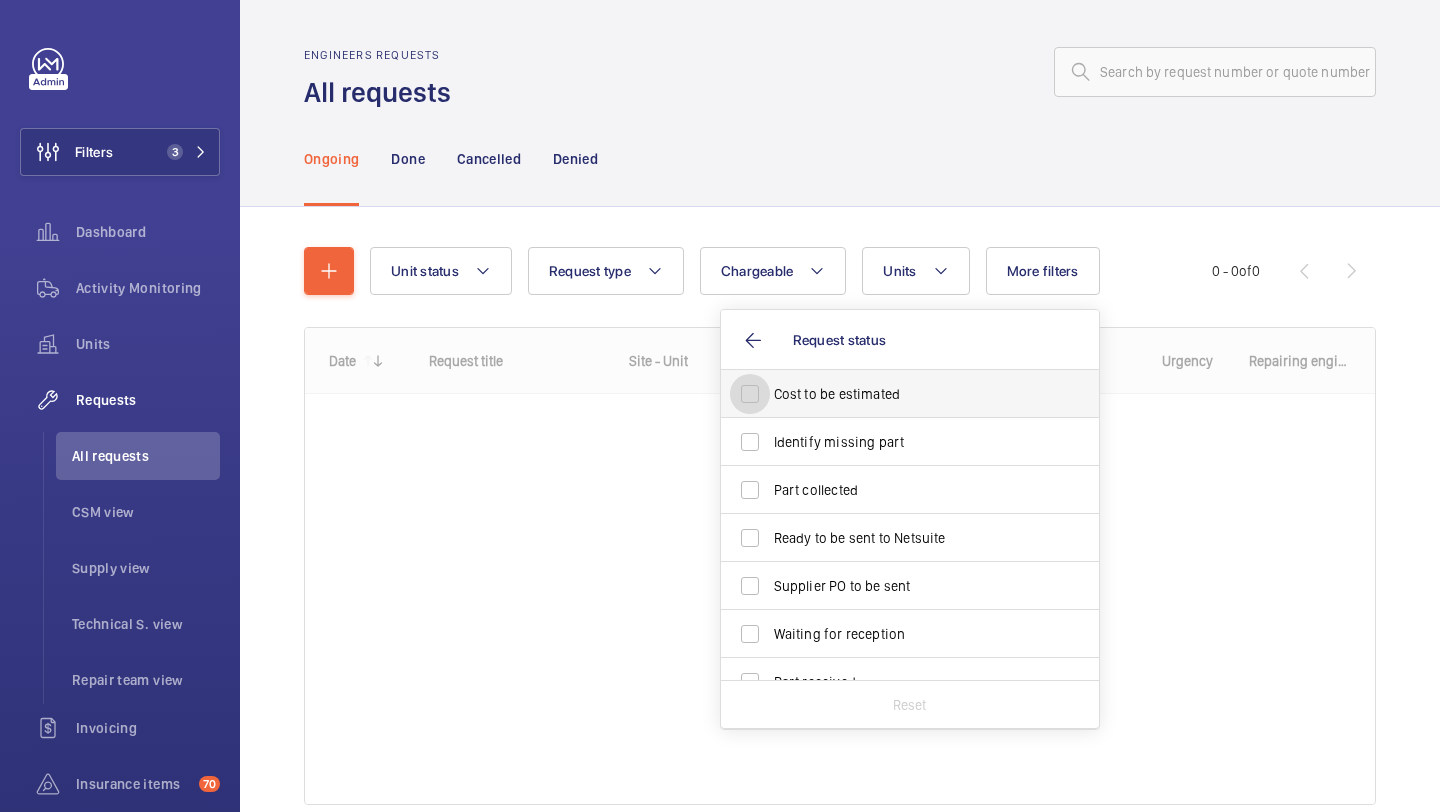 click on "Cost to be estimated" at bounding box center [750, 394] 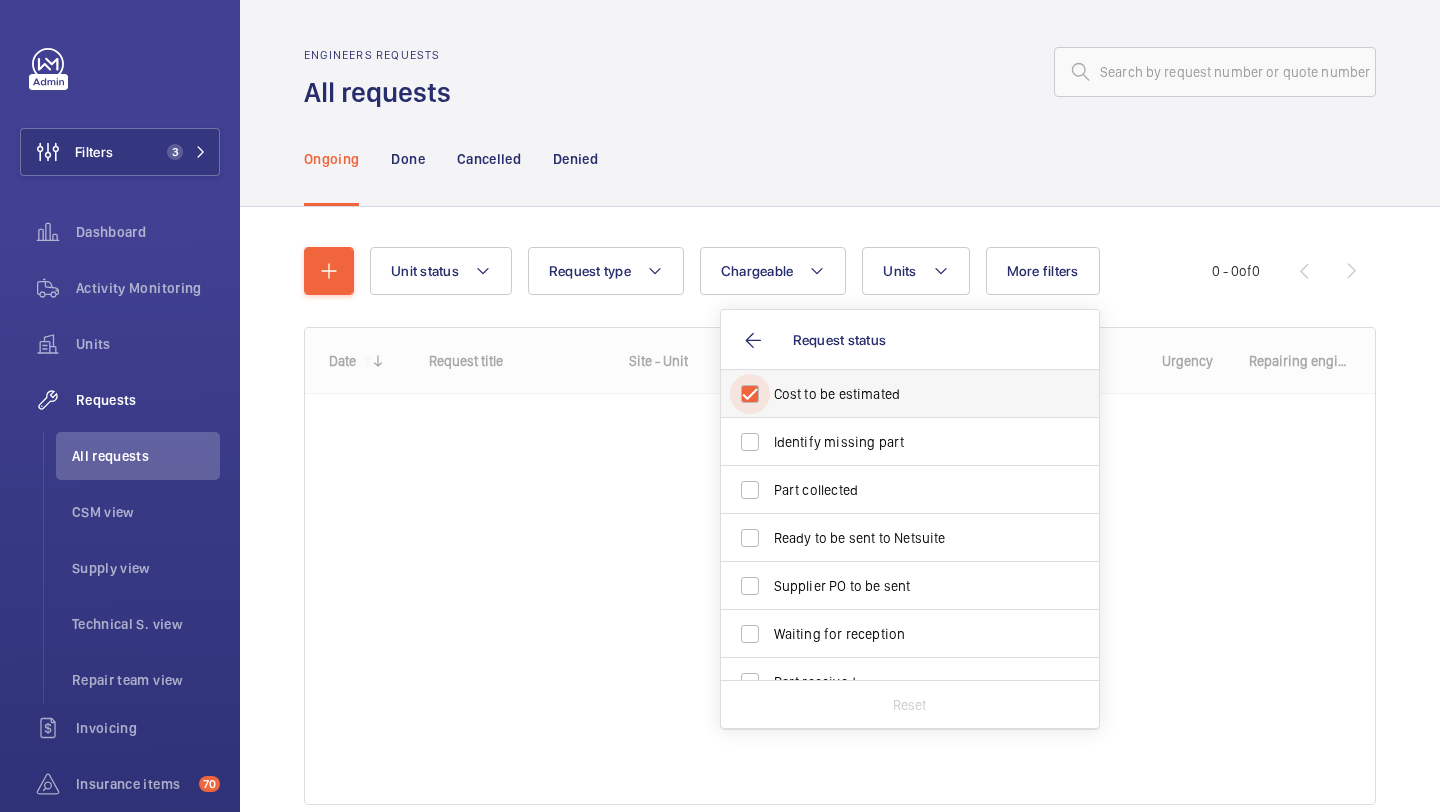 checkbox on "true" 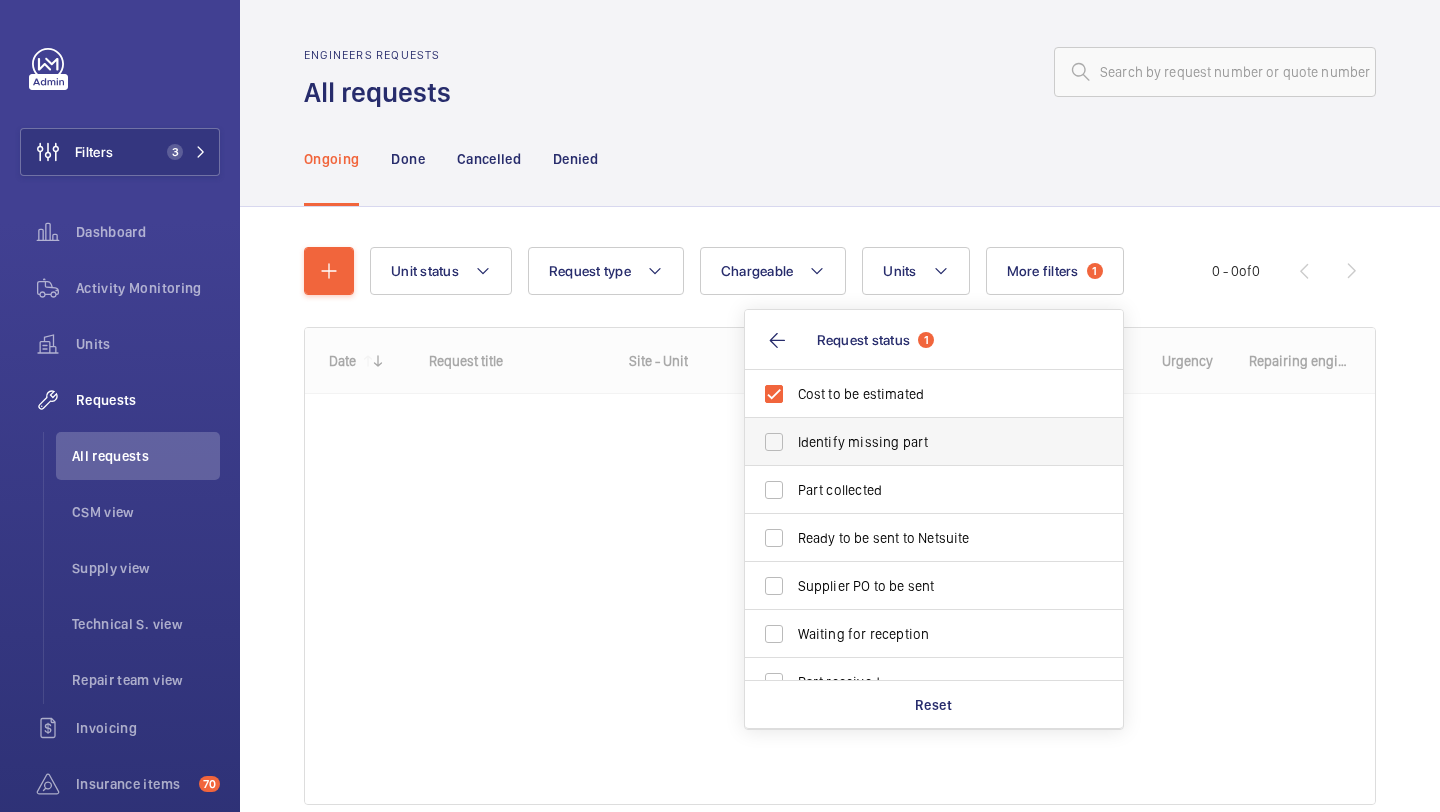 click on "Identify missing part" at bounding box center [919, 442] 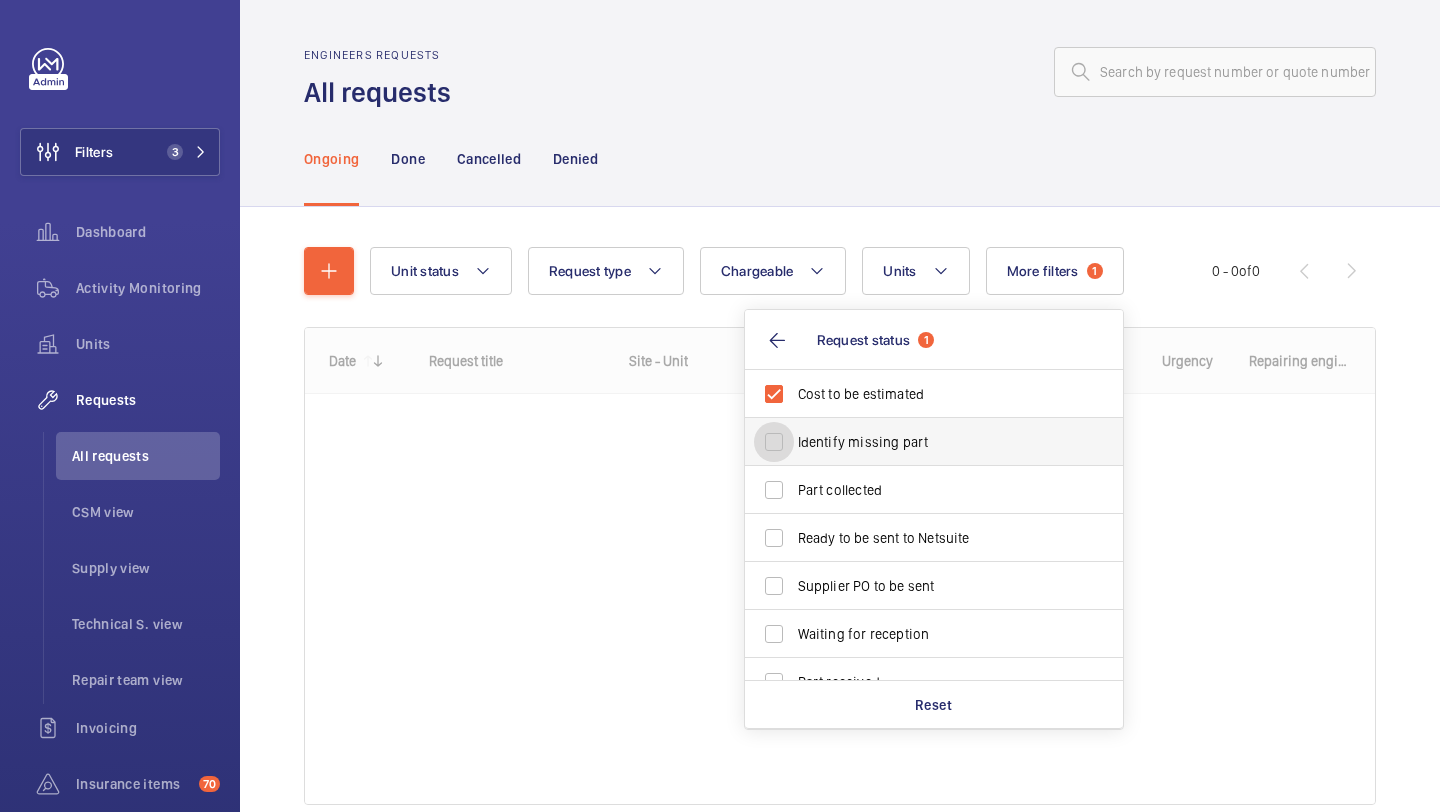 click on "Identify missing part" at bounding box center (774, 442) 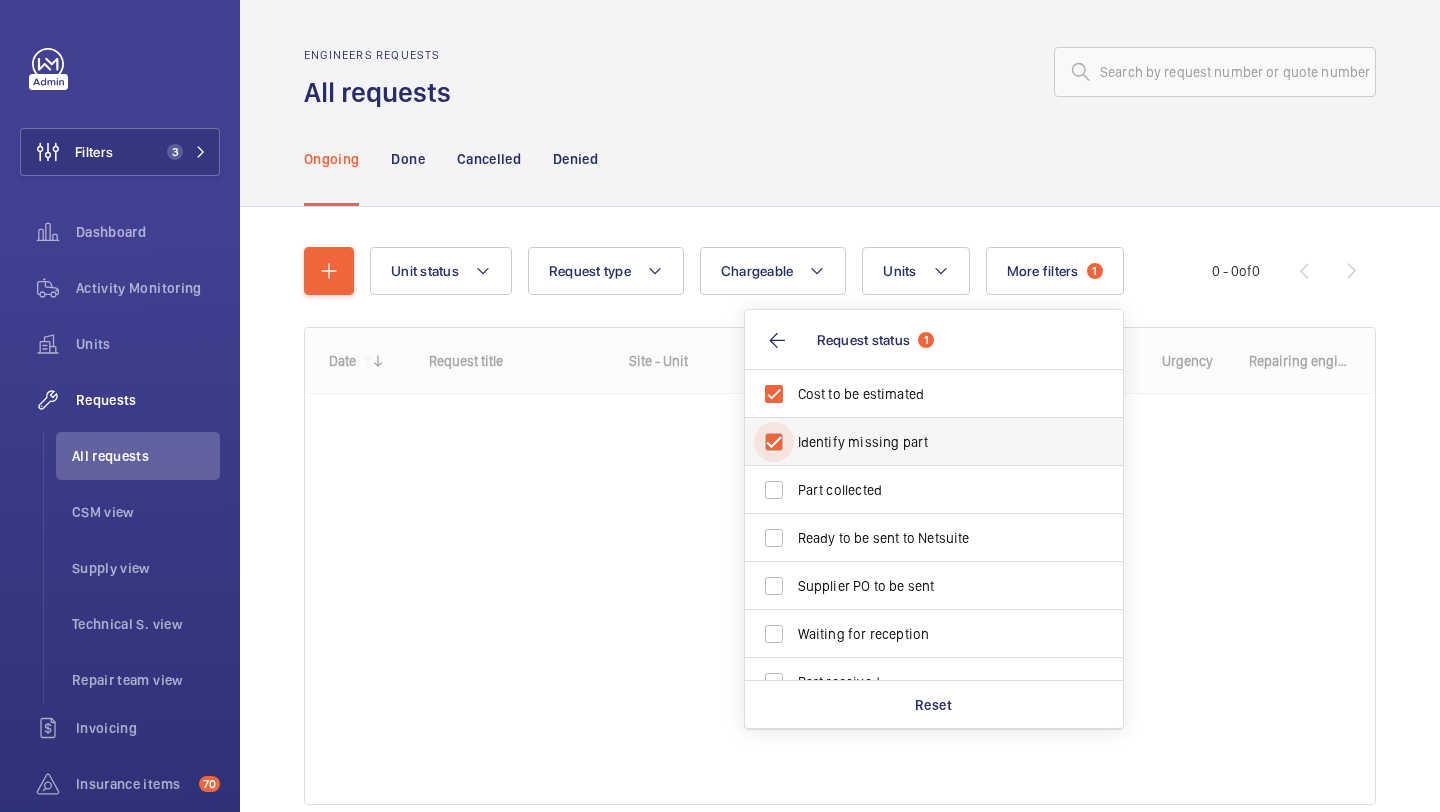 checkbox on "true" 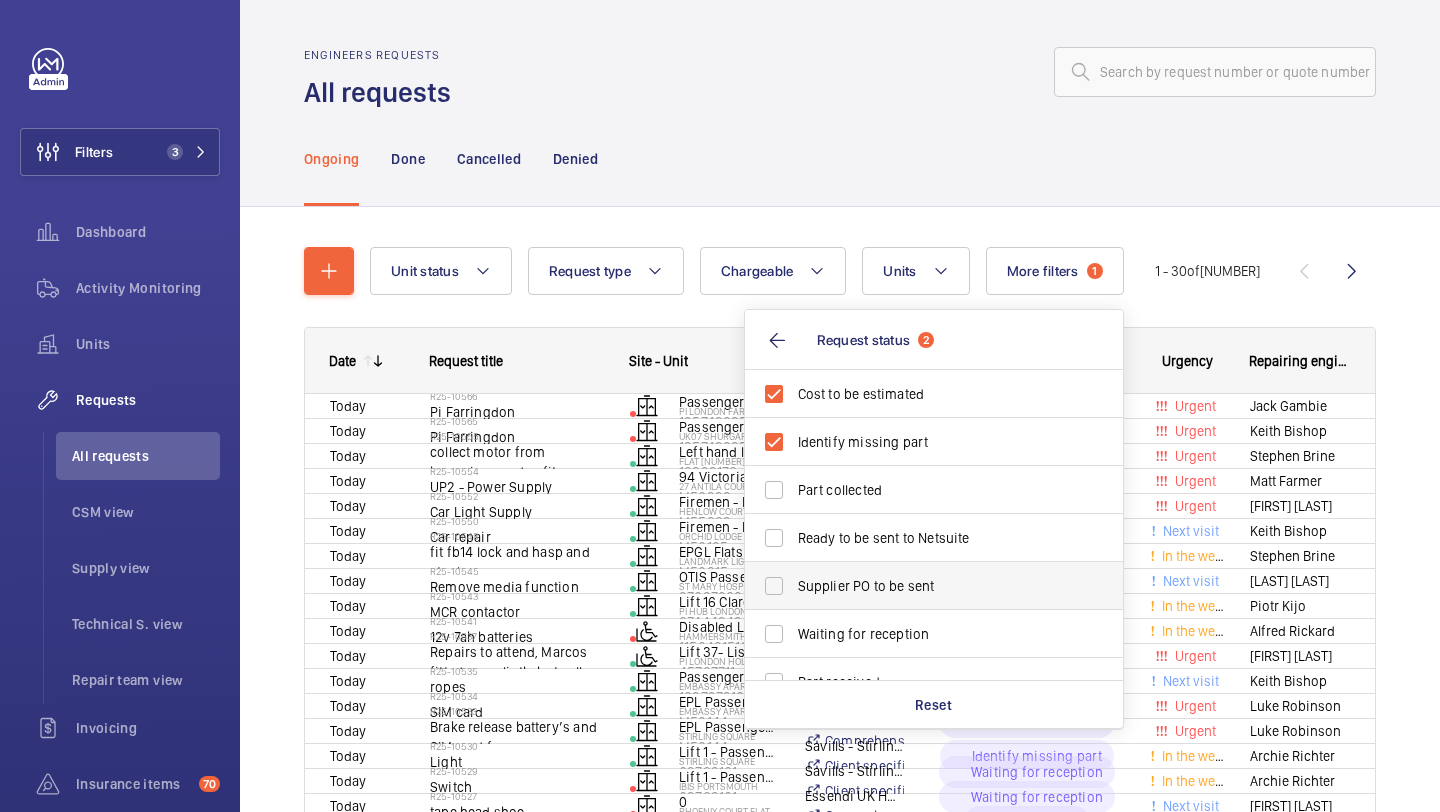 click on "Supplier PO to be sent" at bounding box center (919, 586) 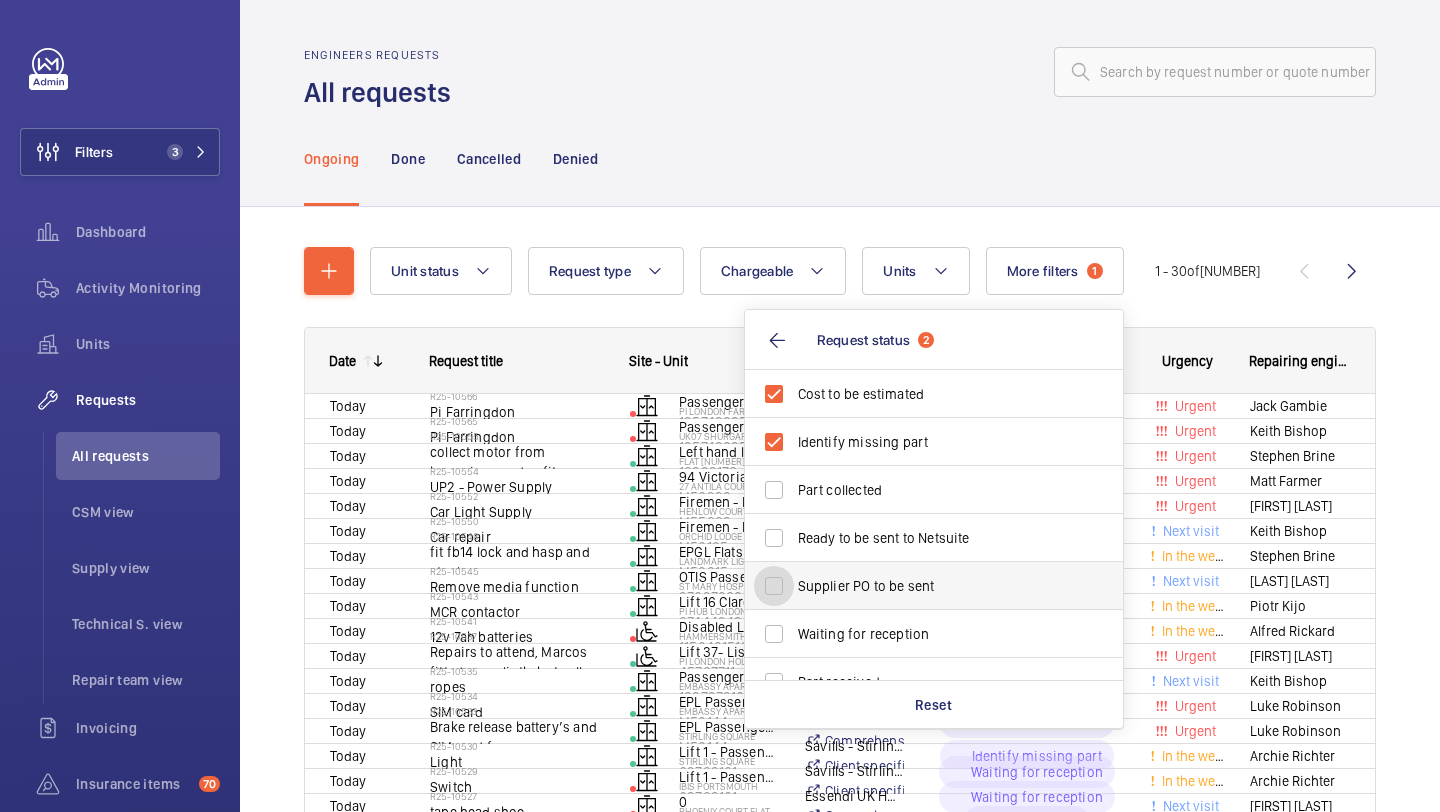 click on "Supplier PO to be sent" at bounding box center [774, 586] 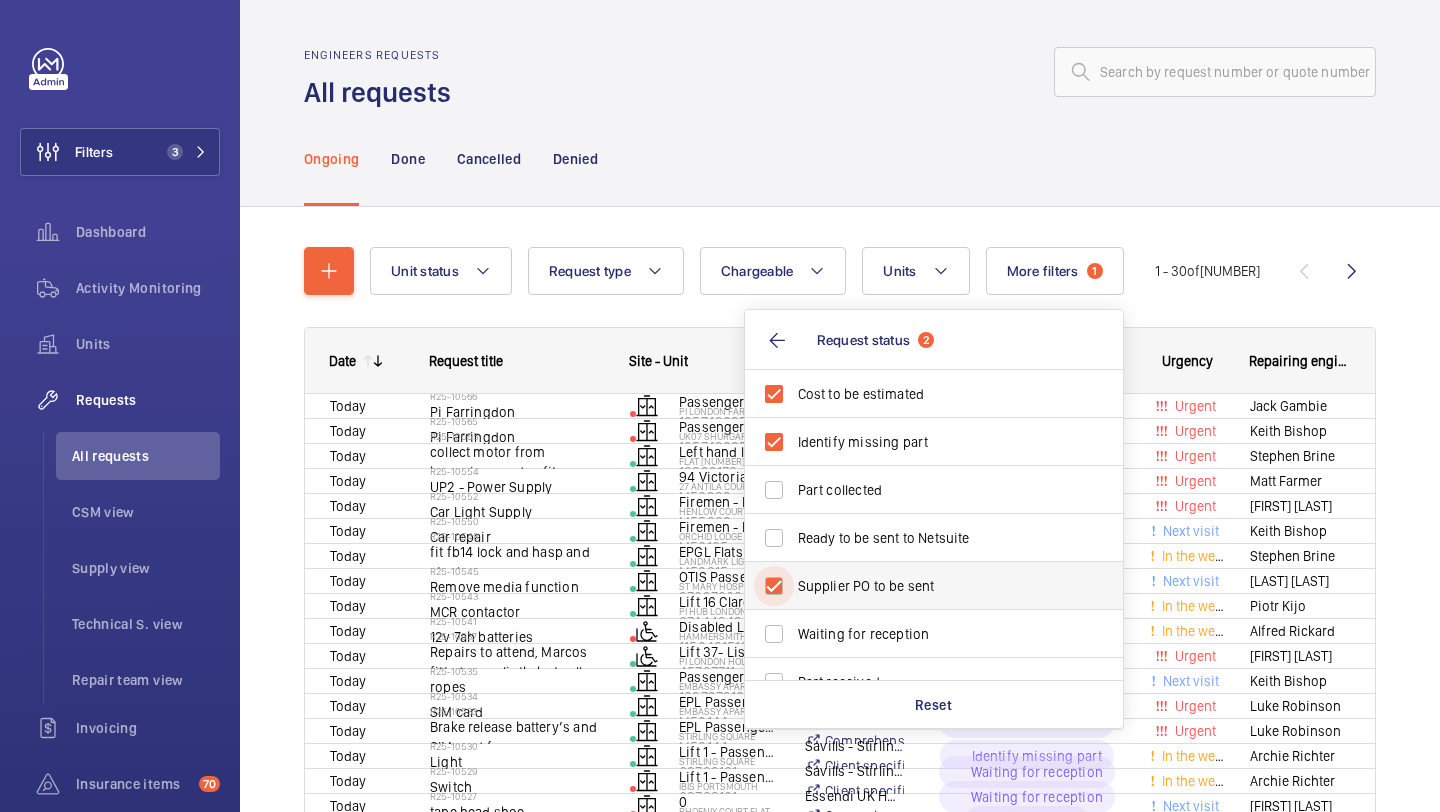 checkbox on "true" 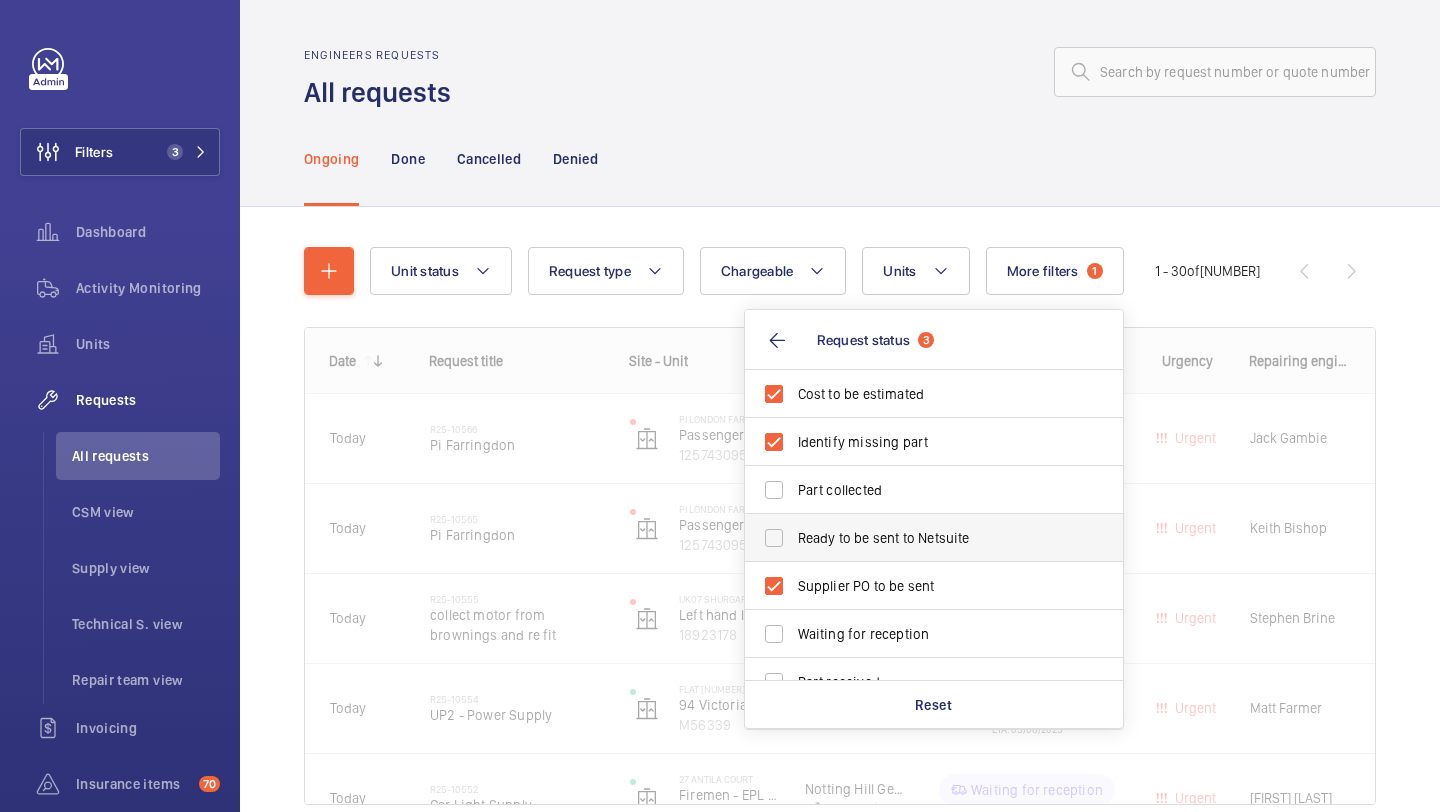 click on "Ready to be sent to Netsuite" at bounding box center (935, 538) 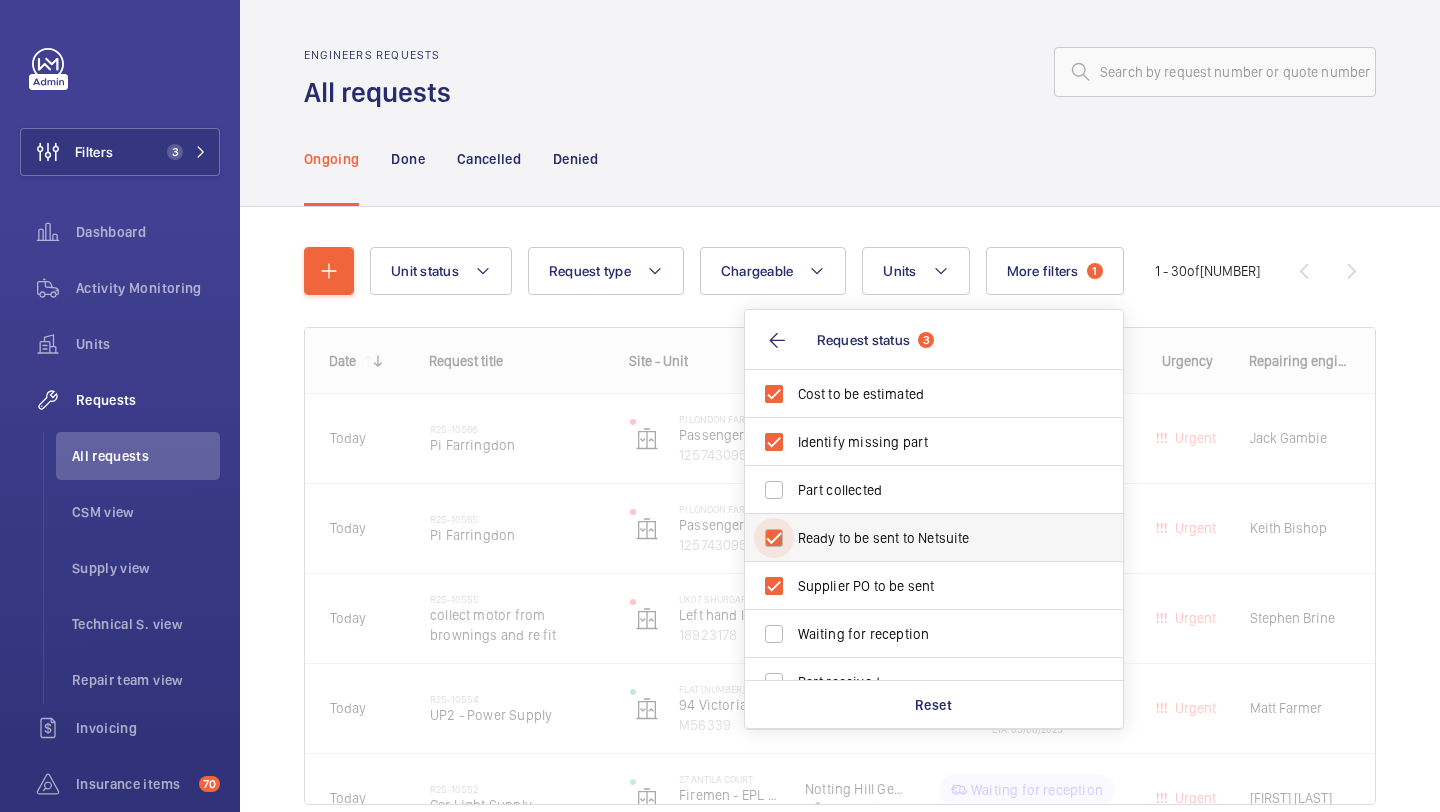 checkbox on "true" 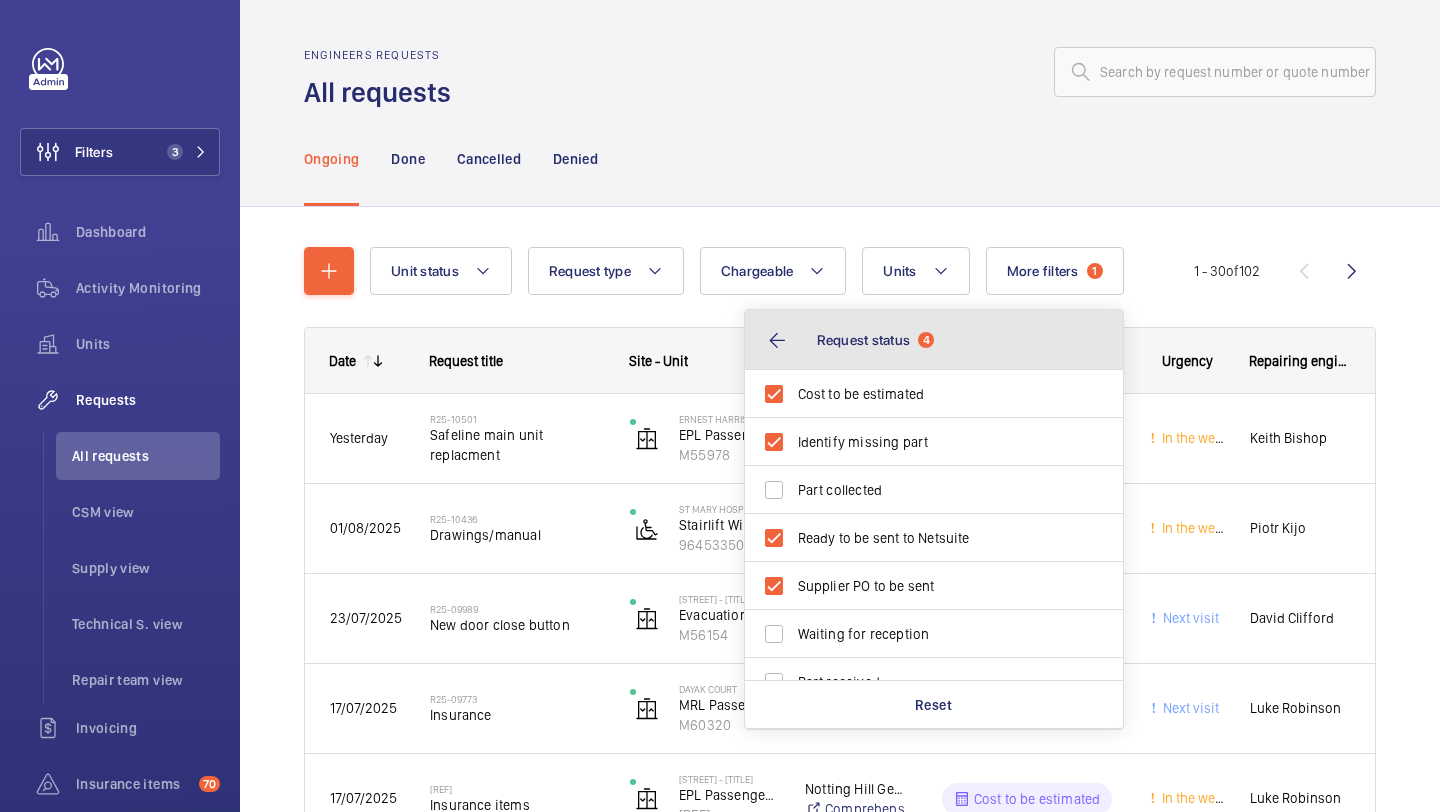 click on "Request status  4" 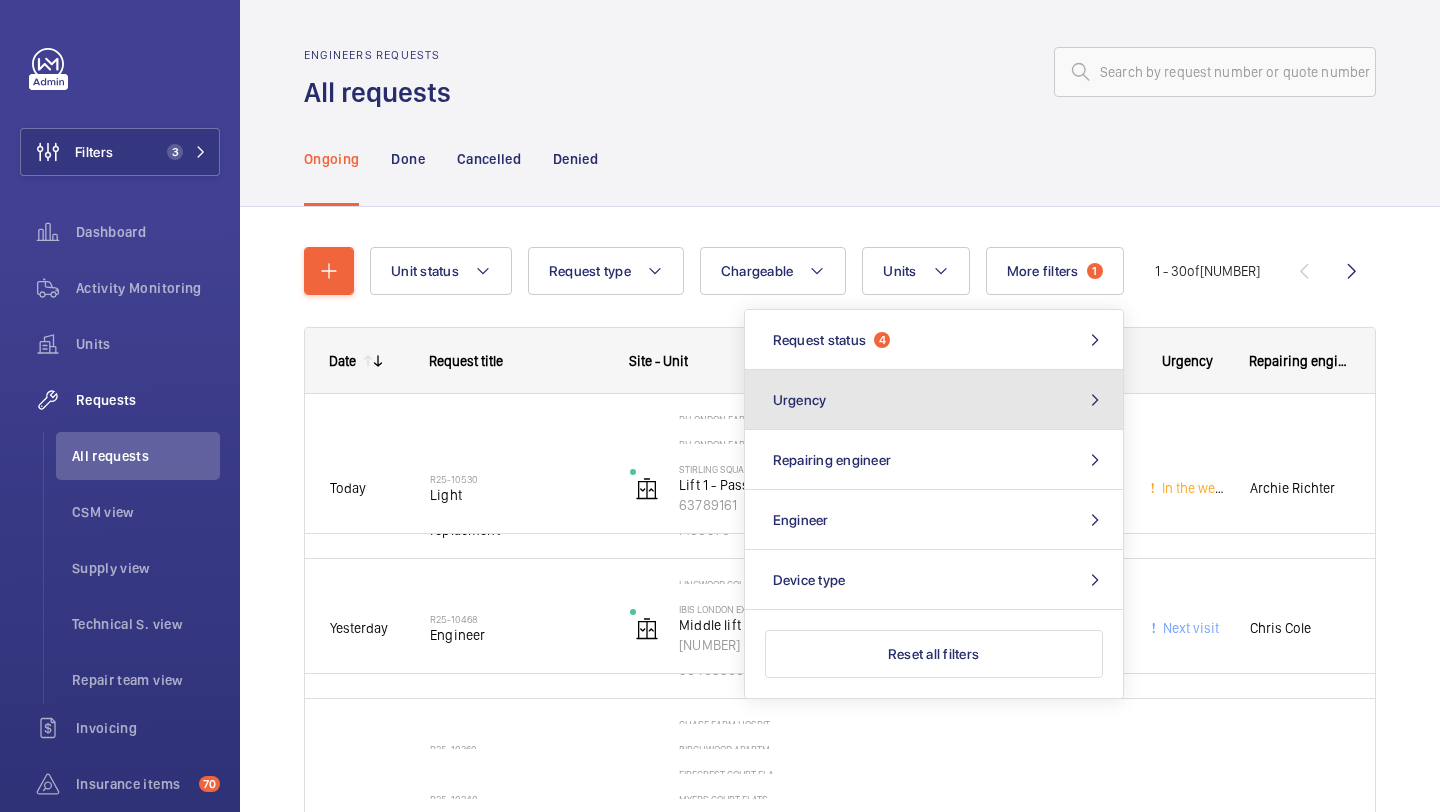 click on "Urgency" 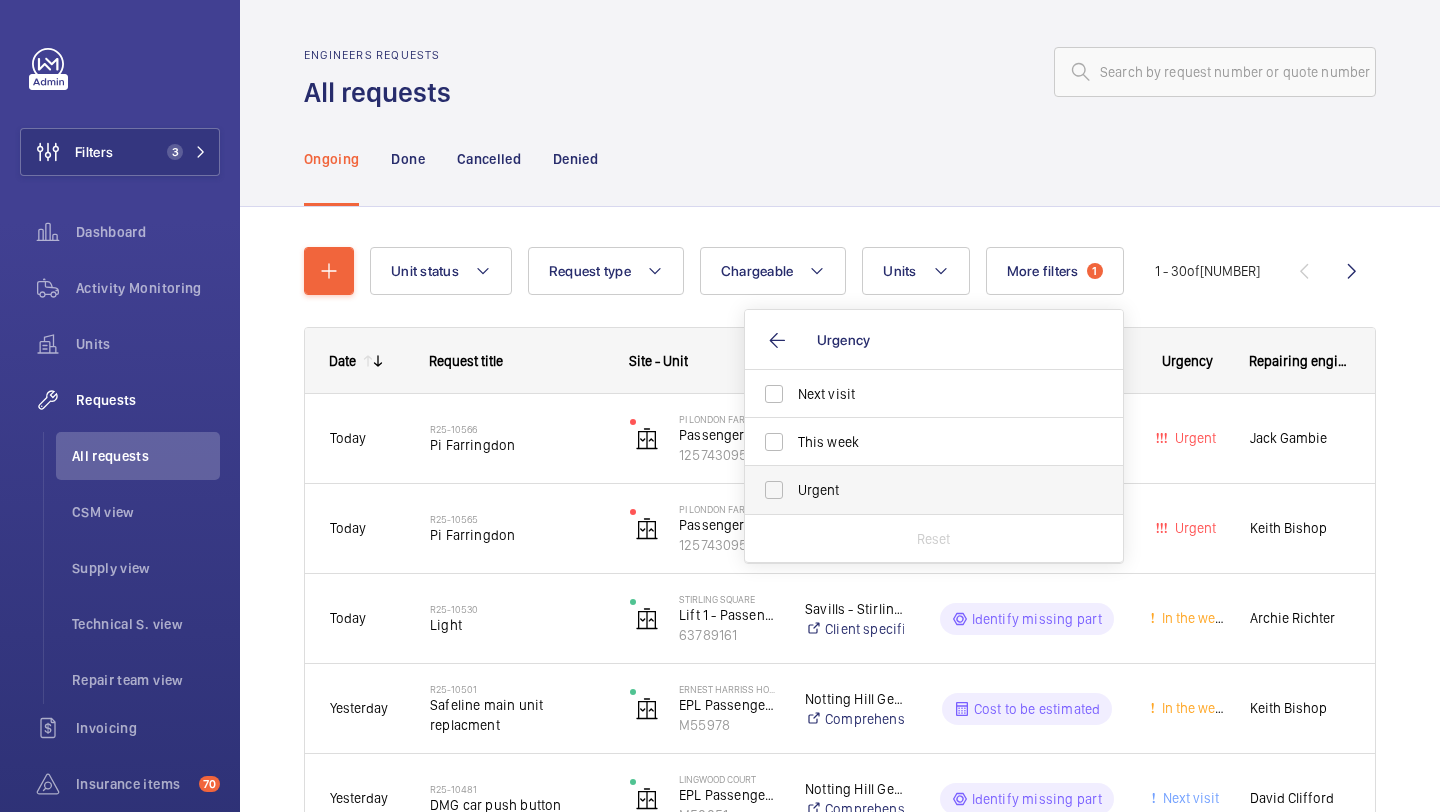 click on "Urgent" at bounding box center [919, 490] 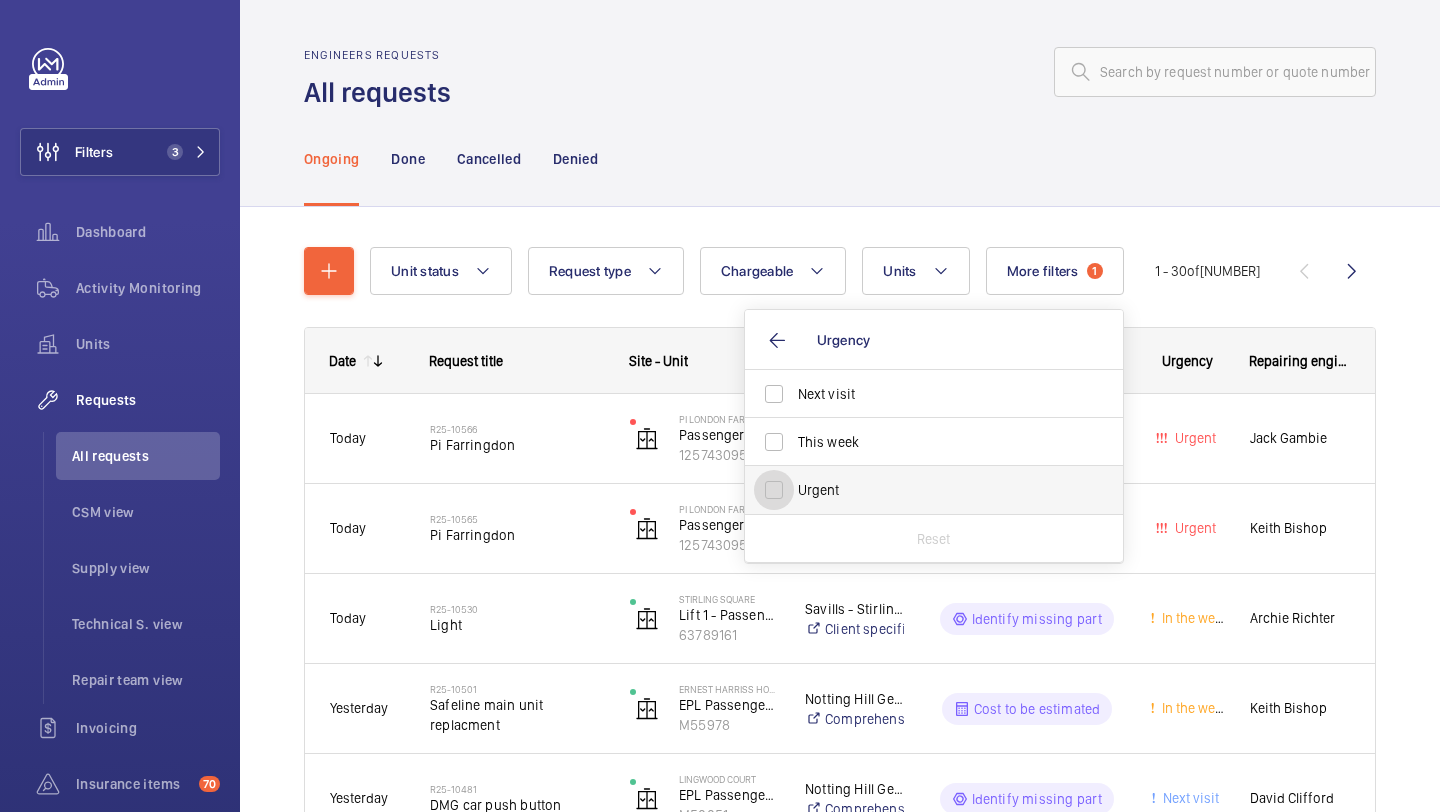 click on "Urgent" at bounding box center (774, 490) 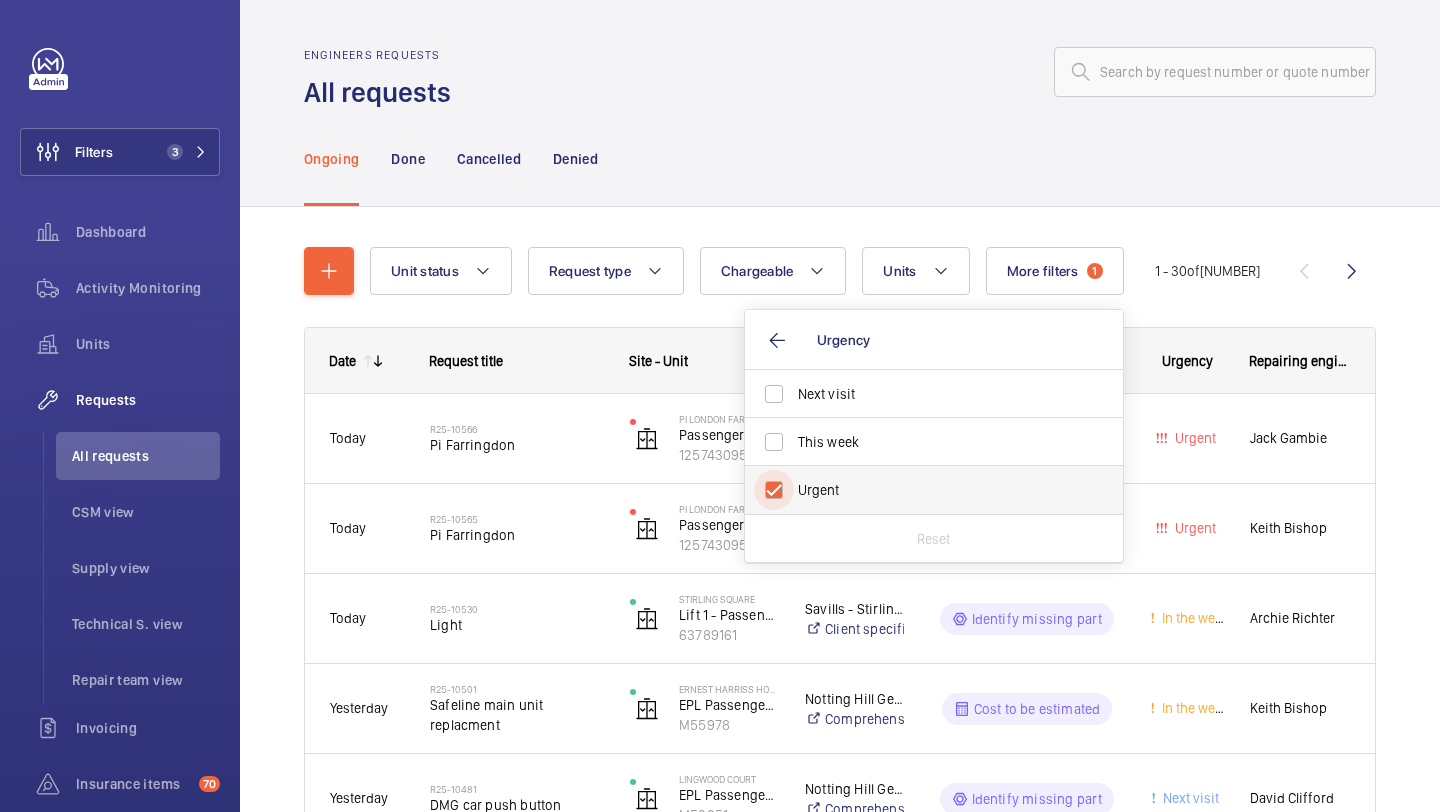 checkbox on "true" 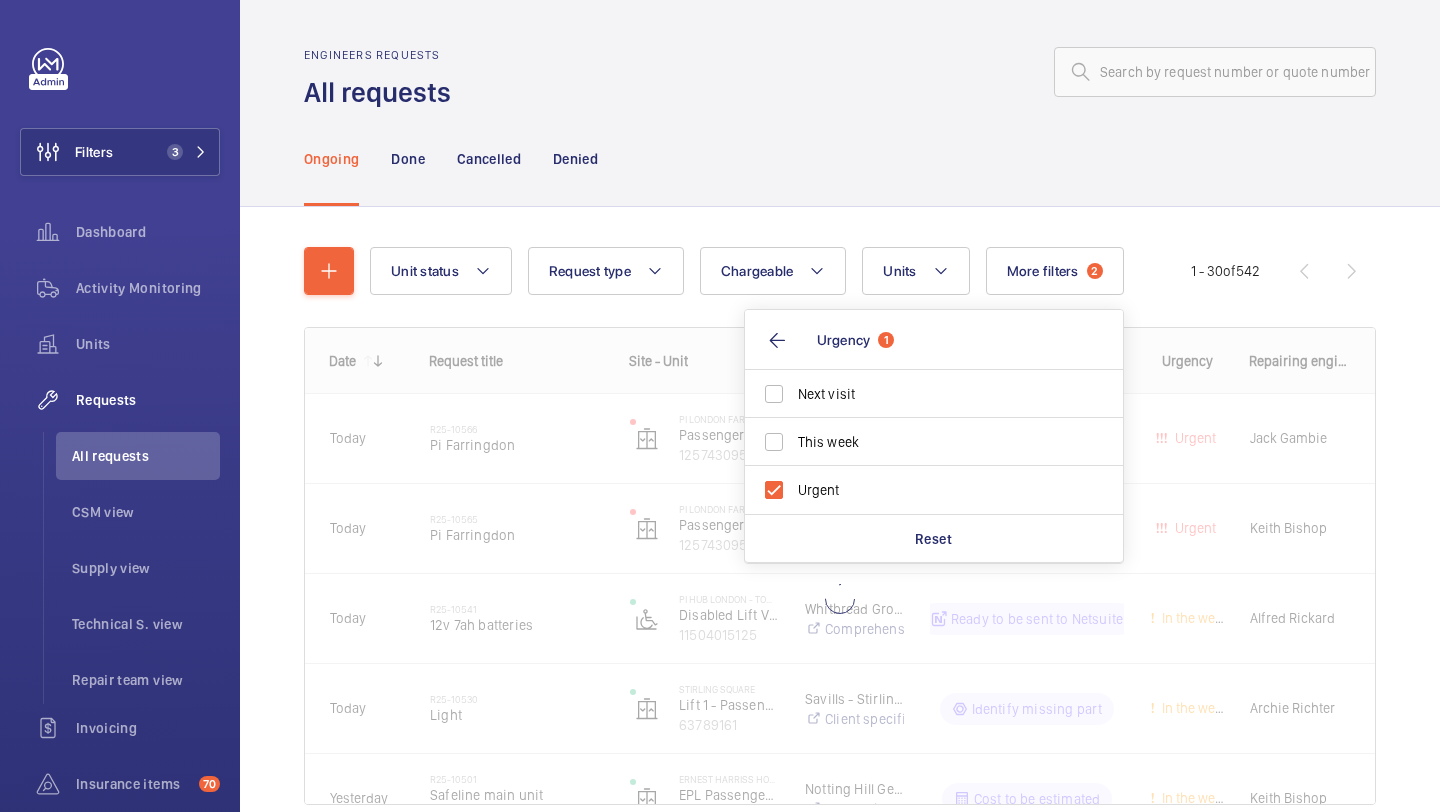 click on "Unit status Request type  Chargeable Units More filters  2  Request status  4 Urgency  1 Next visit This week Urgent Reset Repairing engineer Engineer Device type 1 - 30  of  542
Date
Request title
Site - Unit" 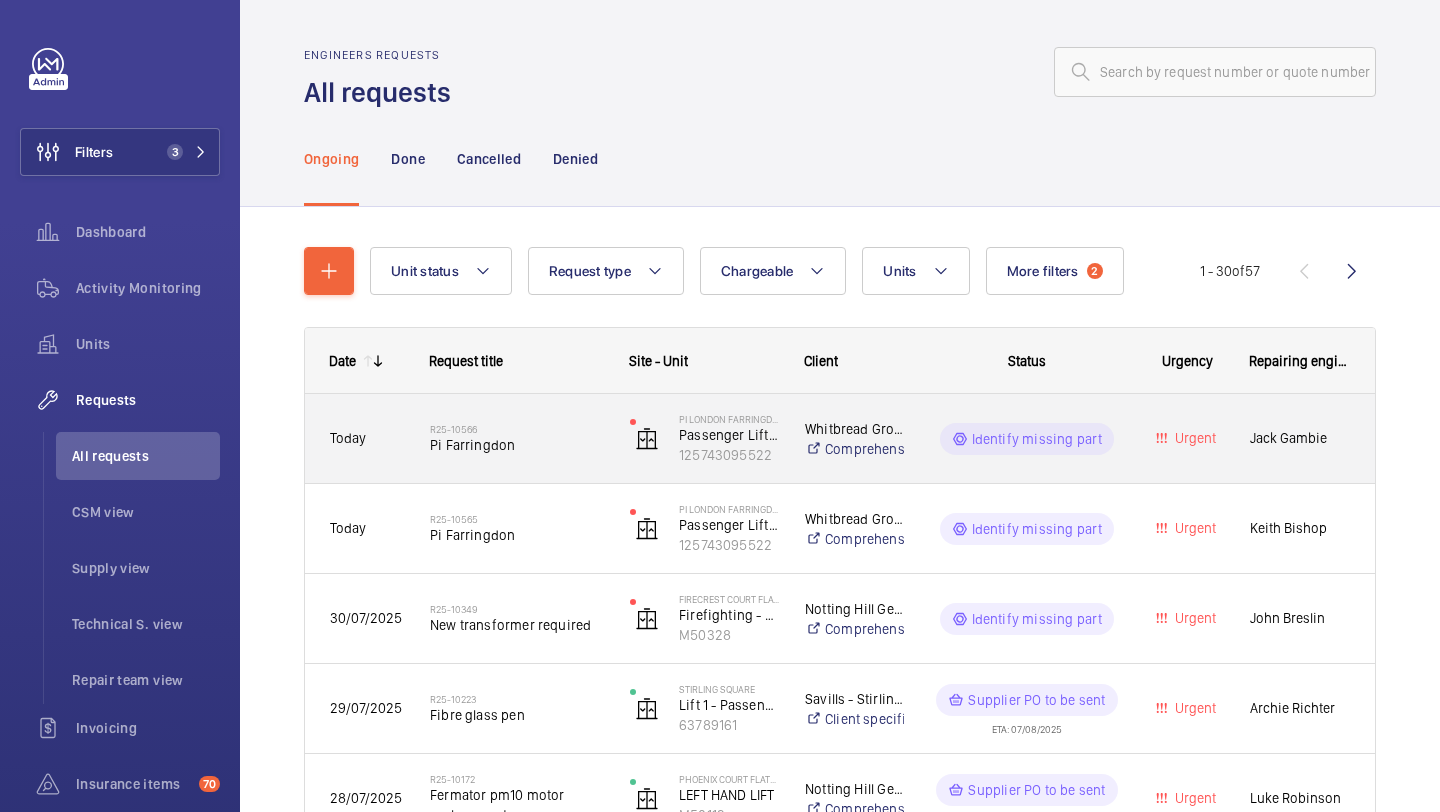 click on "[REFERENCE]   Pi Farringdon" 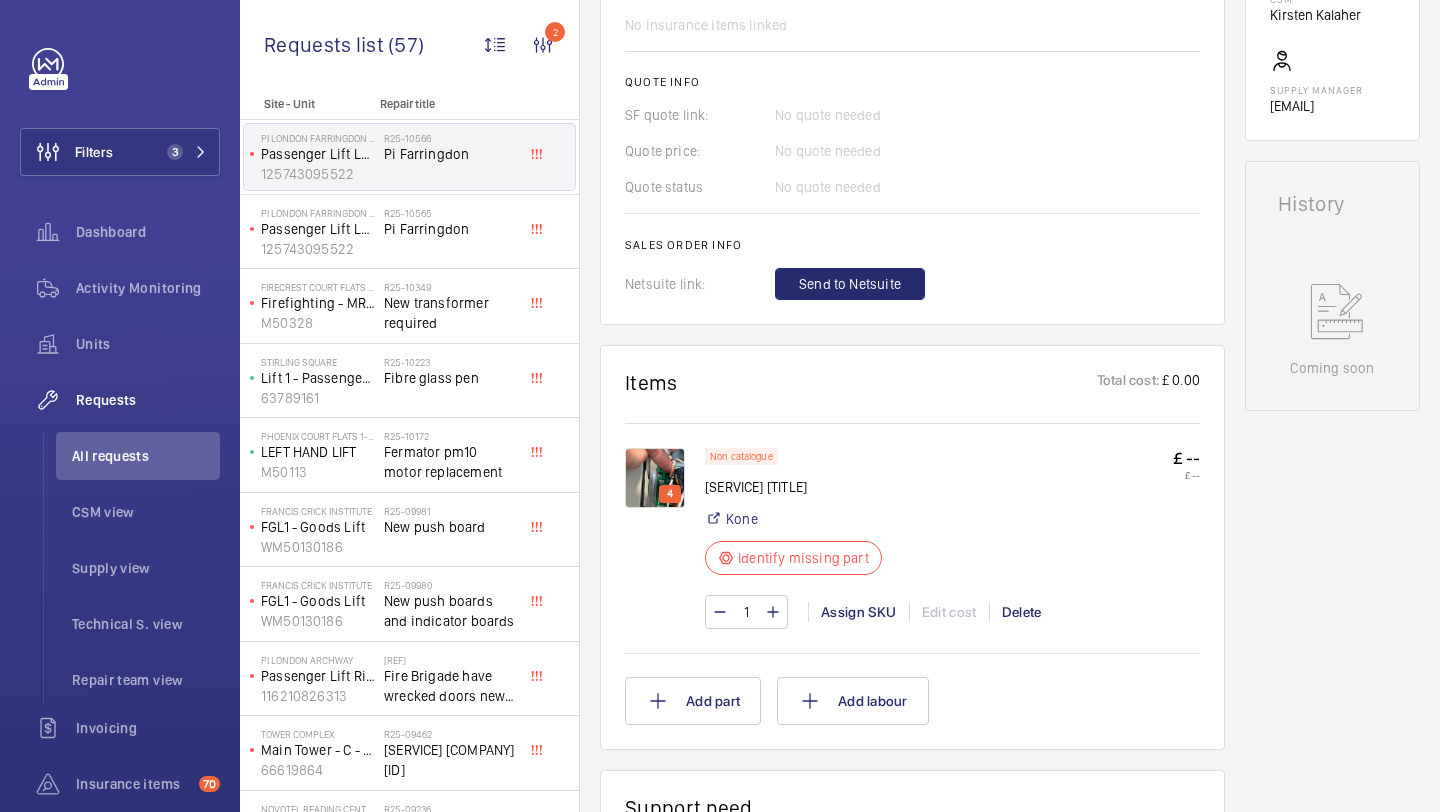 click 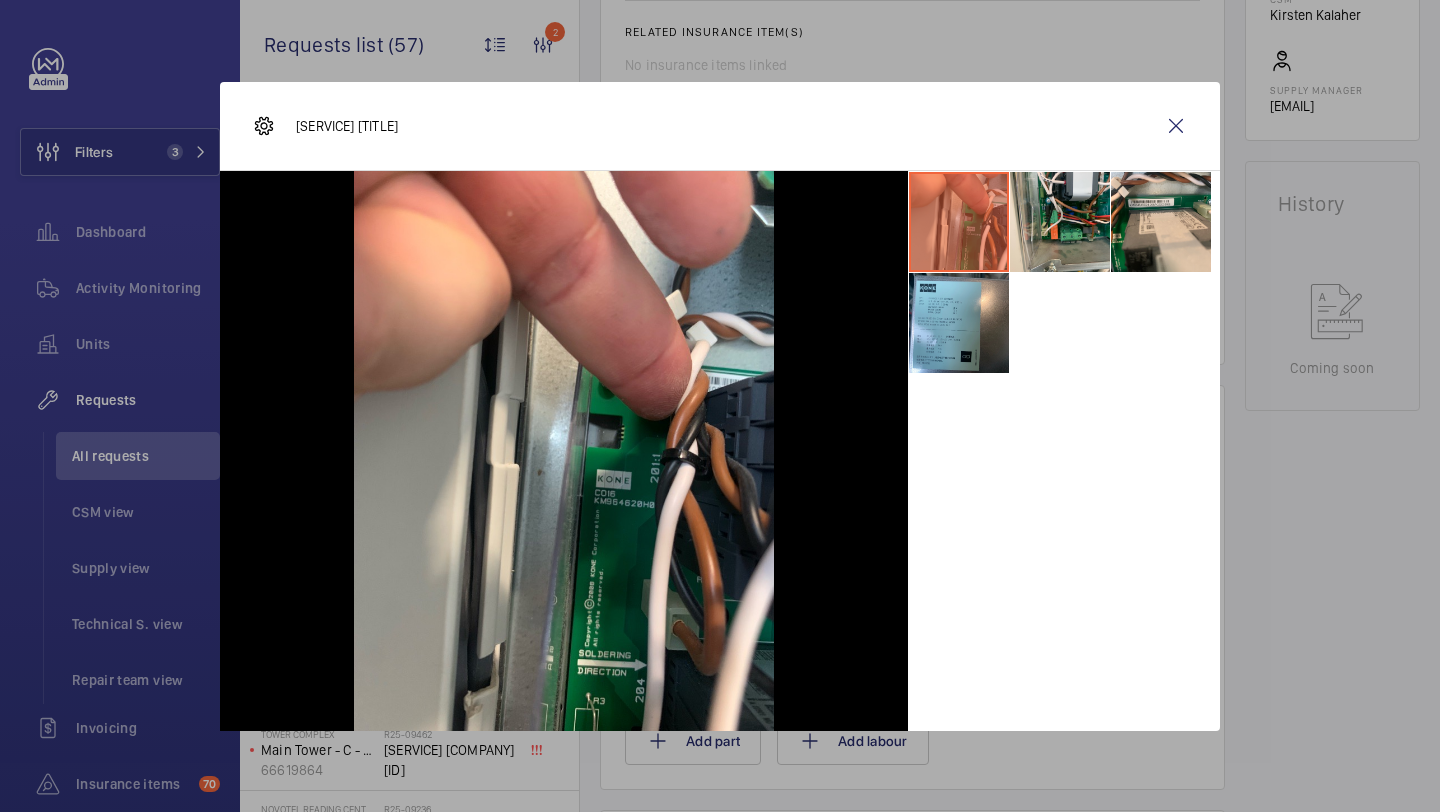 scroll, scrollTop: 783, scrollLeft: 0, axis: vertical 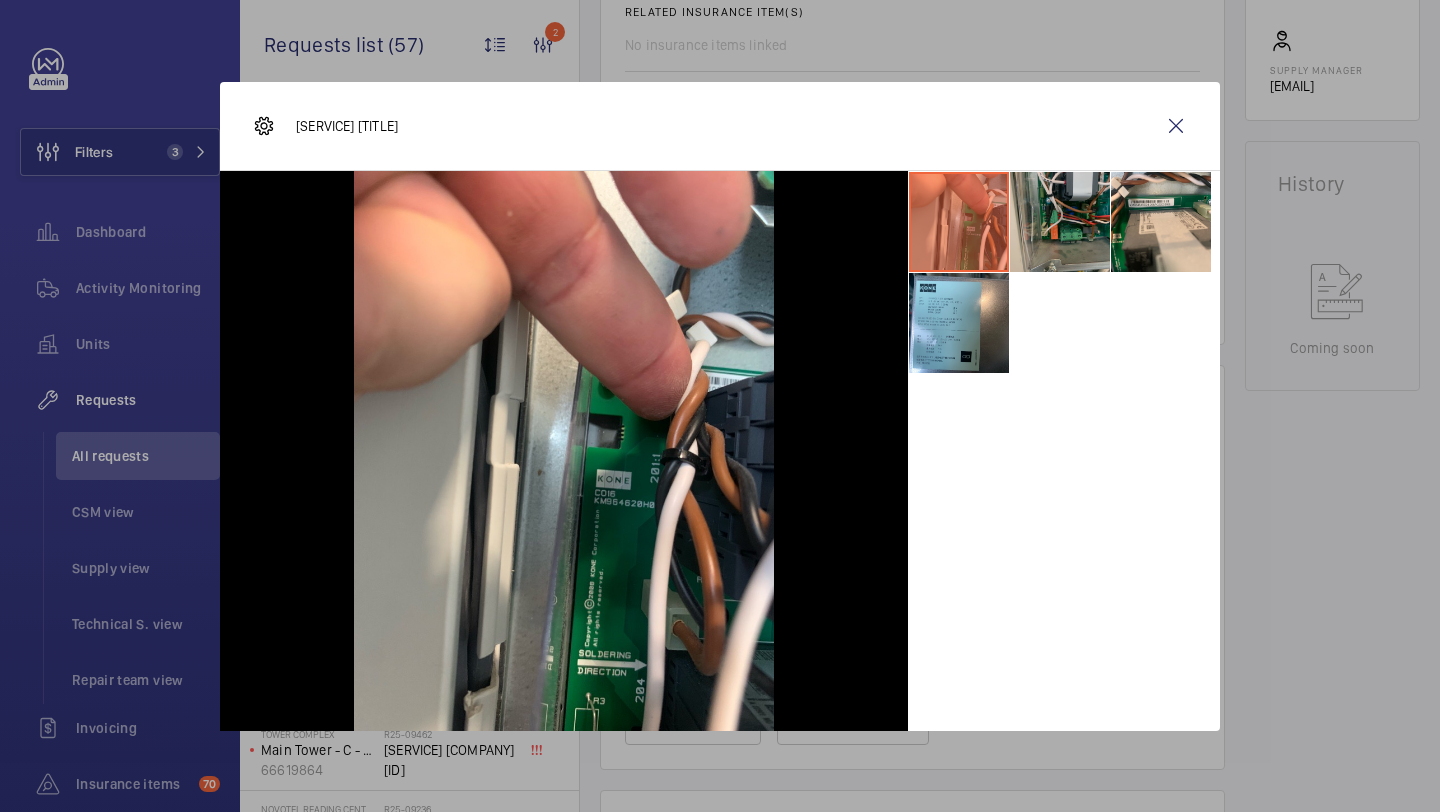 click at bounding box center (1060, 222) 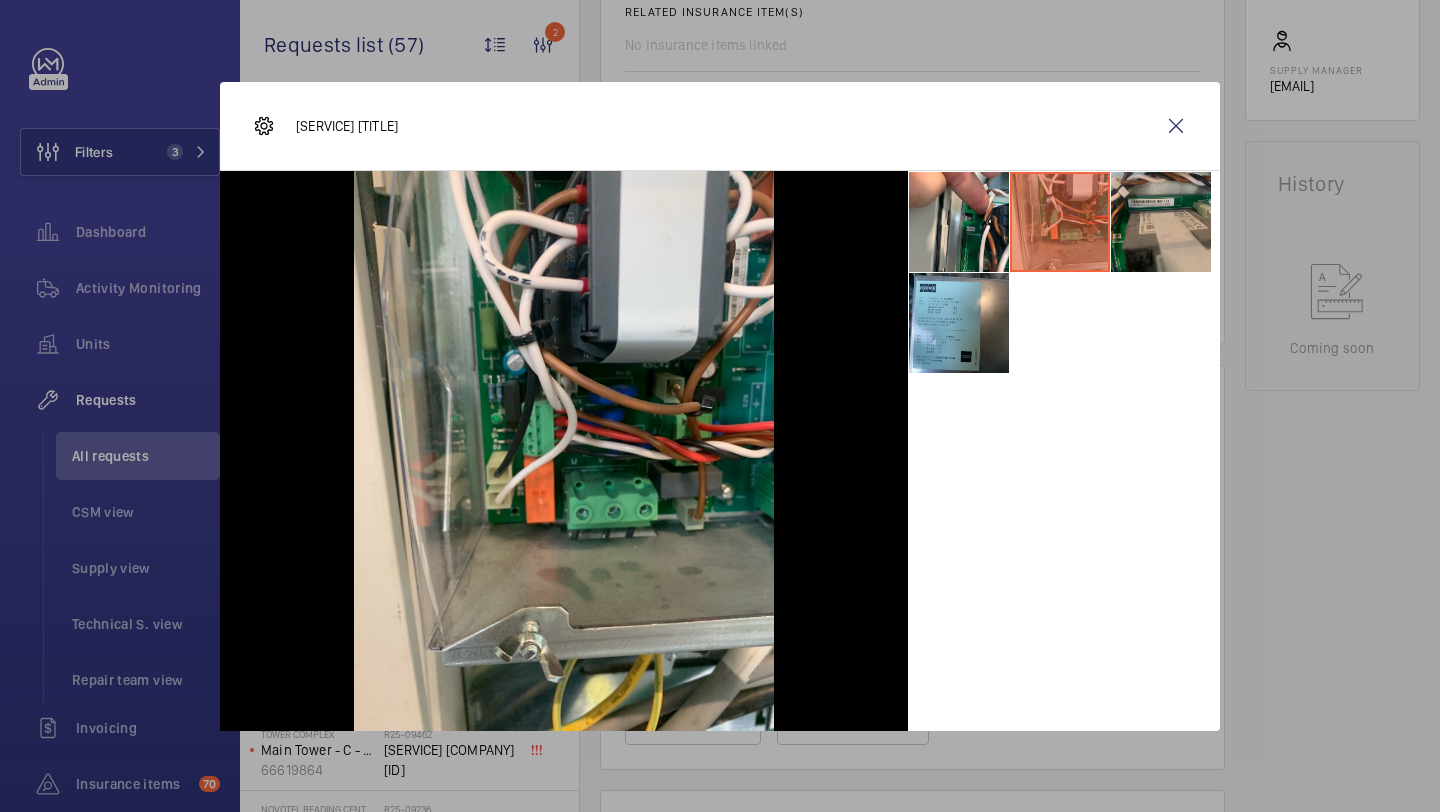 click at bounding box center (1161, 222) 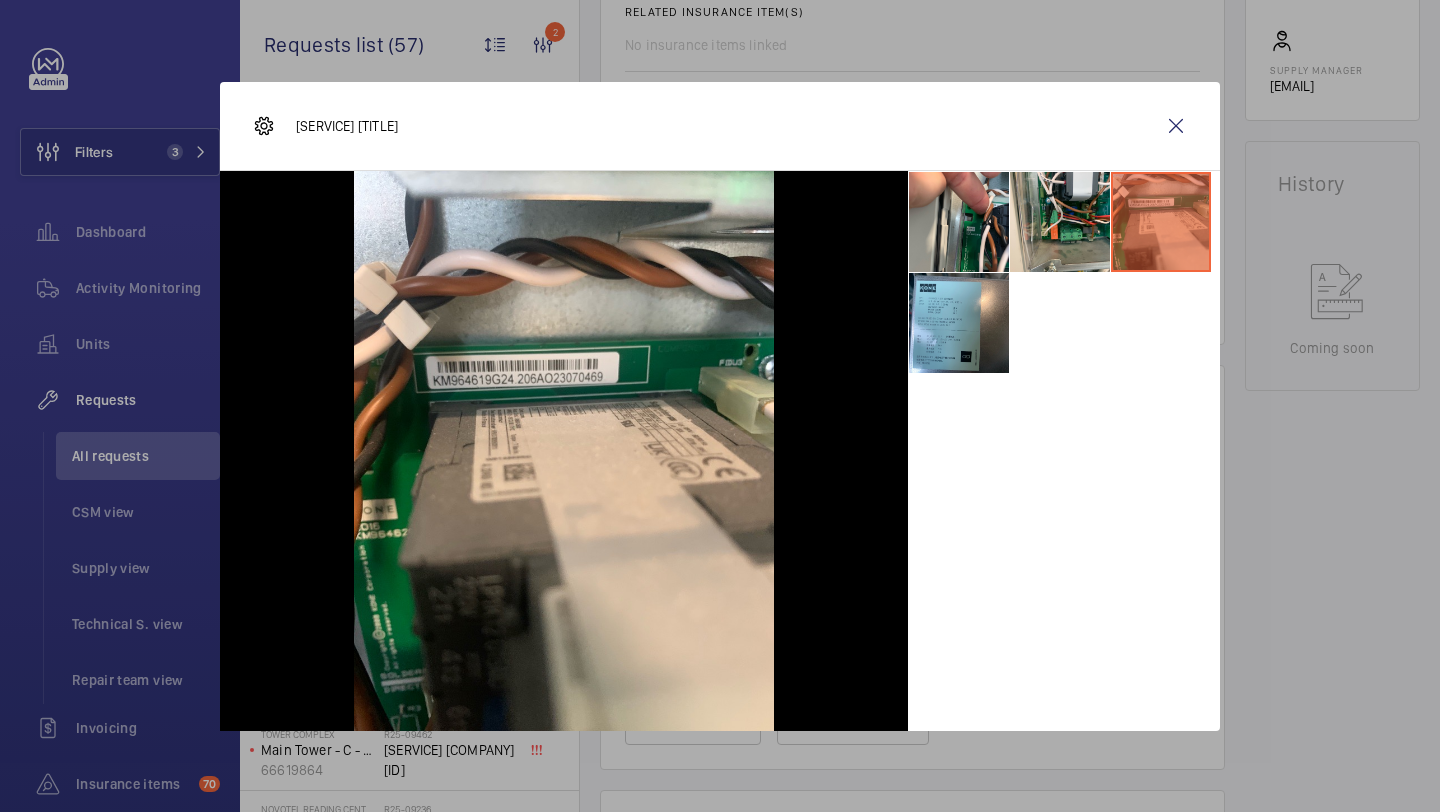 click at bounding box center (1064, 272) 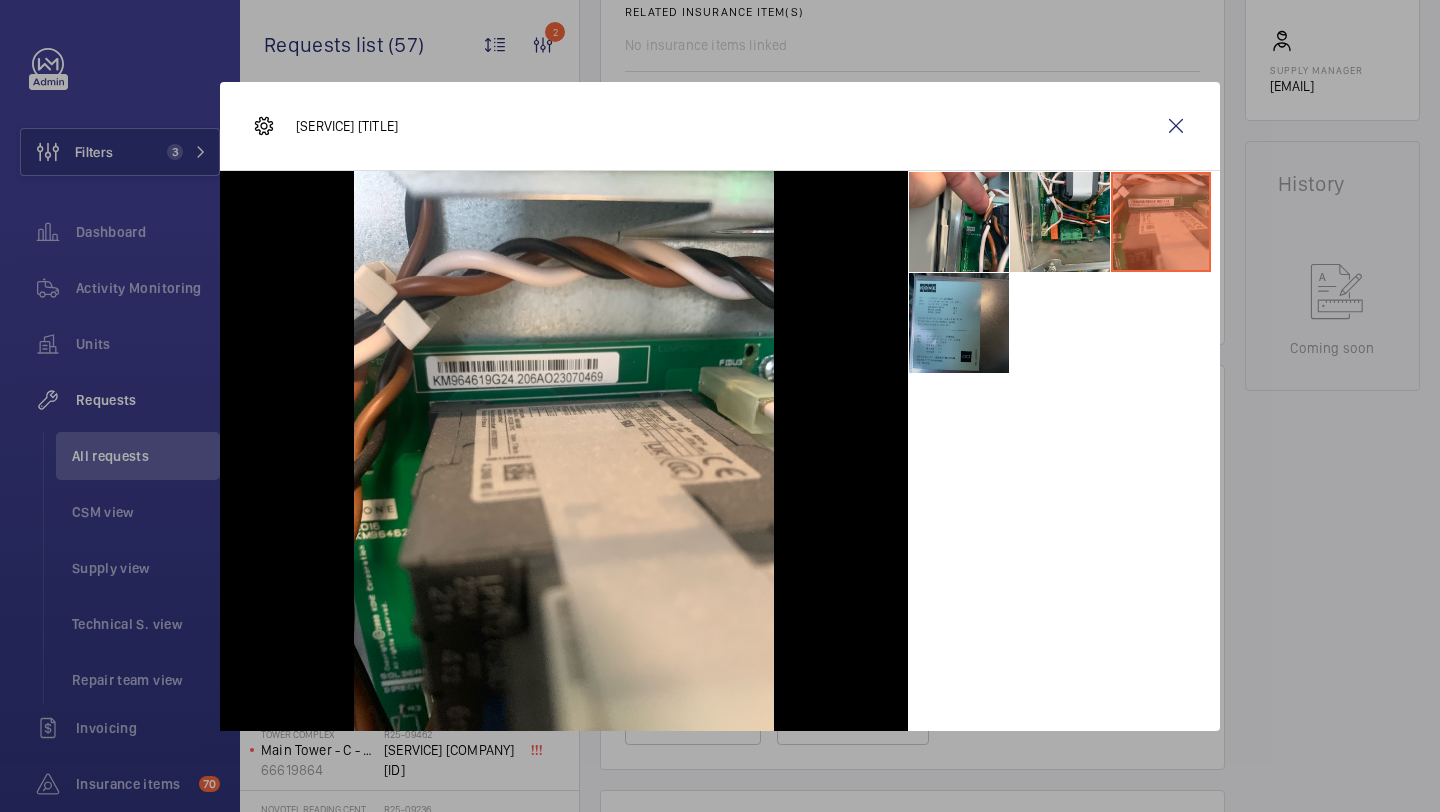 click at bounding box center (959, 323) 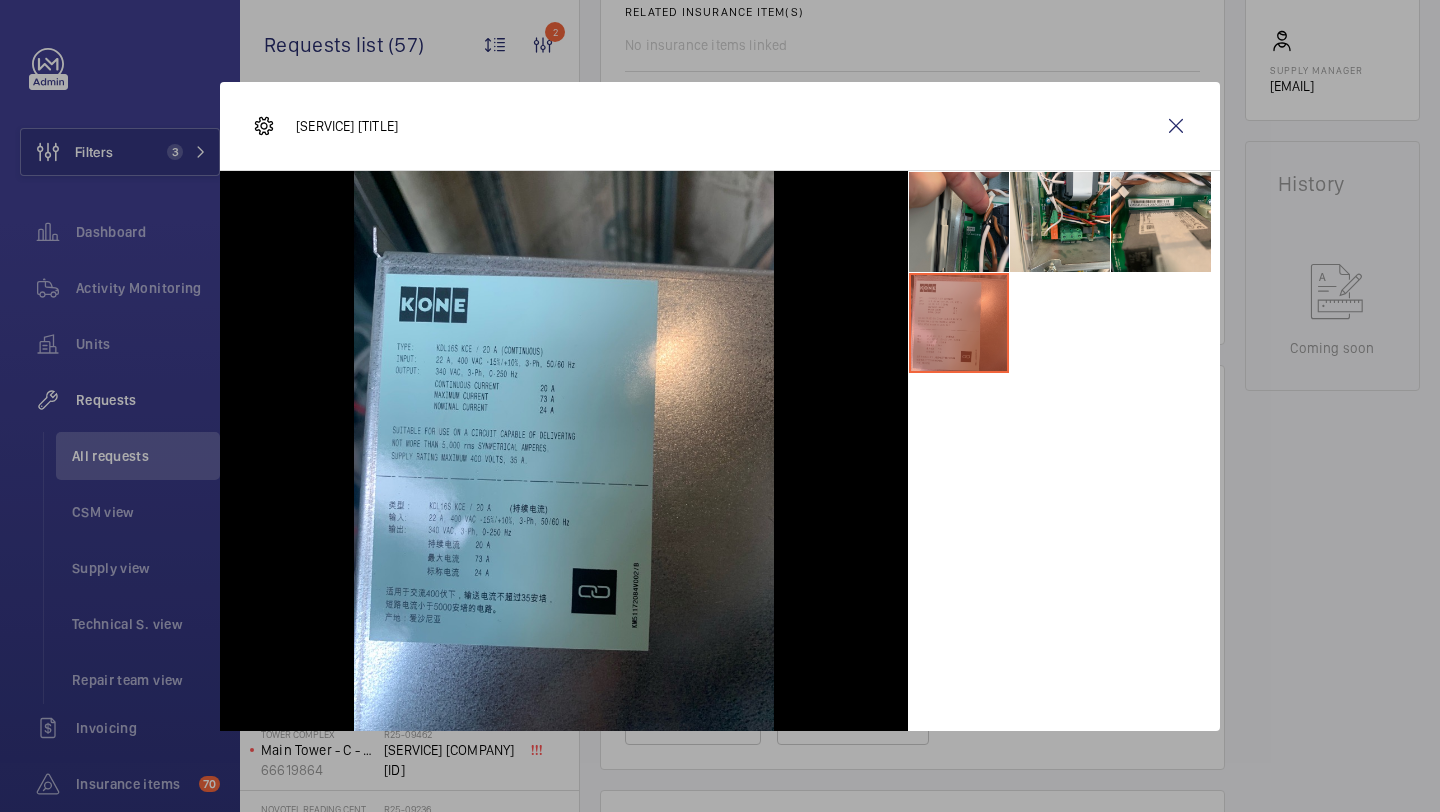 click at bounding box center (959, 222) 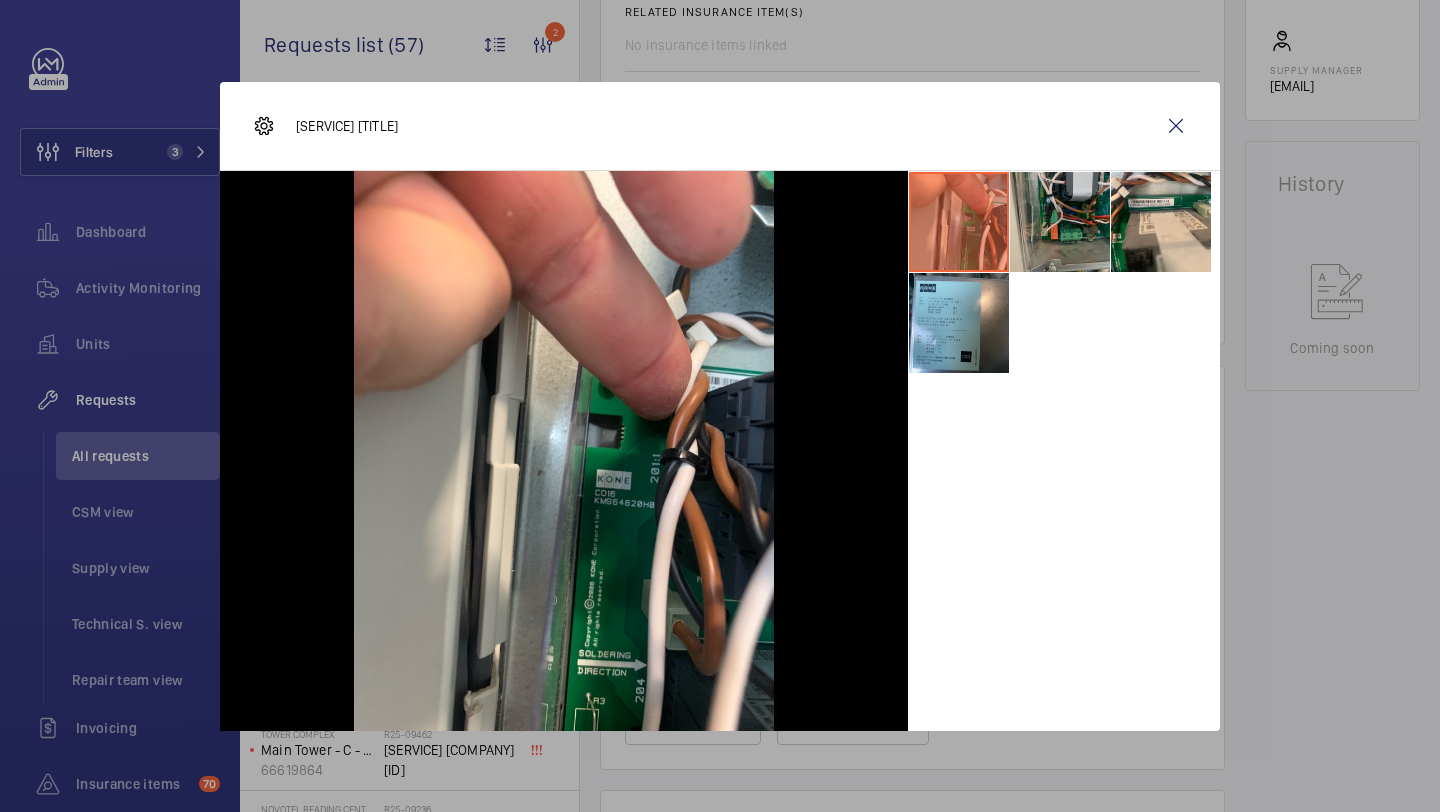 click at bounding box center [1060, 222] 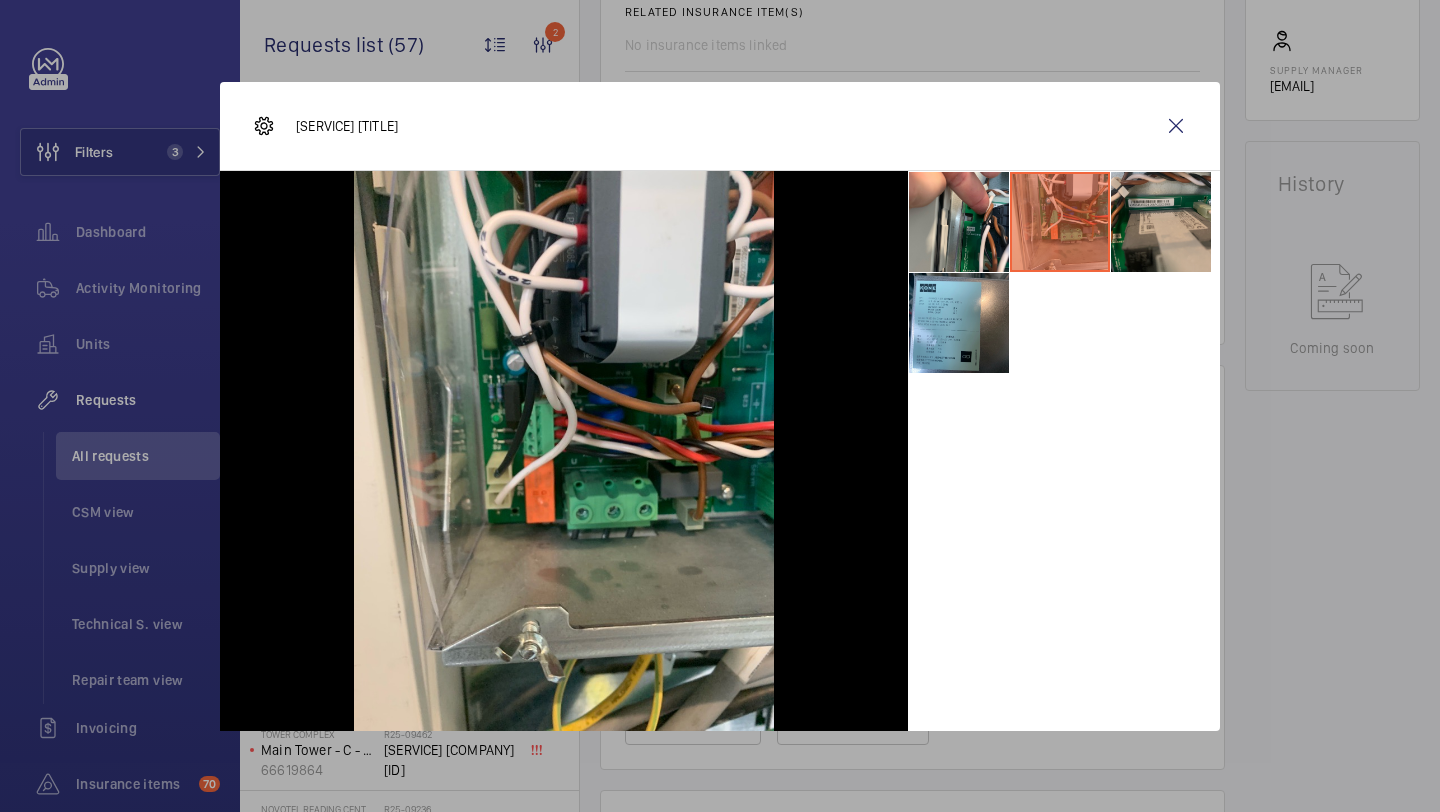 click at bounding box center [1161, 222] 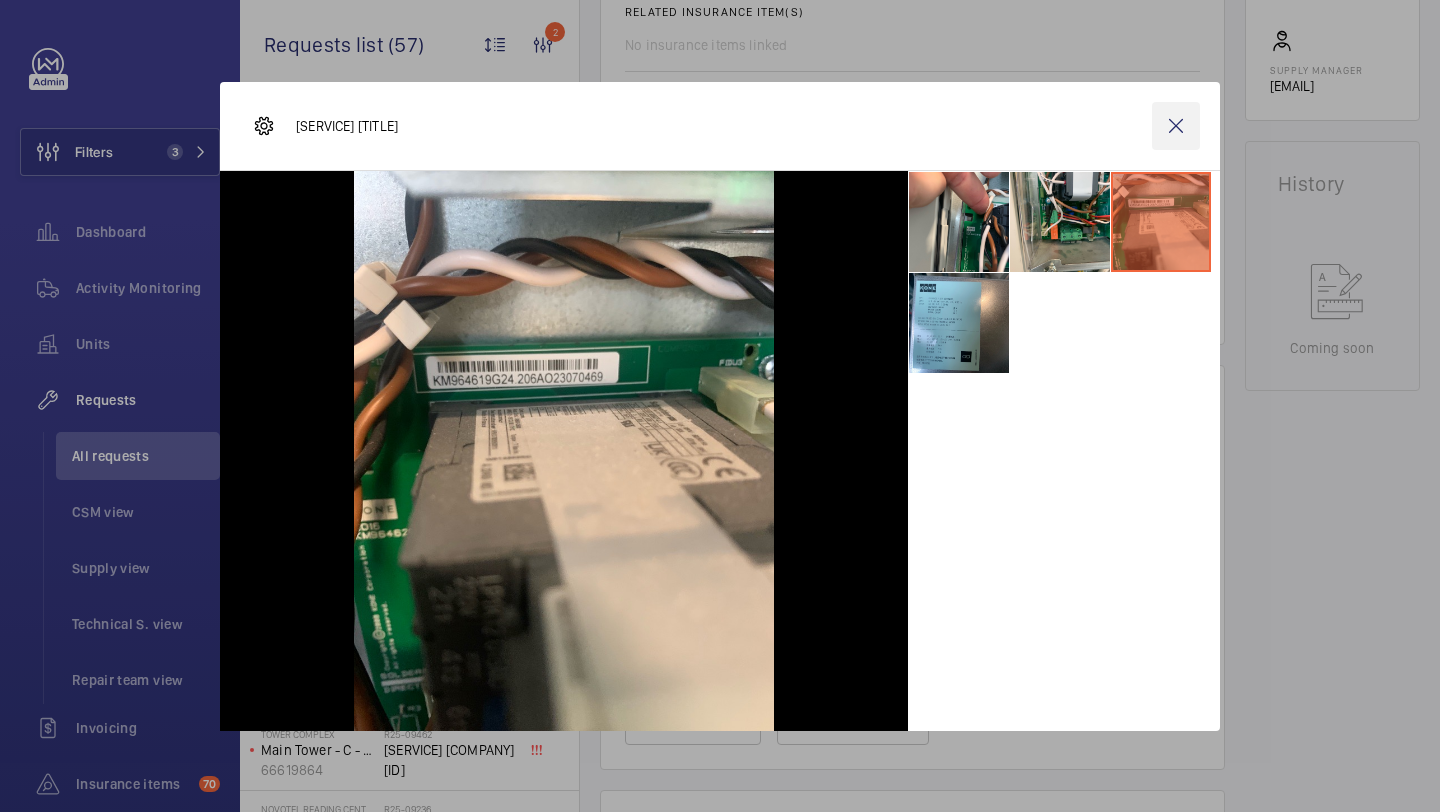click at bounding box center [1176, 126] 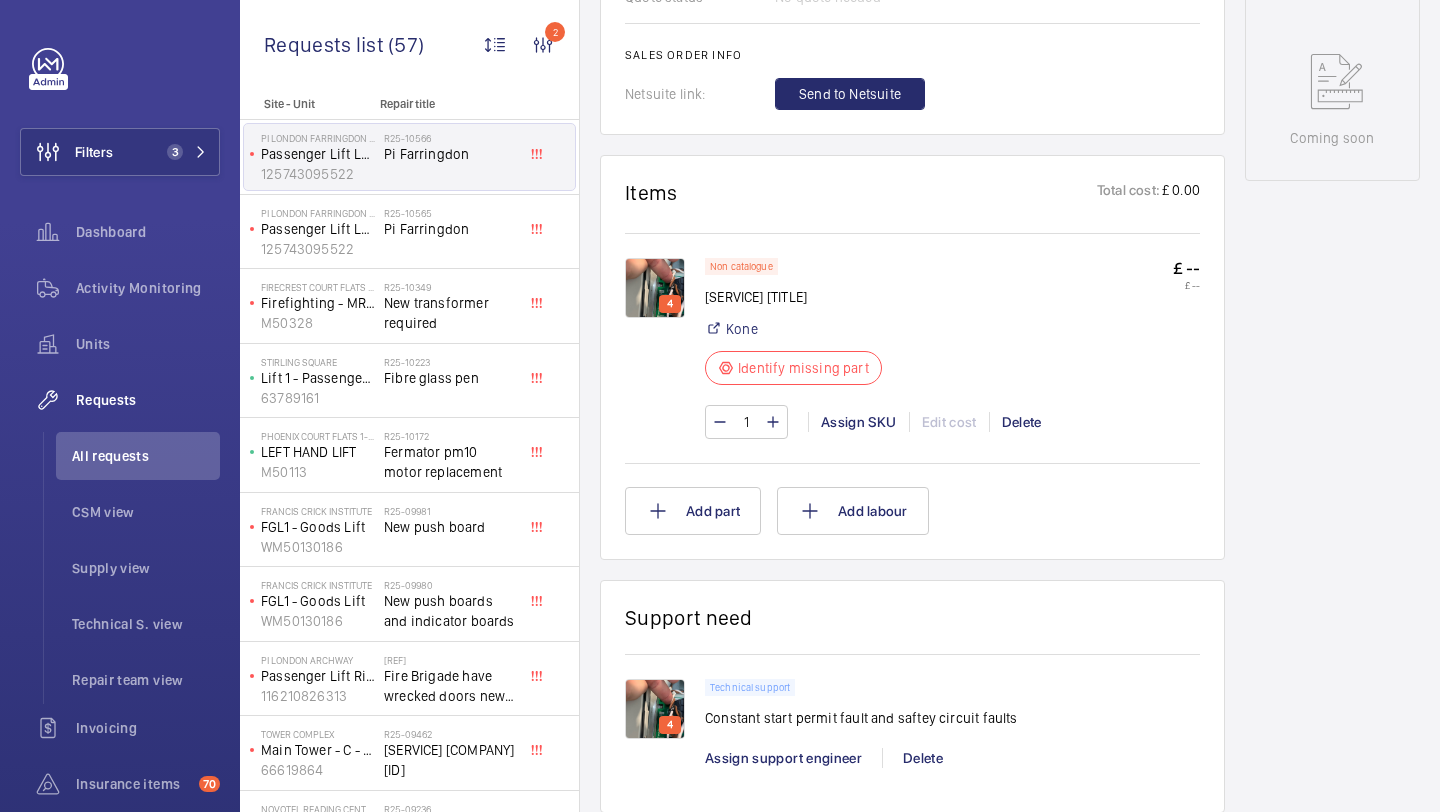 scroll, scrollTop: 997, scrollLeft: 0, axis: vertical 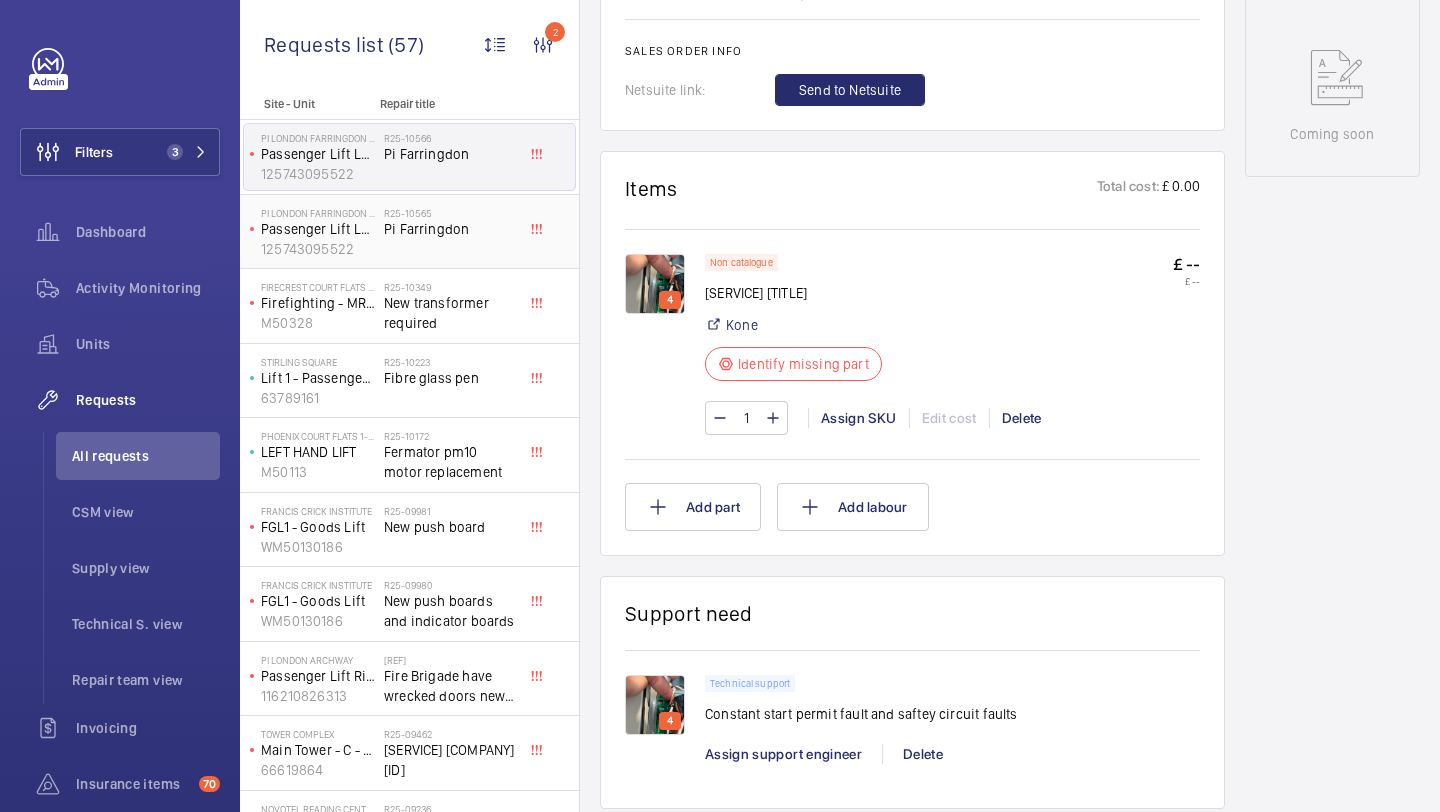 click on "[REFERENCE]   Pi Farringdon" 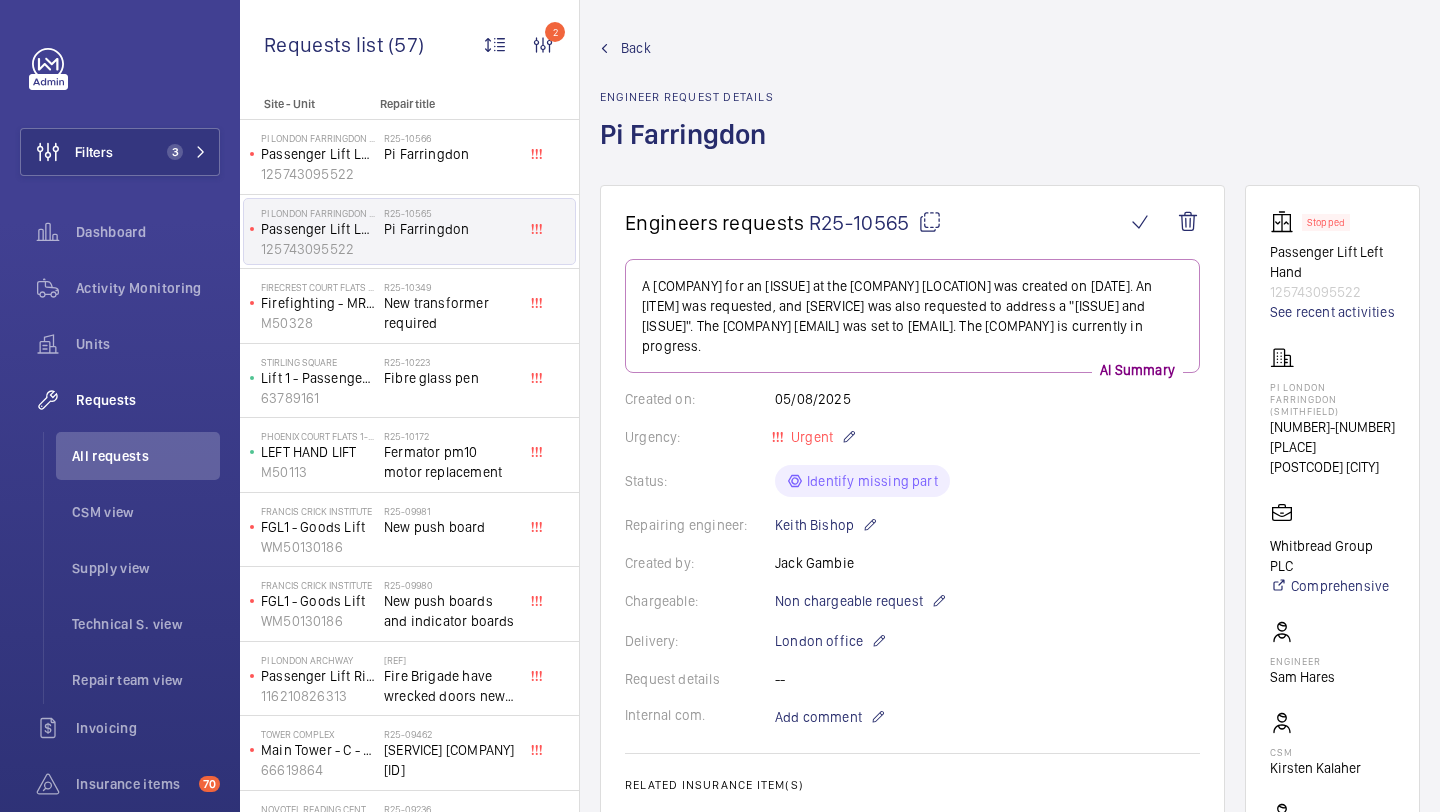 scroll, scrollTop: 0, scrollLeft: 0, axis: both 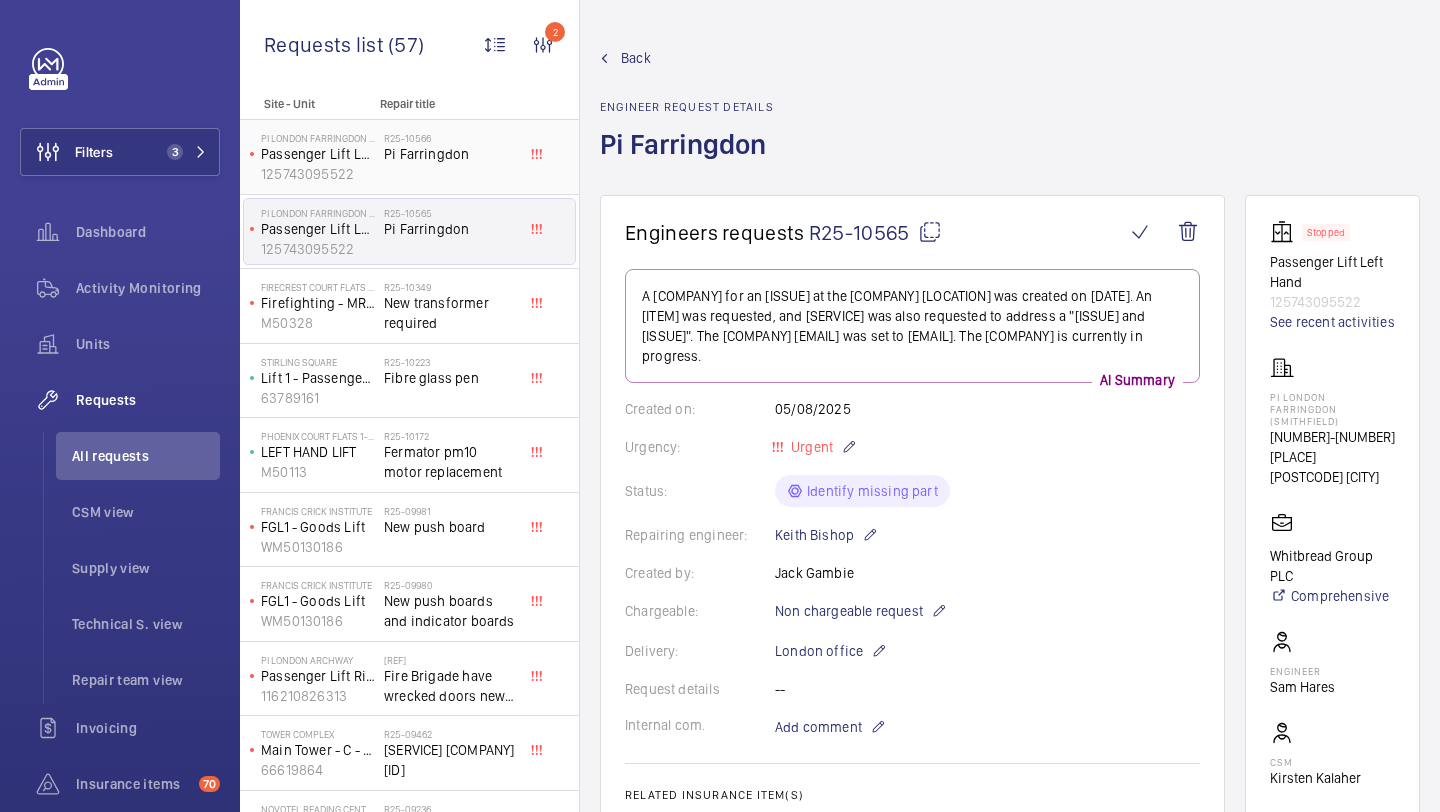 click on "[REFERENCE]   Pi Farringdon" 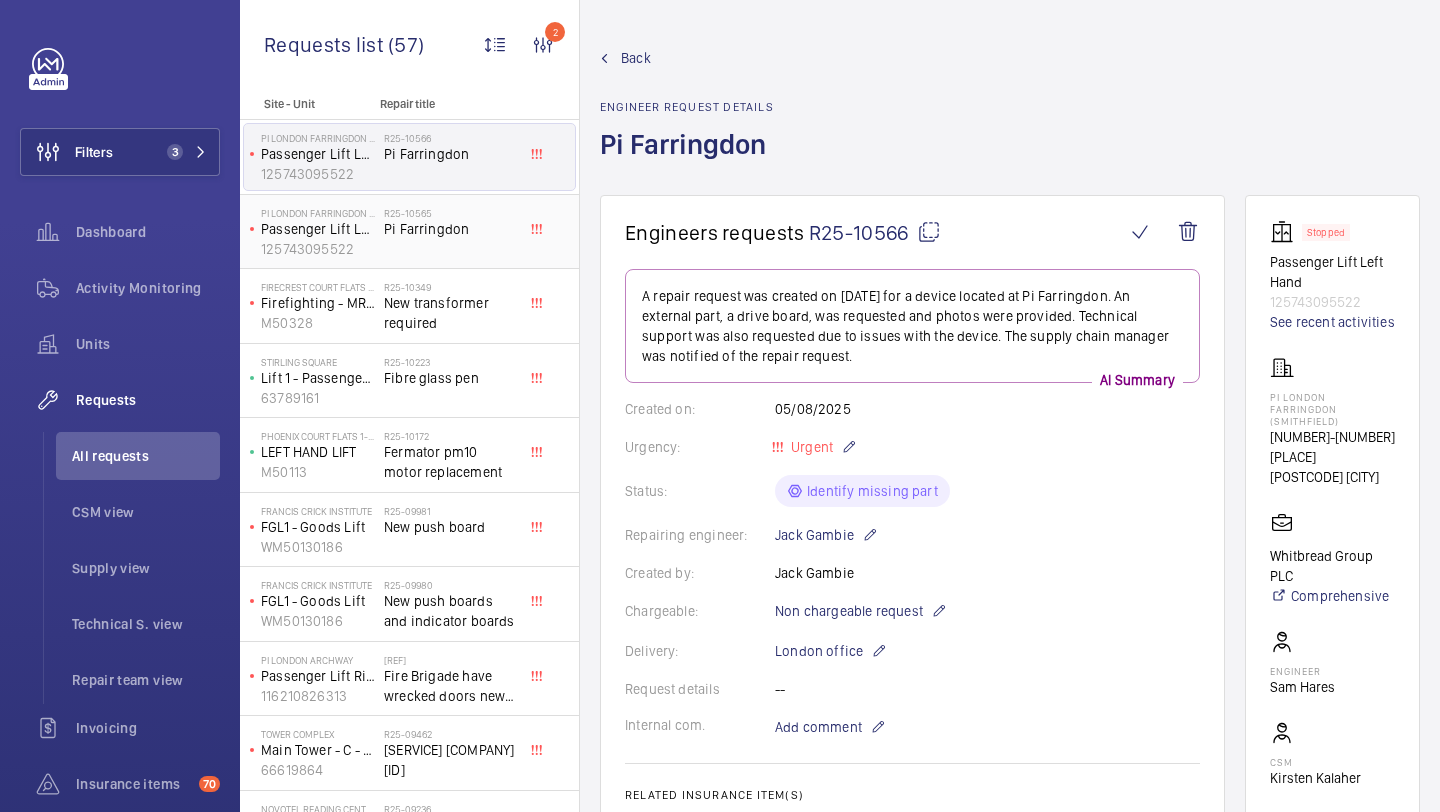 click on "Pi Farringdon" 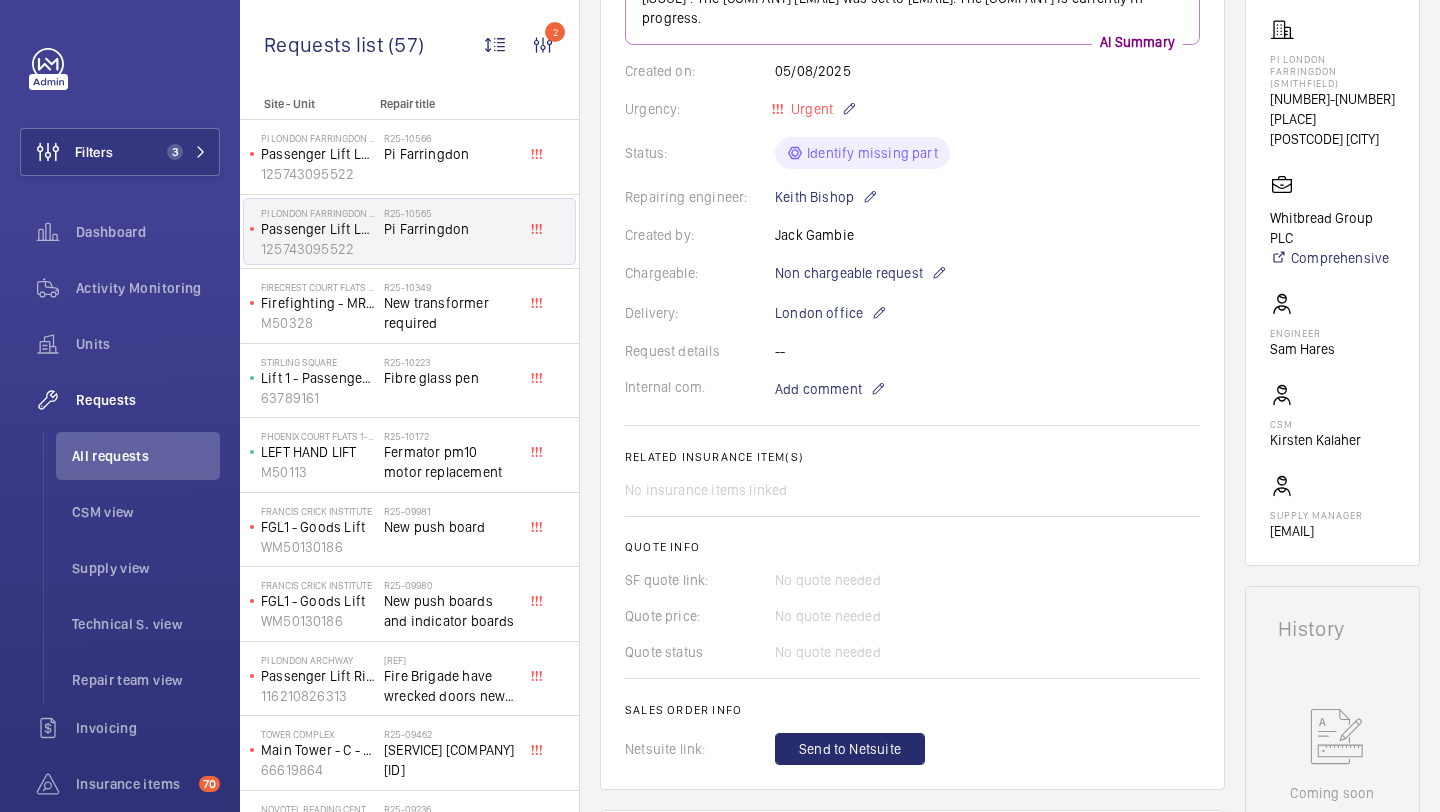 scroll, scrollTop: 56, scrollLeft: 0, axis: vertical 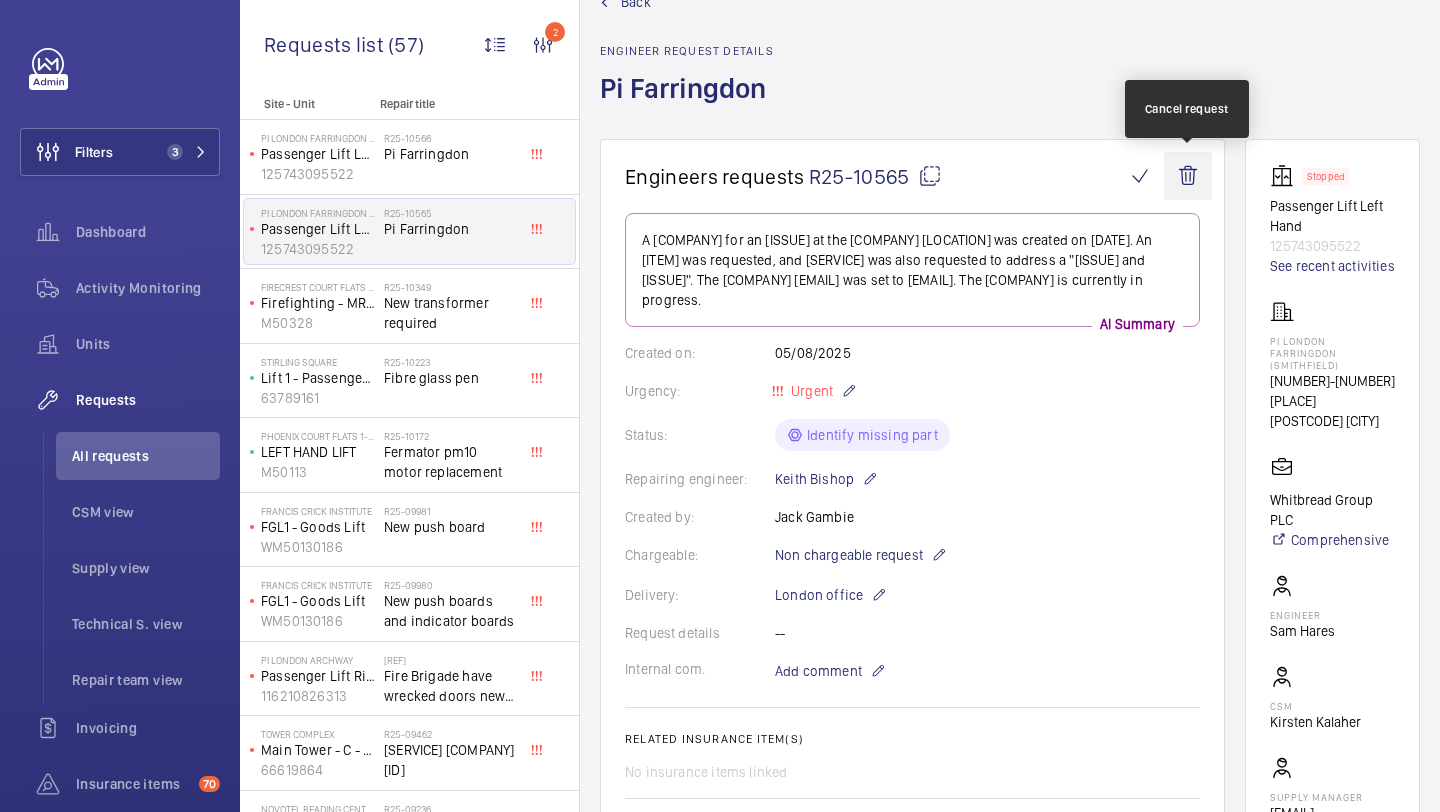 click 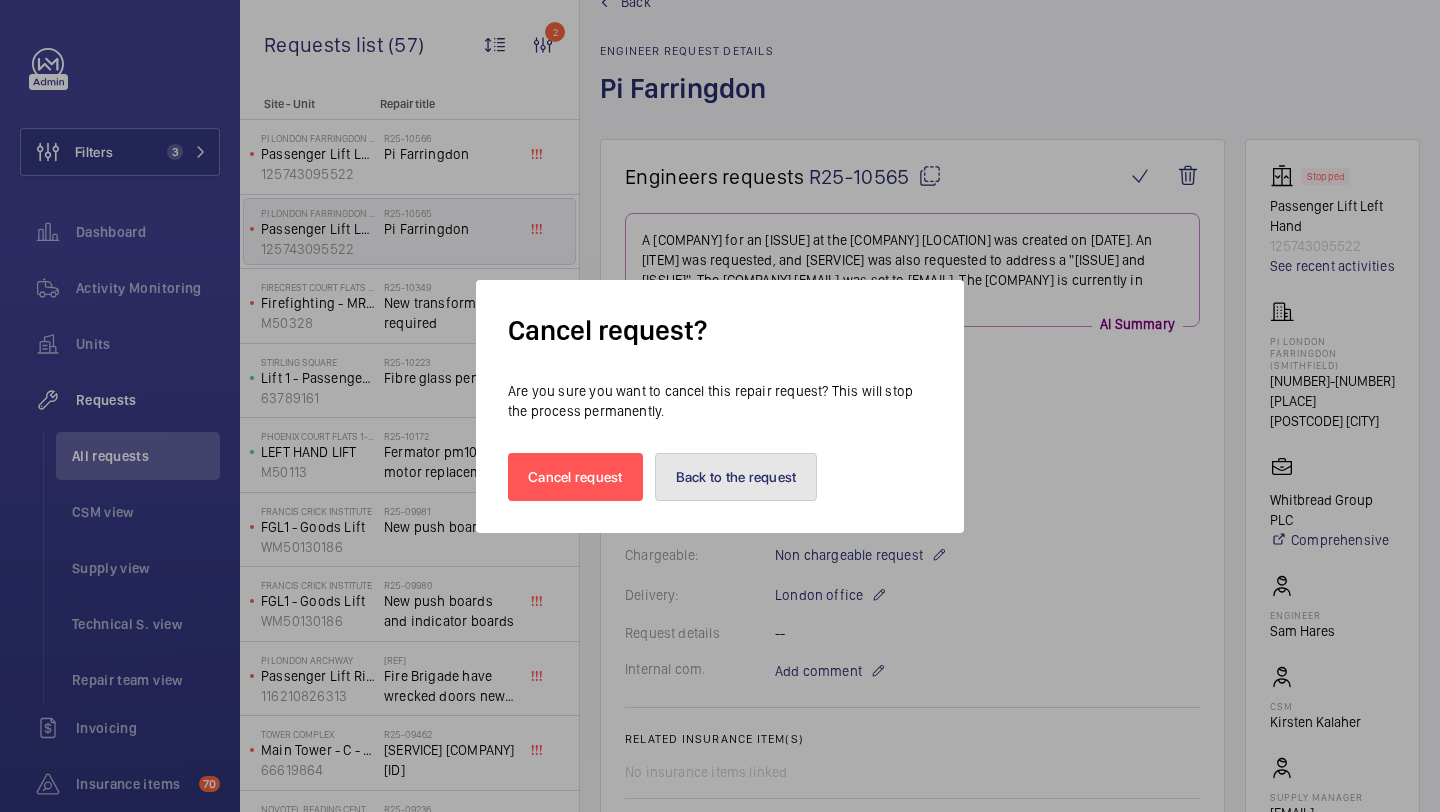 click on "Back to the request" at bounding box center (736, 477) 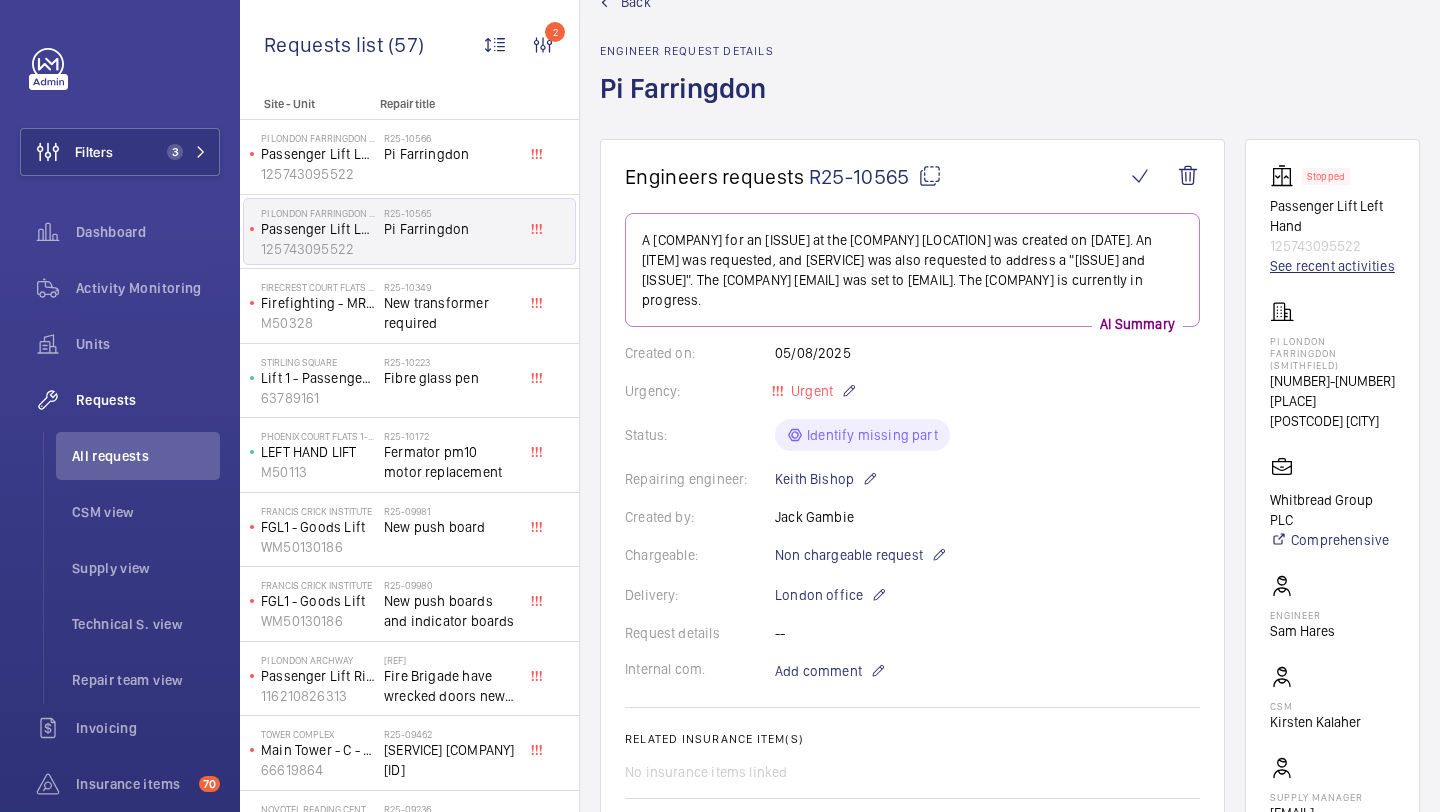 click on "See recent activities" 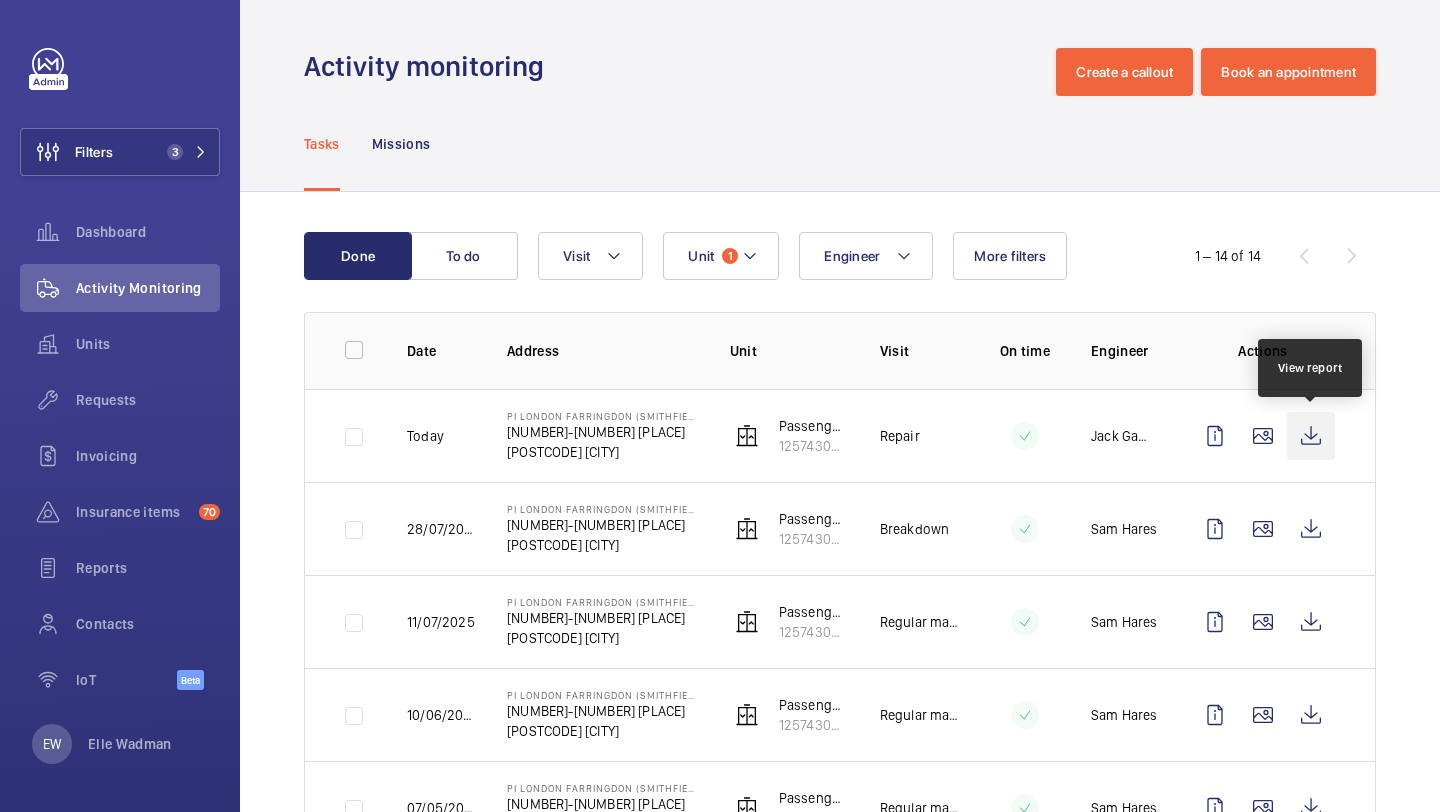 click 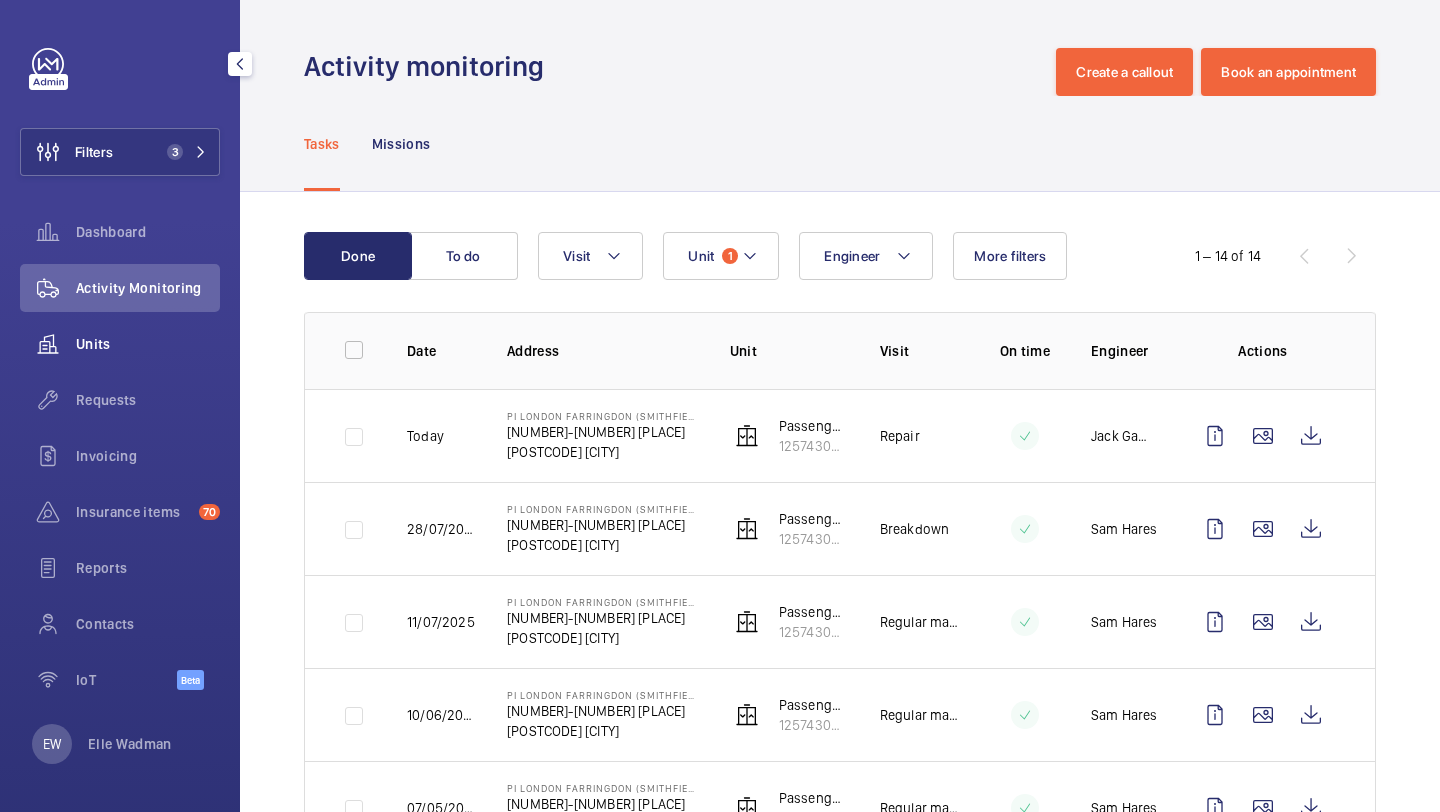 click on "Units" 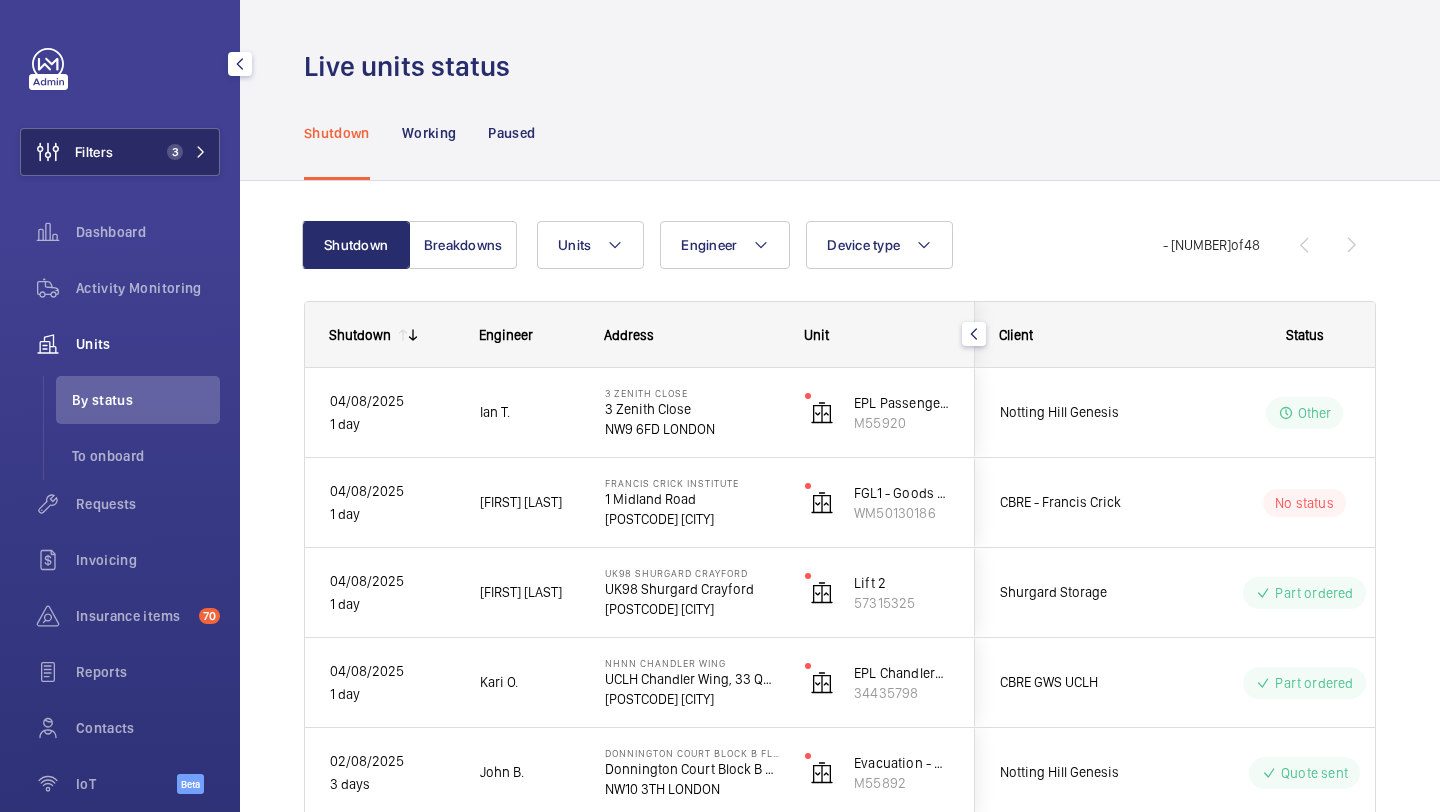 click on "3" 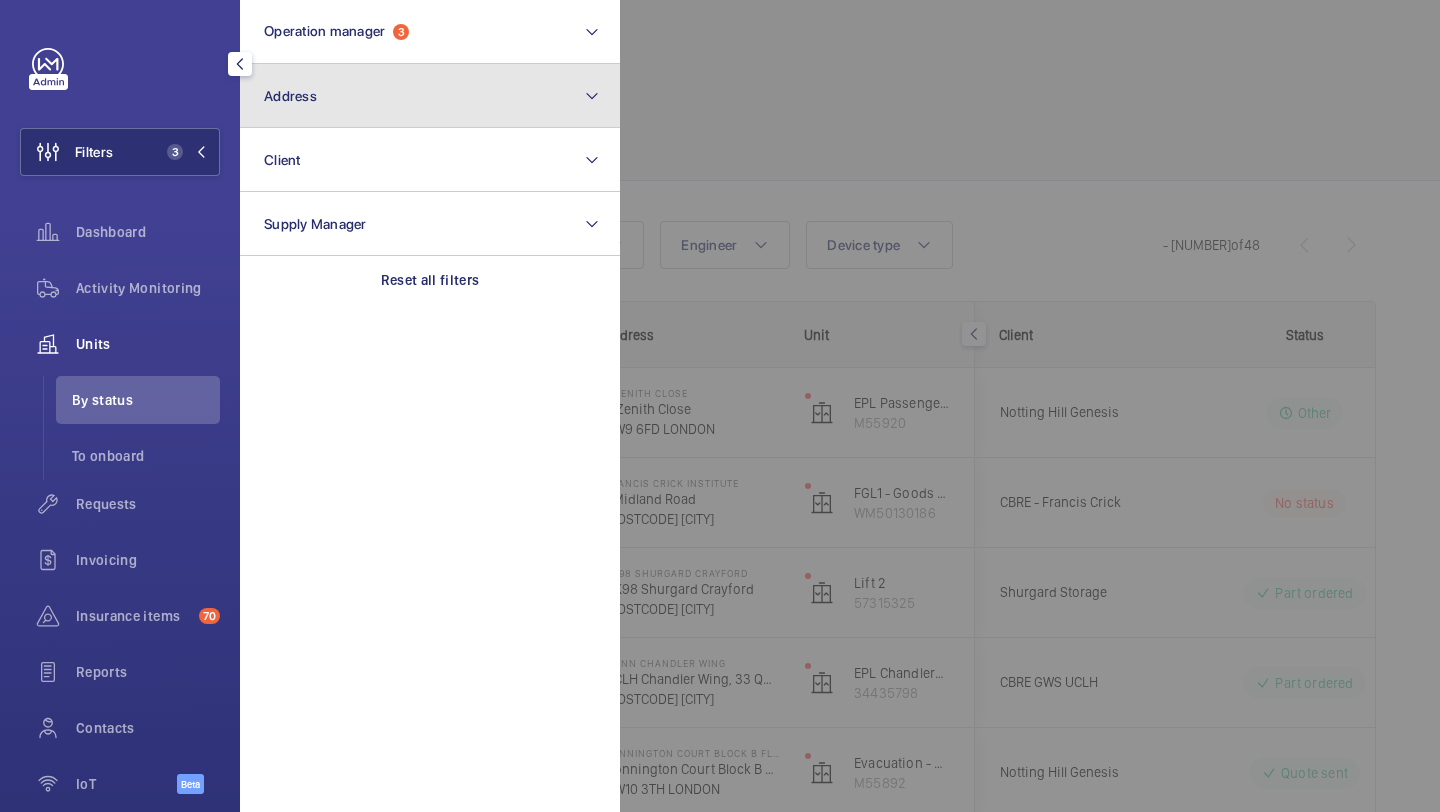 click on "Address" 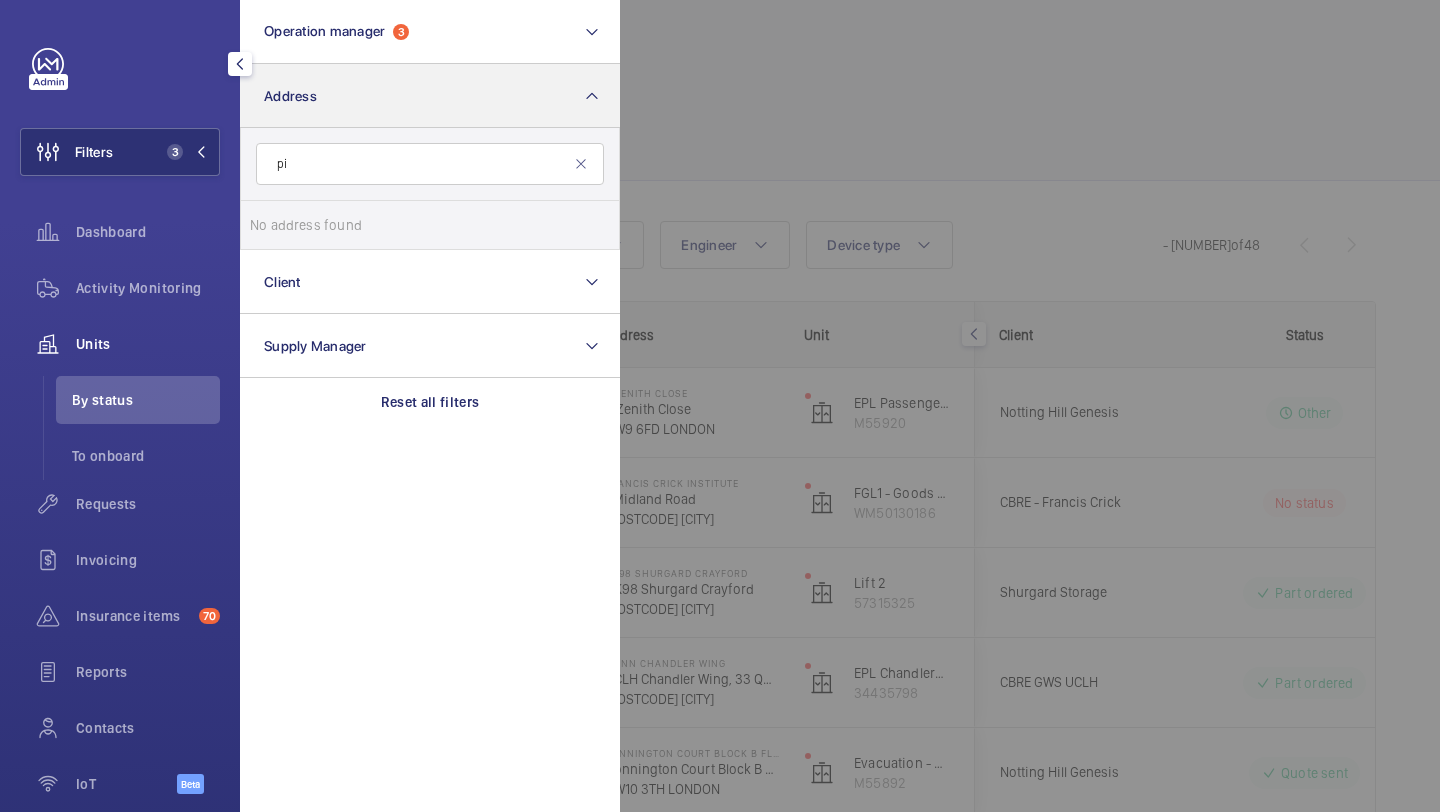 type on "p" 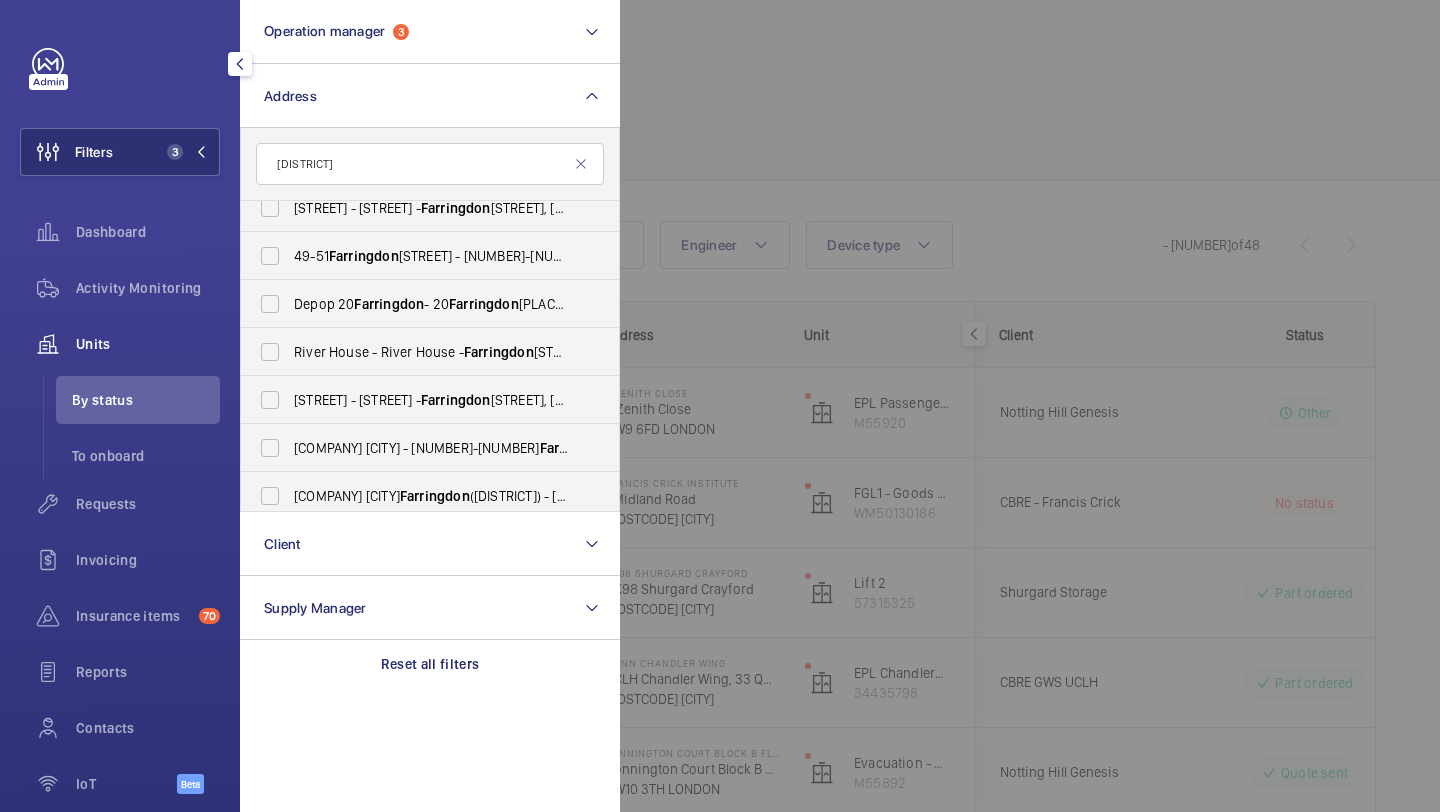 scroll, scrollTop: 218, scrollLeft: 0, axis: vertical 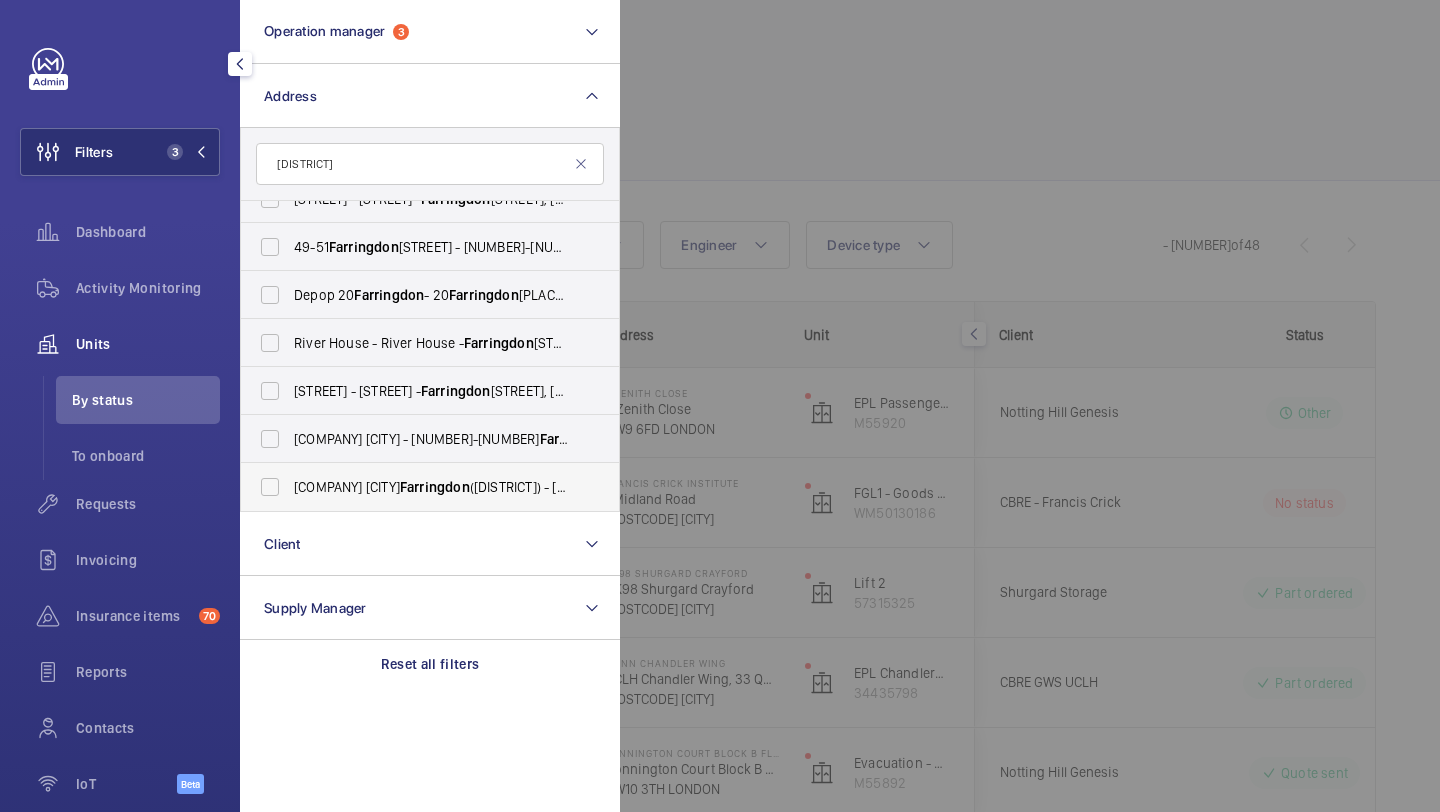 type on "[DISTRICT]" 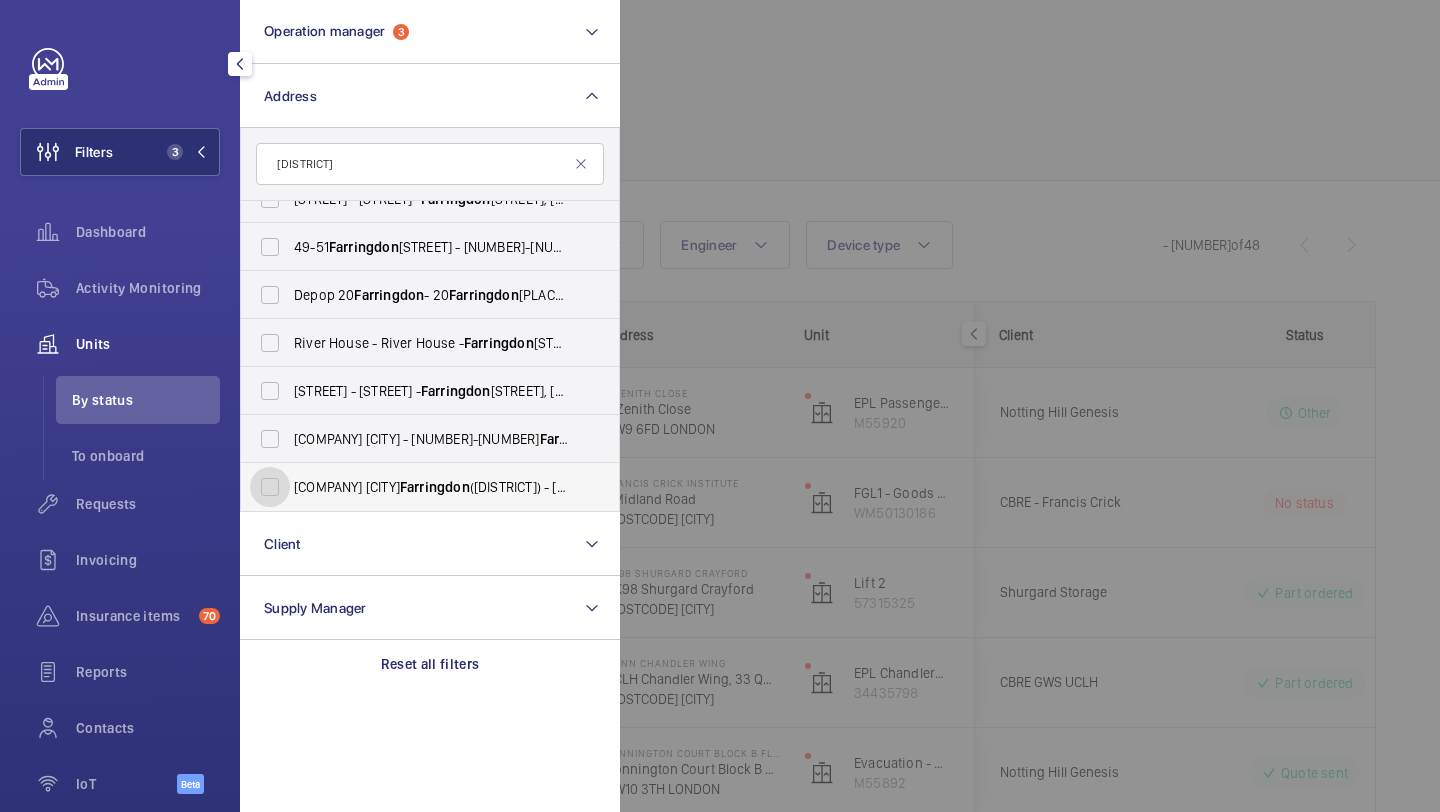click on "[COMPANY] [CITY] ([DISTRICT]) - [NUMBER]-[NUMBER] [STREET], [DISTRICT] [POSTCODE]" at bounding box center (270, 487) 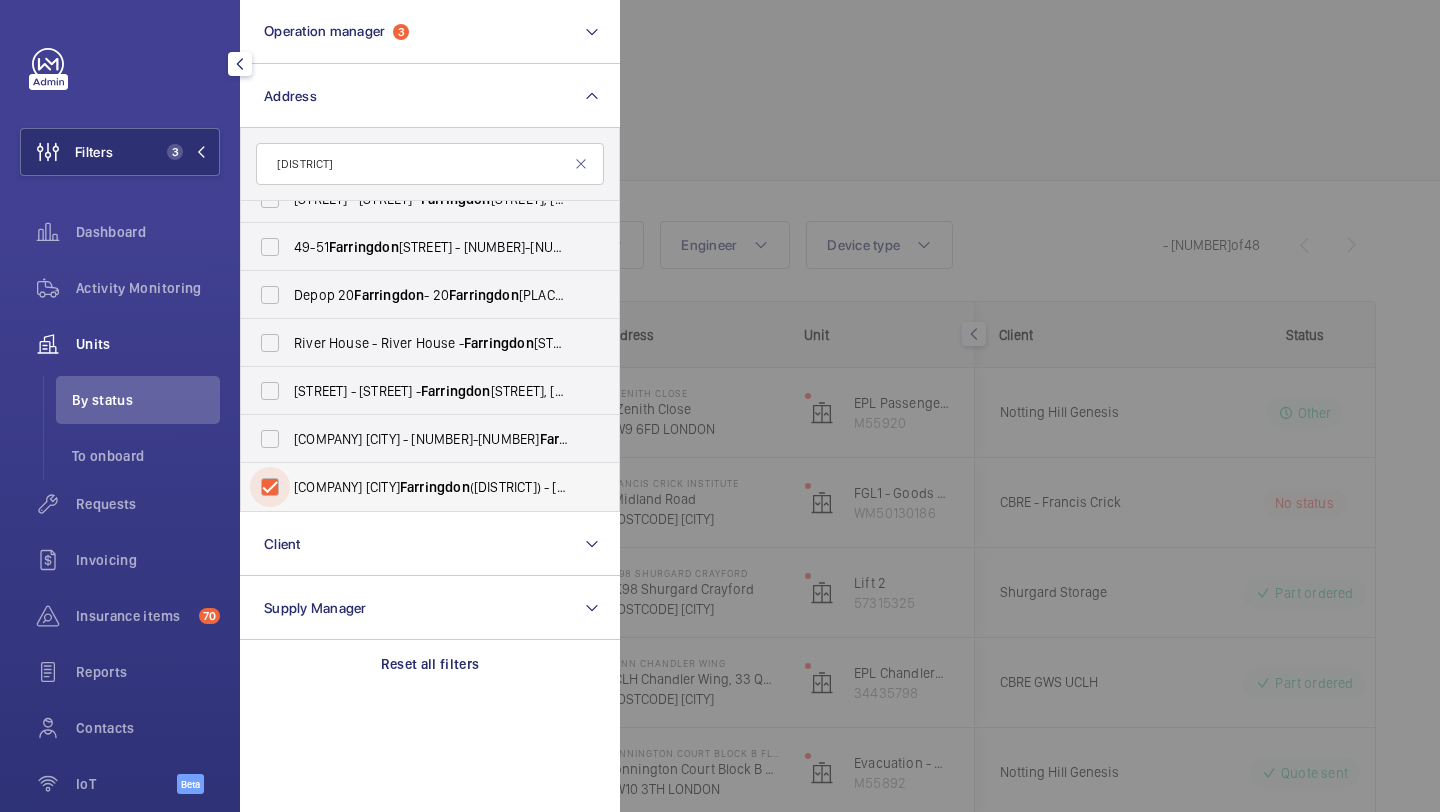 checkbox on "true" 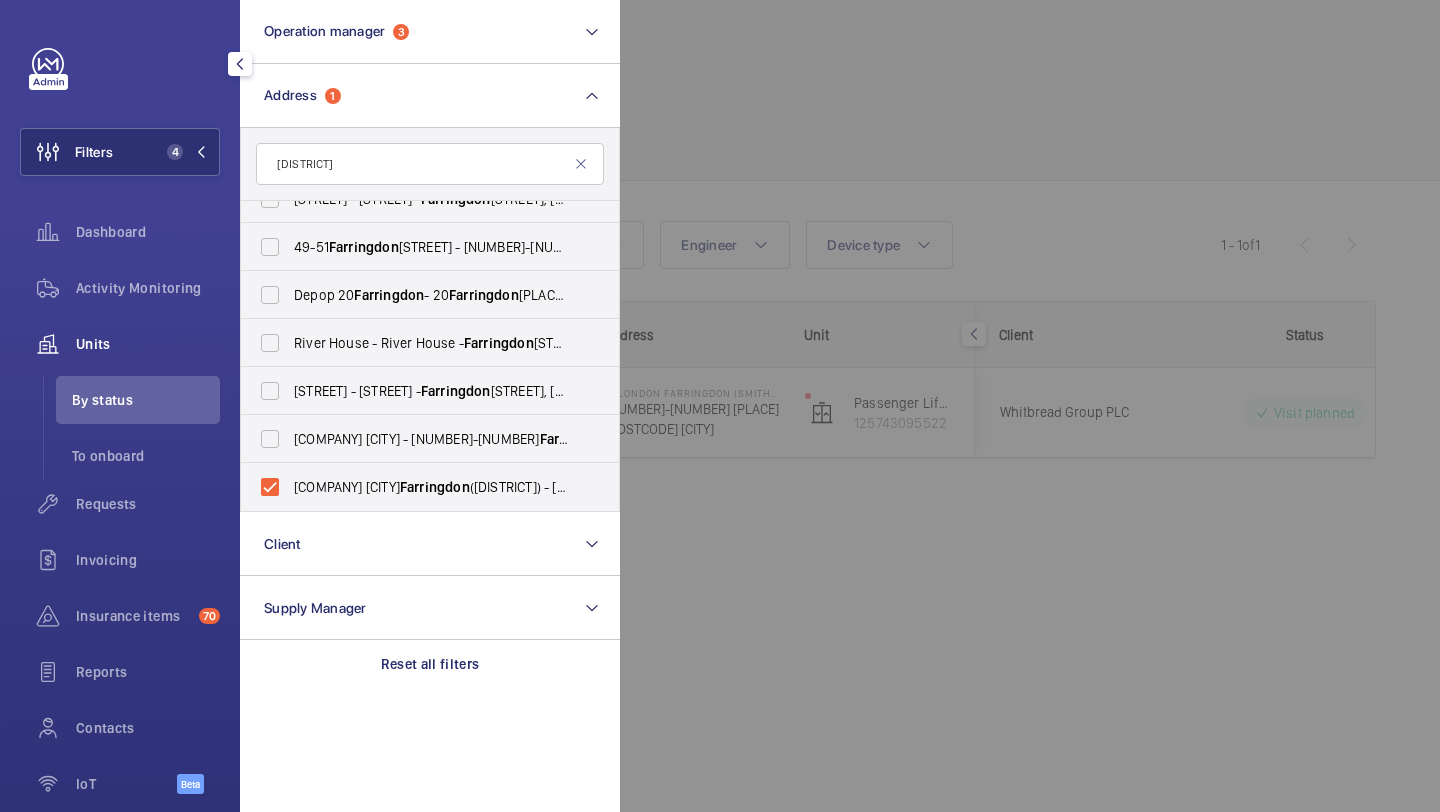click 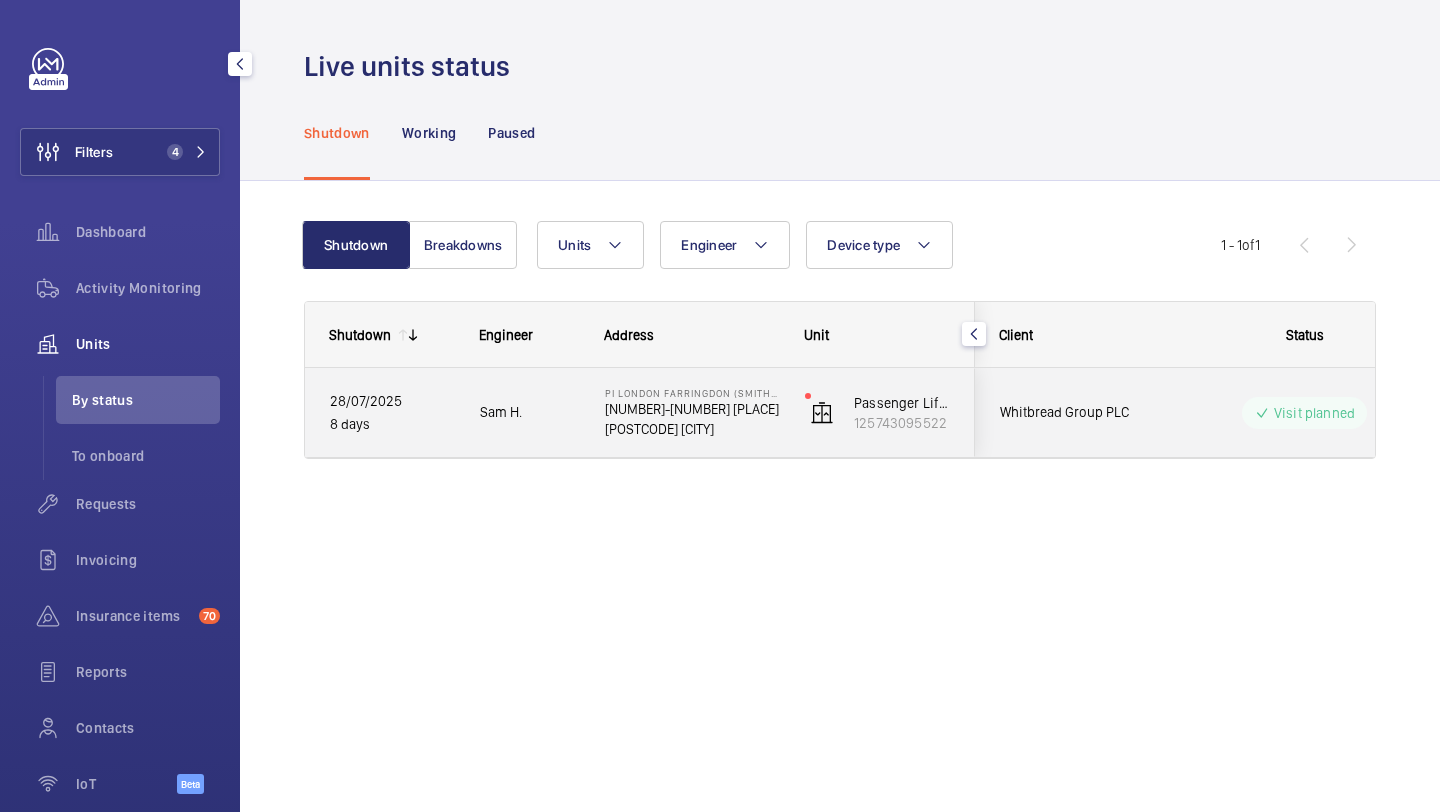 click on "Whitbread Group PLC" 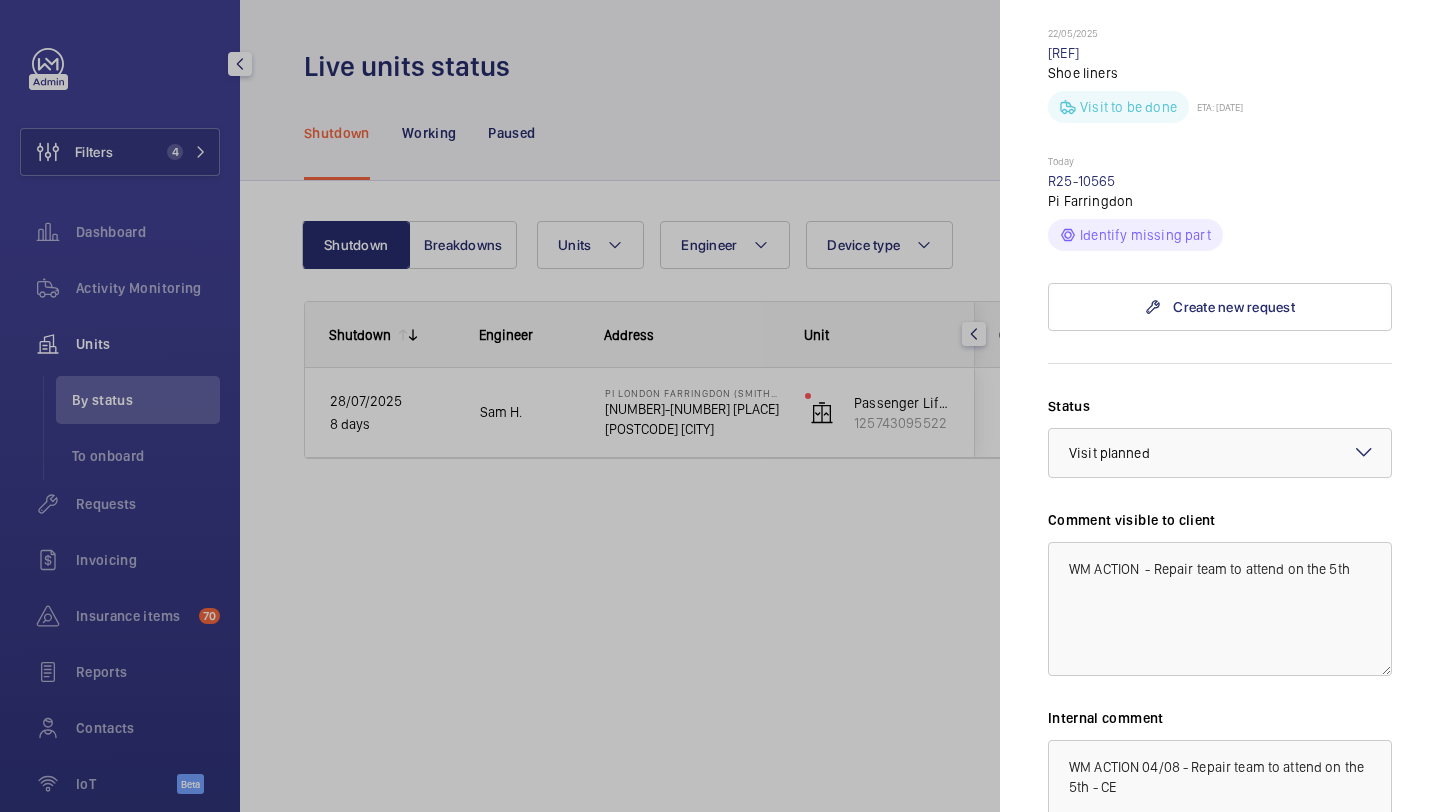 scroll, scrollTop: 1093, scrollLeft: 0, axis: vertical 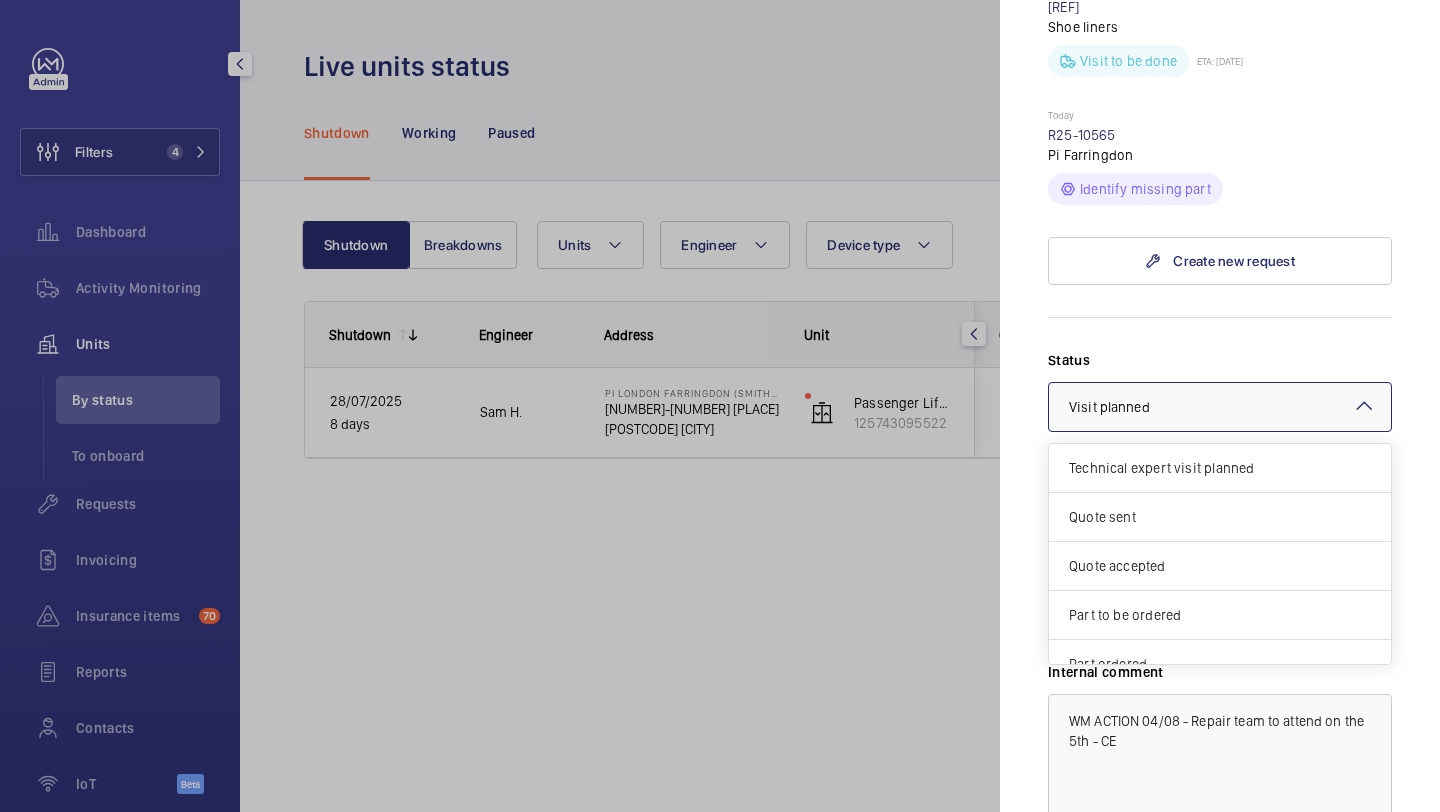 click 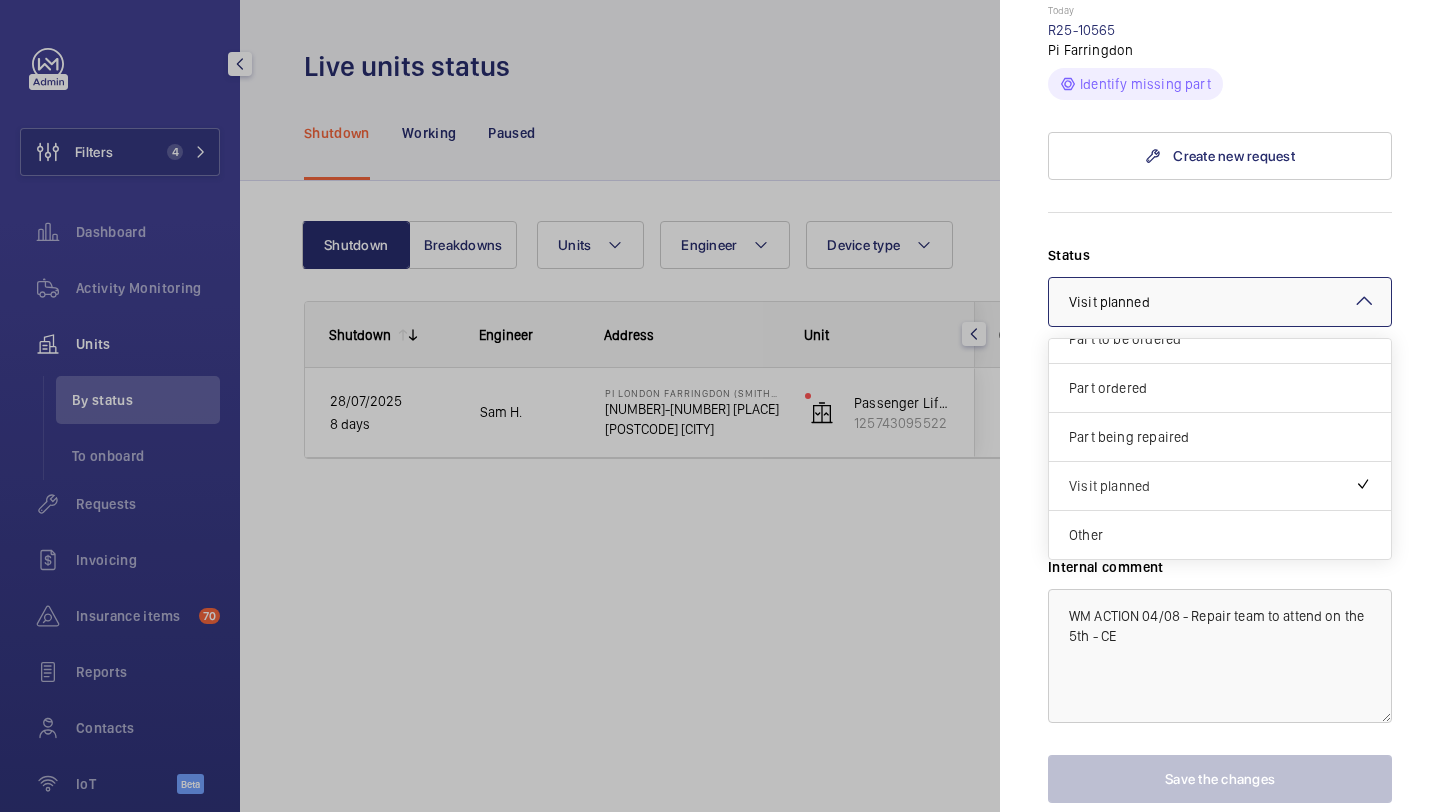 scroll, scrollTop: 1211, scrollLeft: 0, axis: vertical 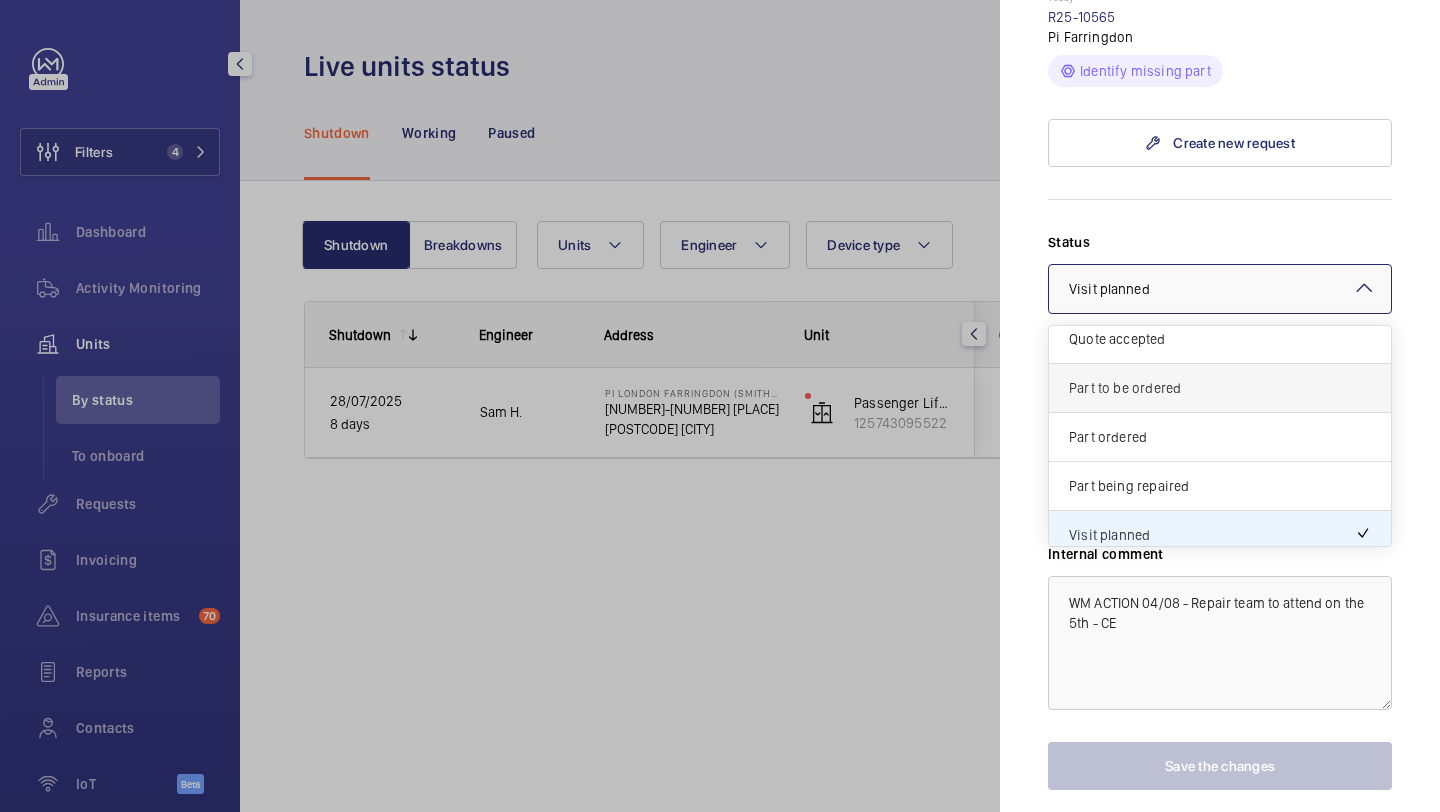 click on "Part to be ordered" at bounding box center [1220, 388] 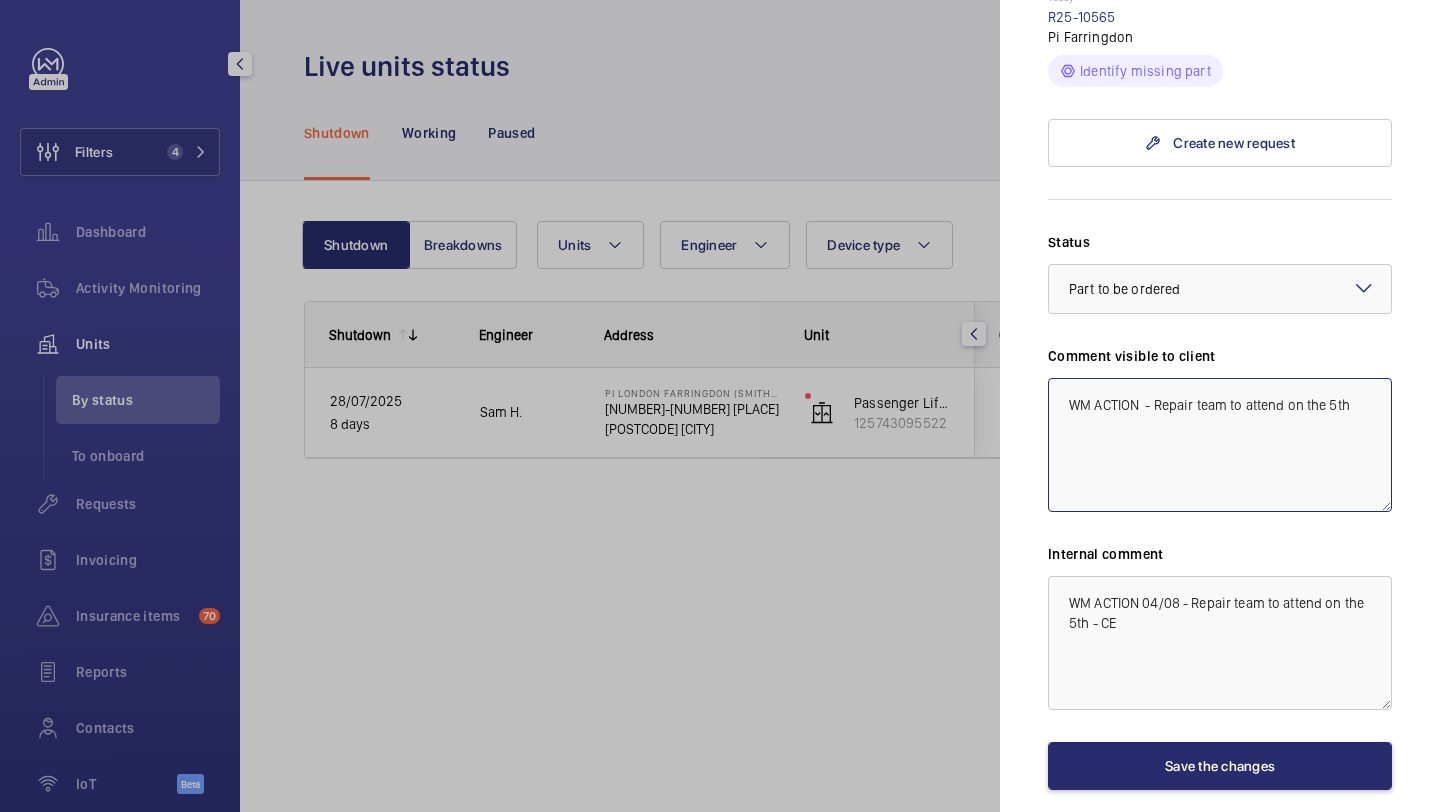 click on "WM ACTION  - Repair team to attend on the 5th" 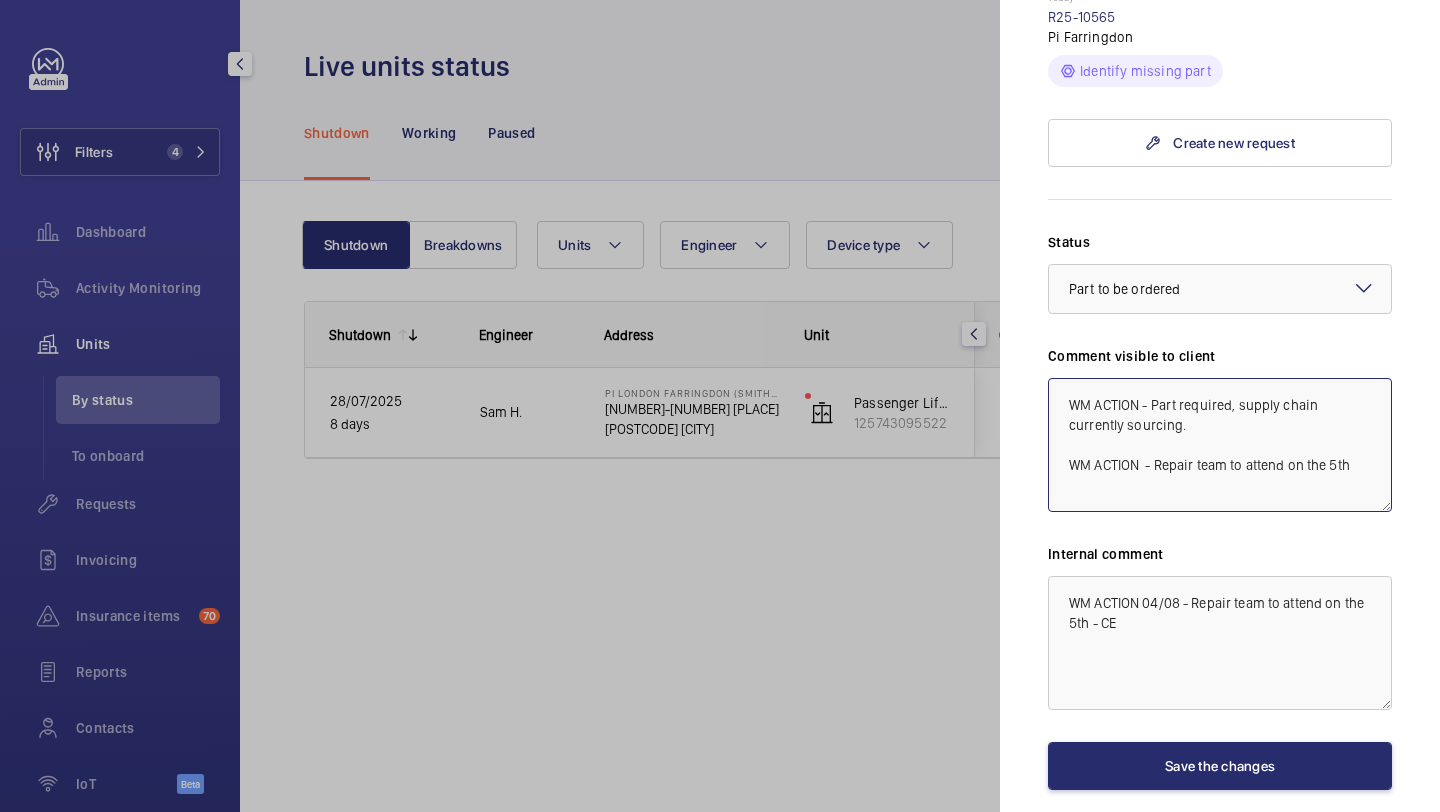 drag, startPoint x: 1205, startPoint y: 428, endPoint x: 1067, endPoint y: 403, distance: 140.24622 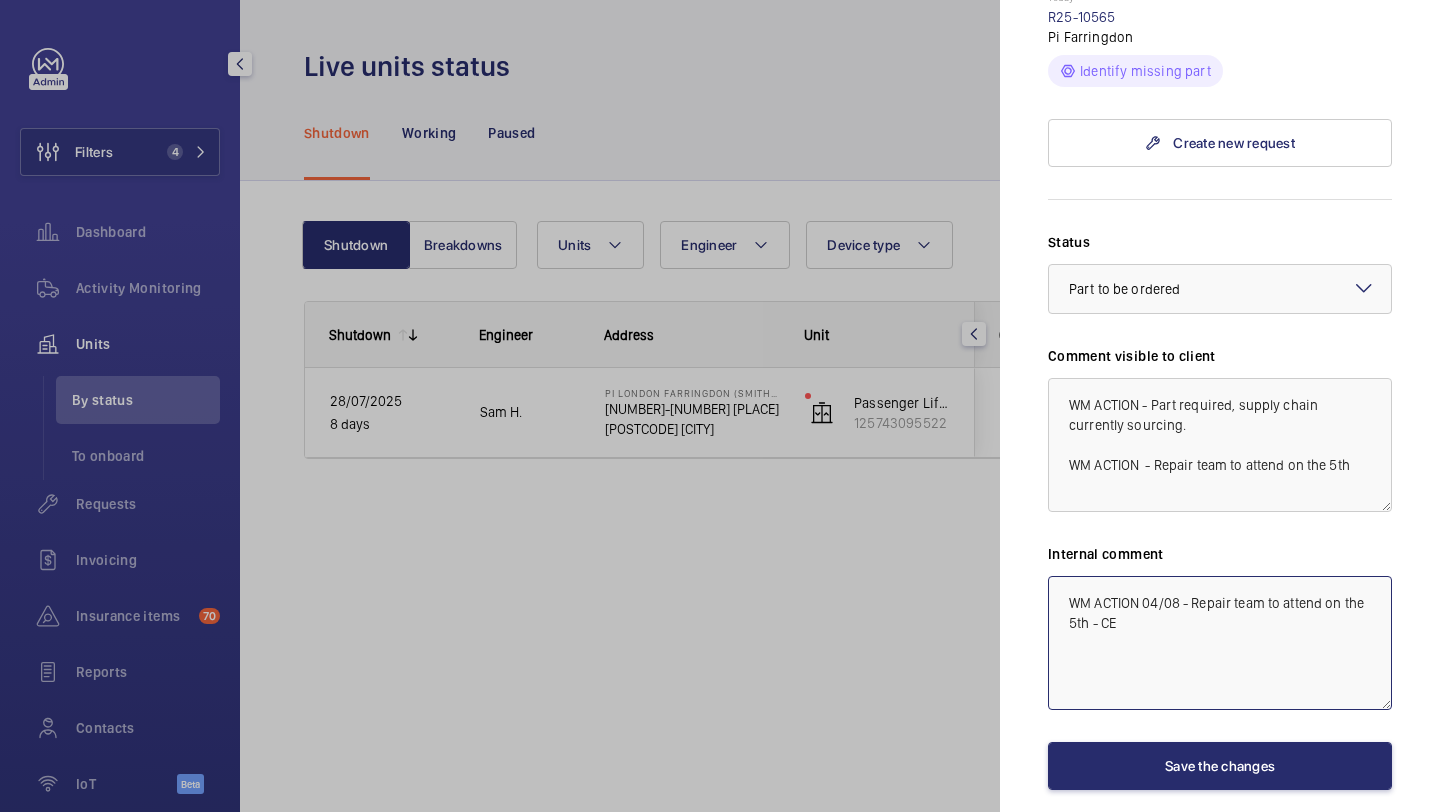 click on "WM ACTION 04/08 - Repair team to attend on the 5th - CE" 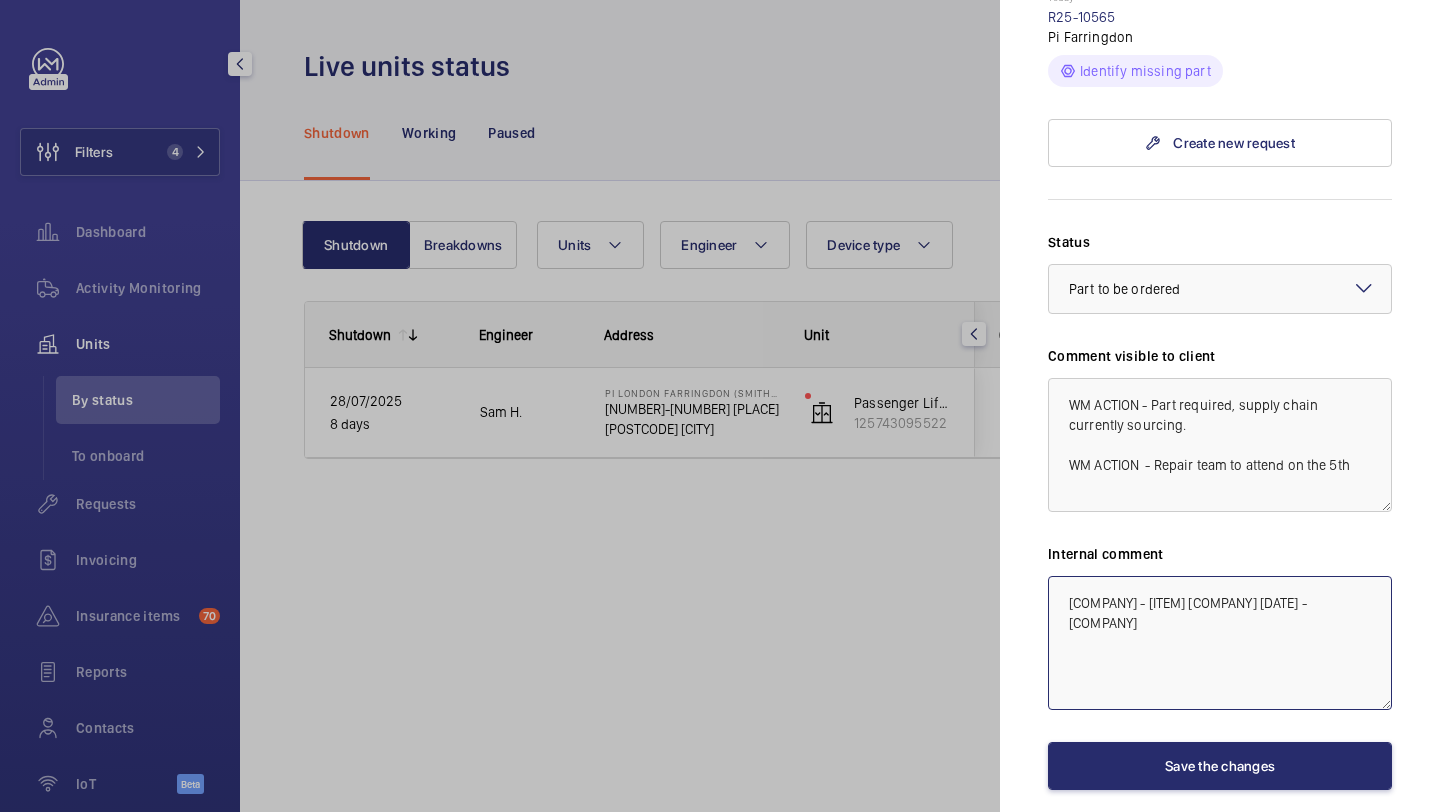 click on "[COMPANY] - [ITEM] [COMPANY] [DATE] - [COMPANY]" 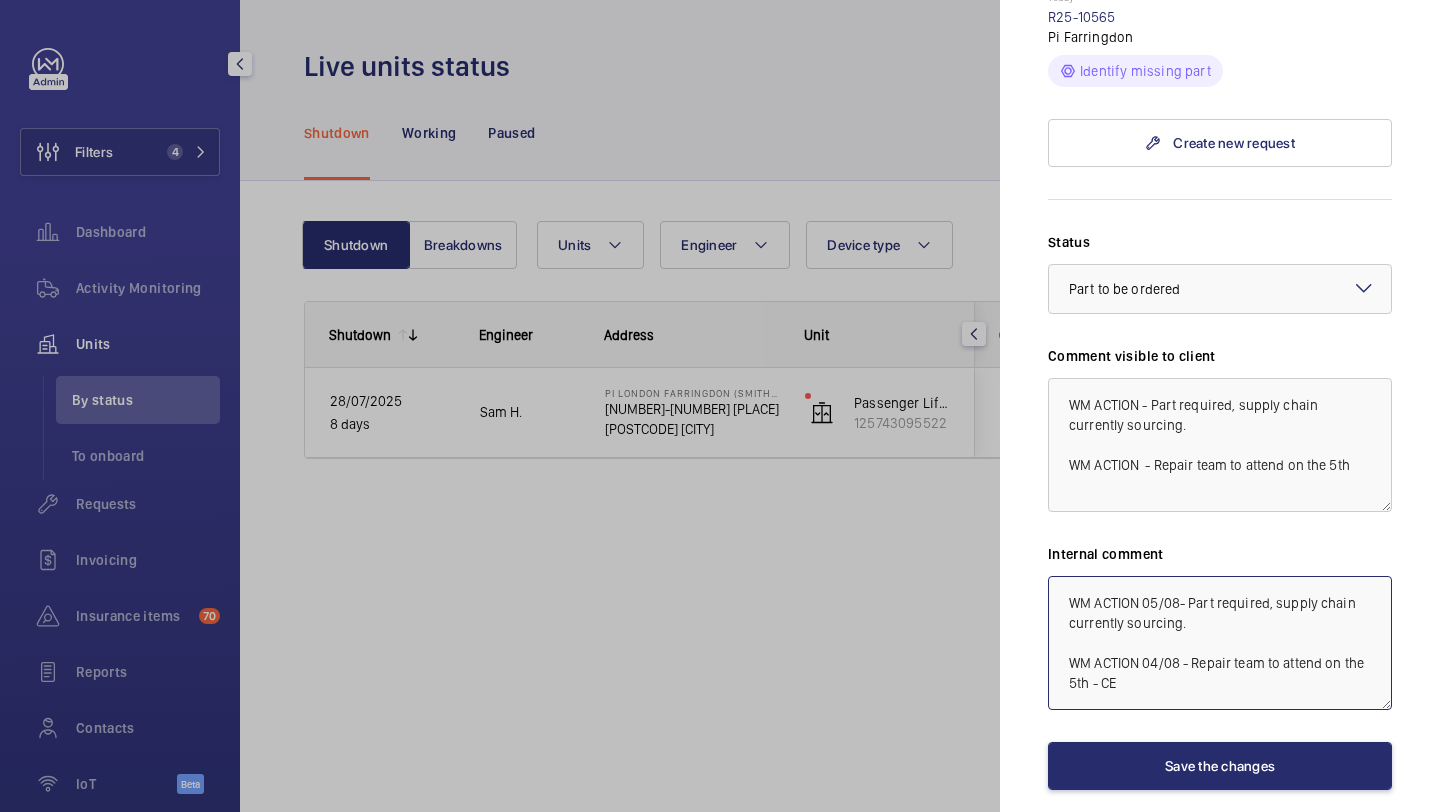 click on "WM ACTION 05/08- Part required, supply chain currently sourcing.
WM ACTION 04/08 - Repair team to attend on the 5th - CE" 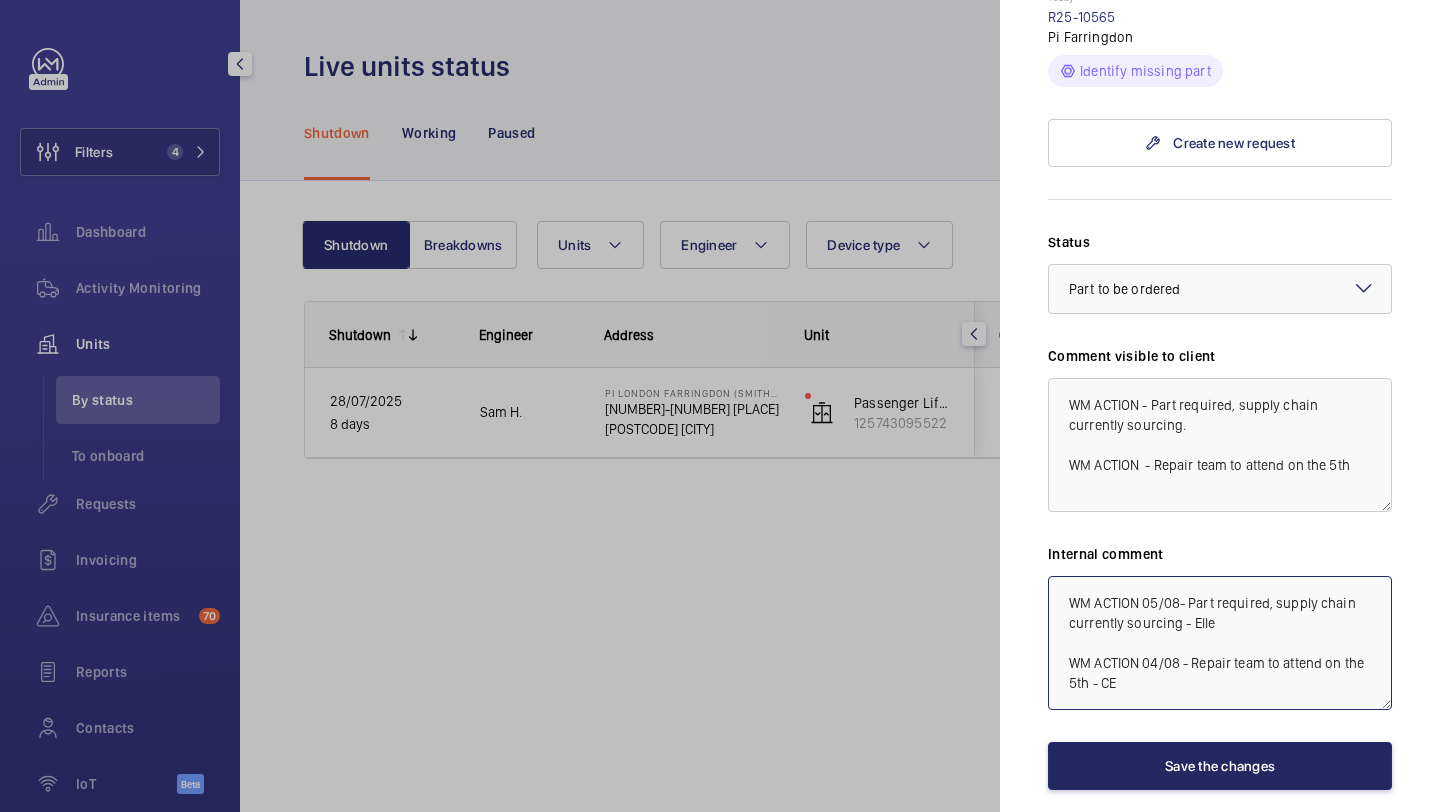 type on "WM ACTION 05/08- Part required, supply chain currently sourcing - Elle
WM ACTION 04/08 - Repair team to attend on the 5th - CE" 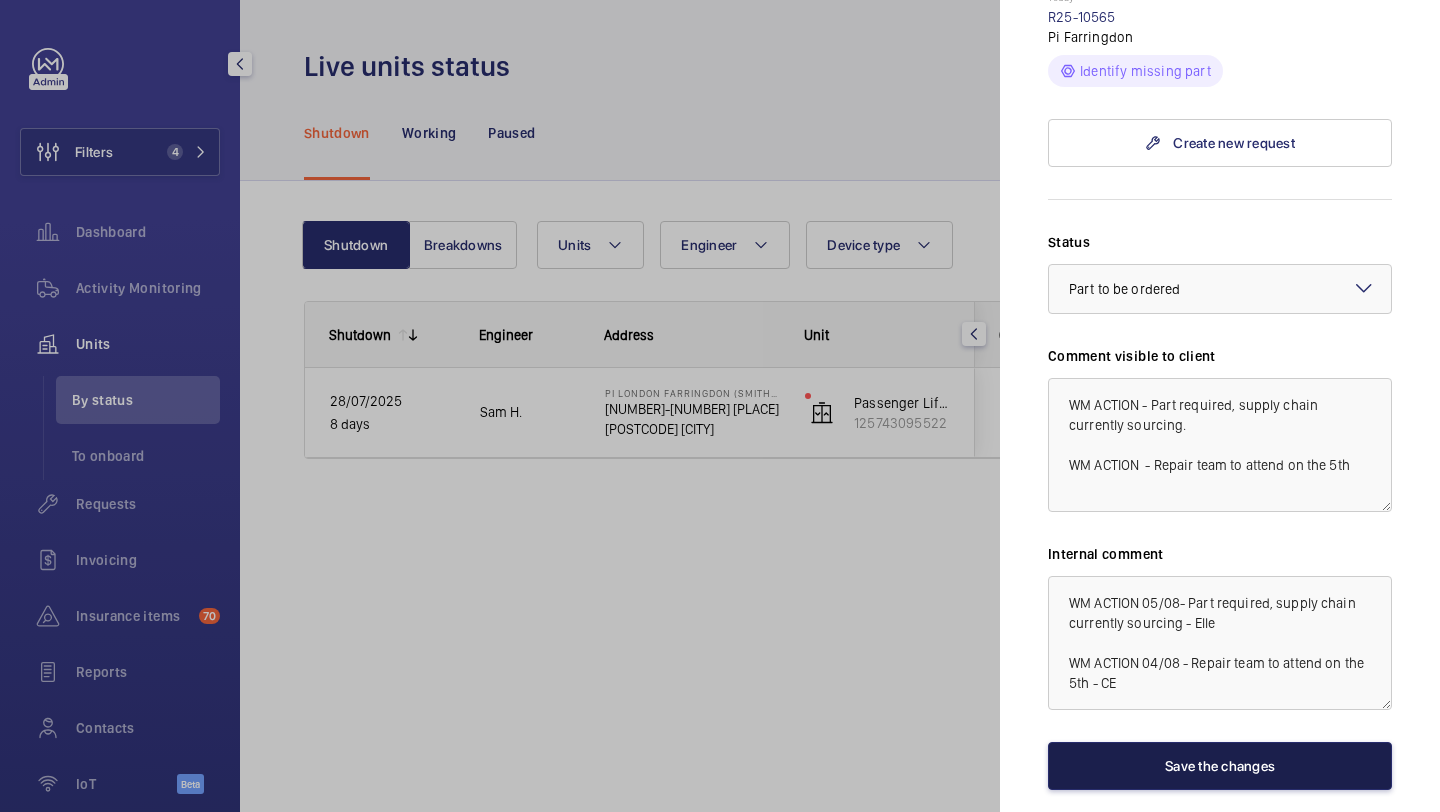 click on "Save the changes" 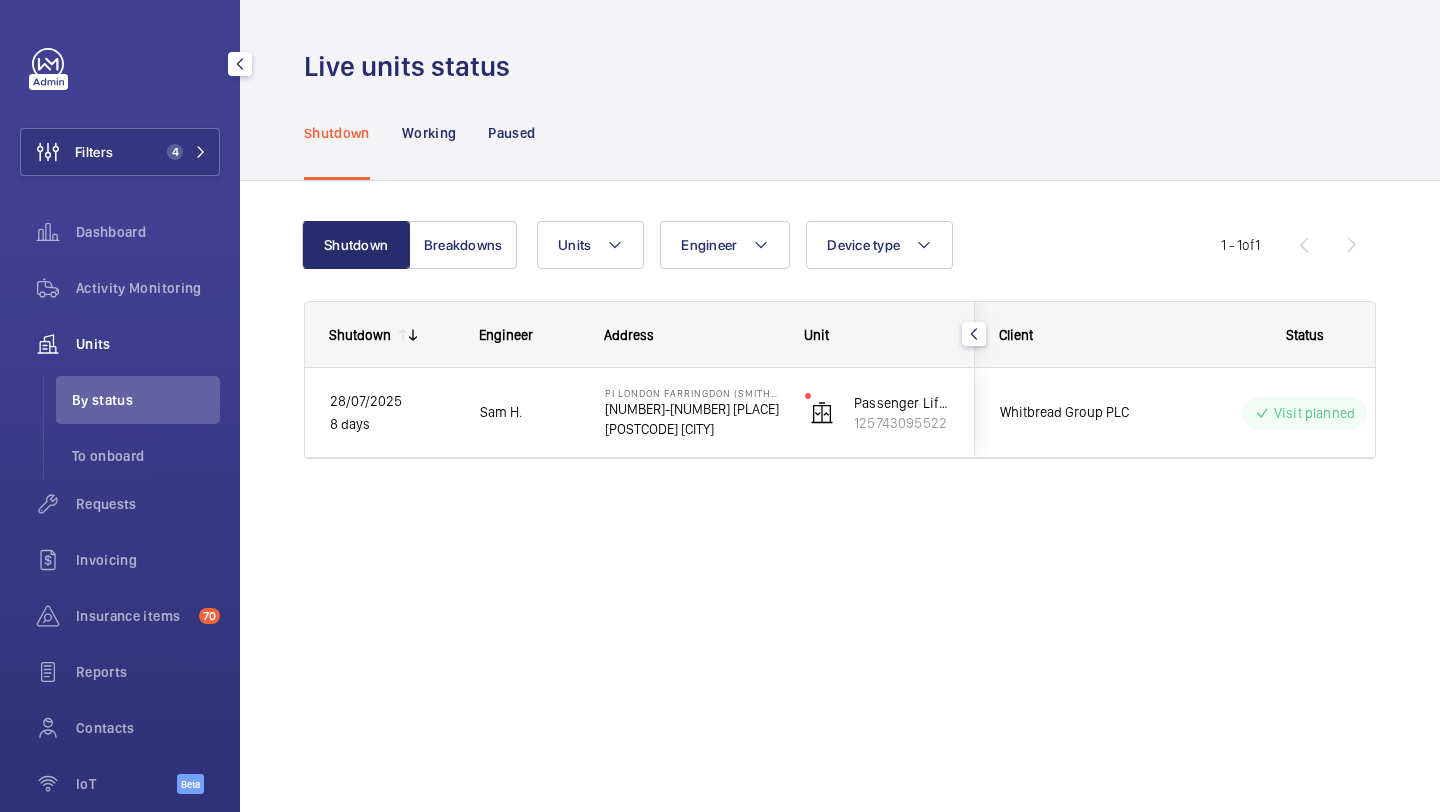 scroll, scrollTop: 0, scrollLeft: 0, axis: both 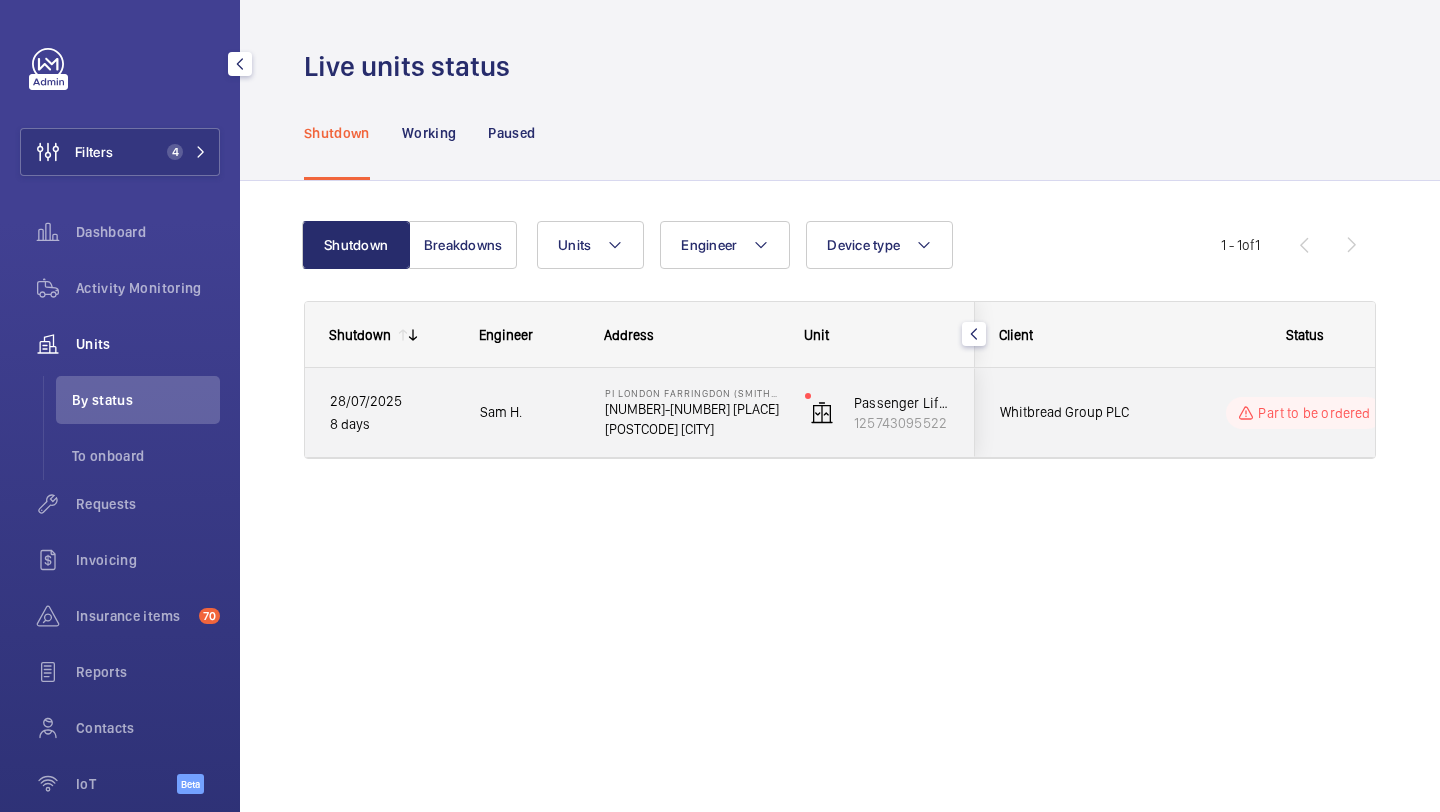 click on "Whitbread Group PLC" 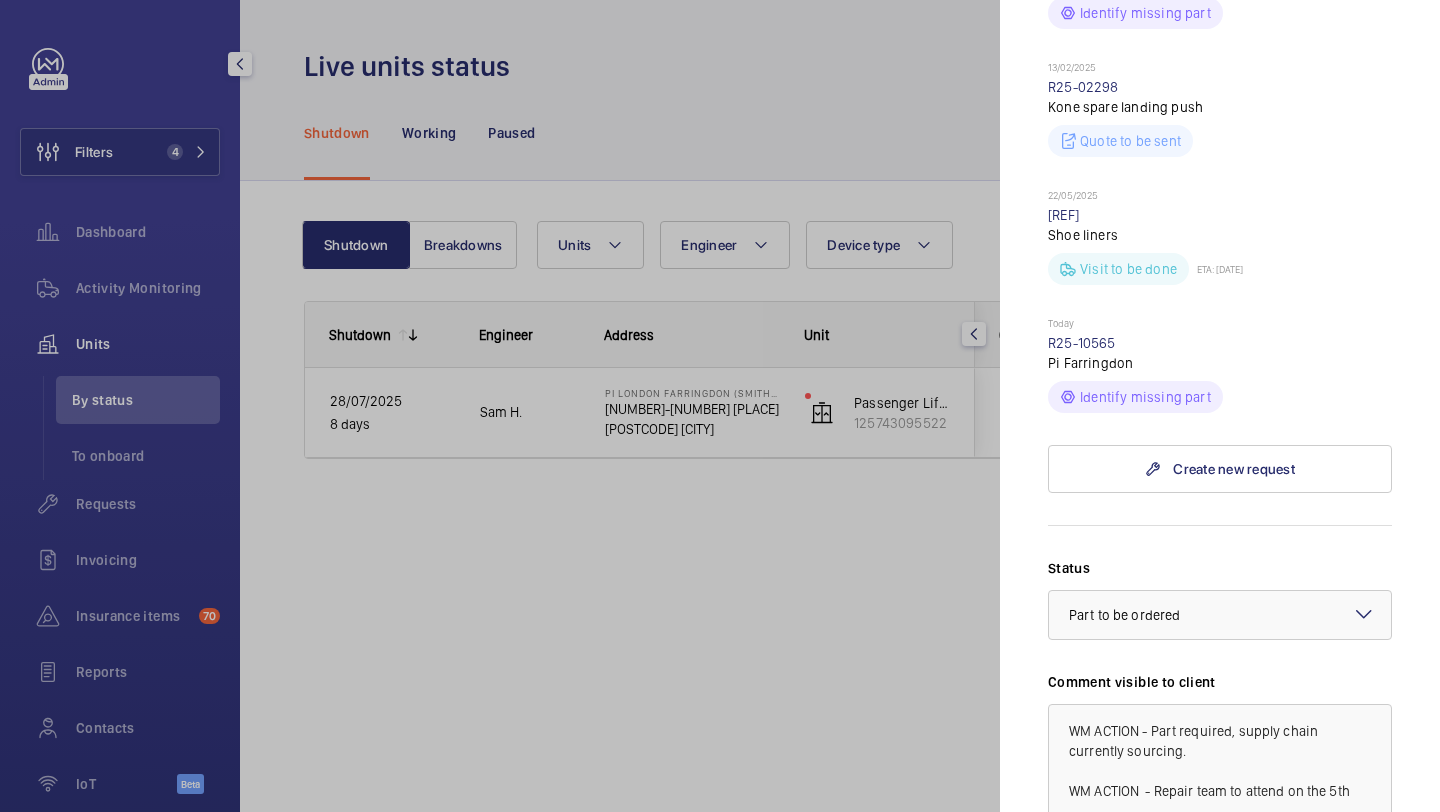 scroll, scrollTop: 1302, scrollLeft: 0, axis: vertical 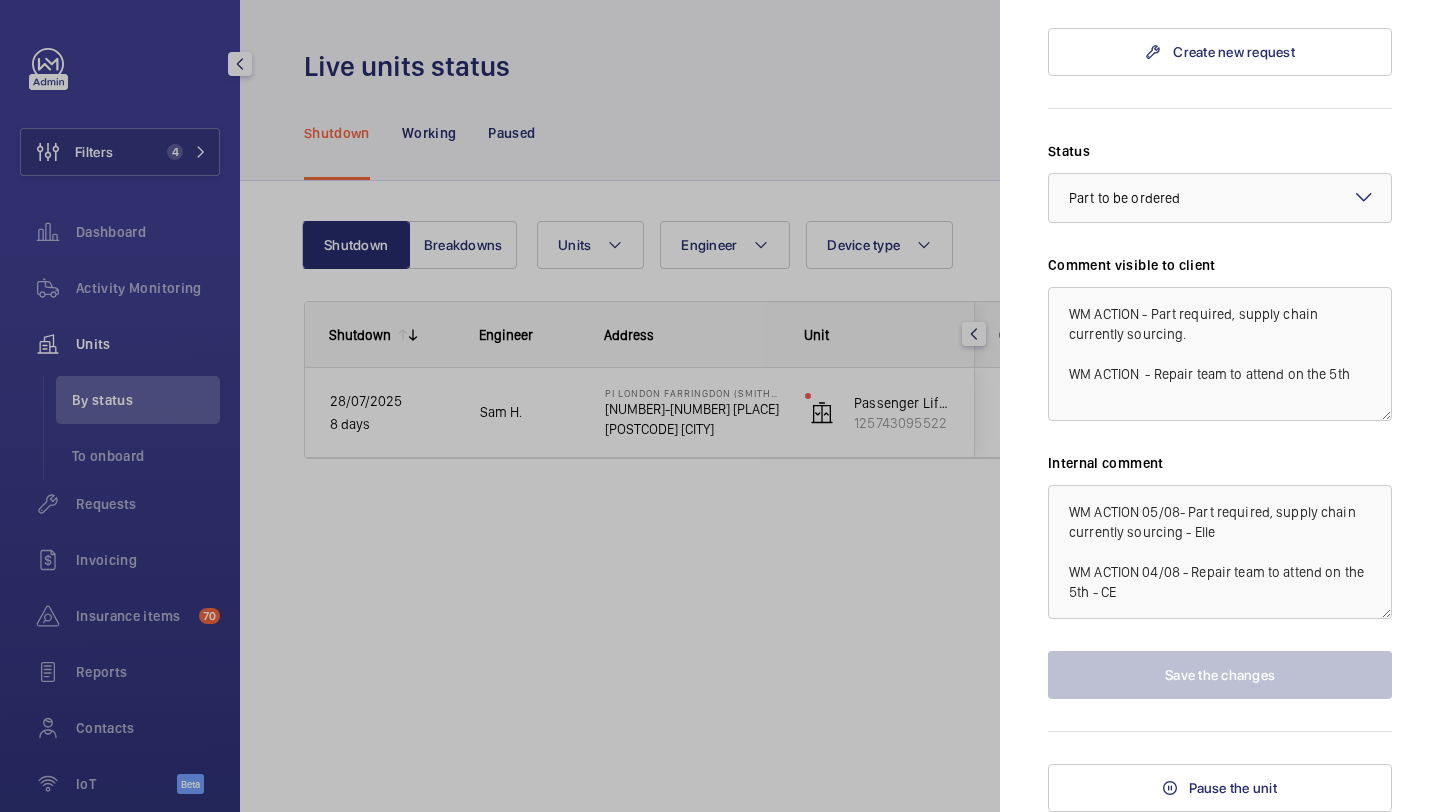 click 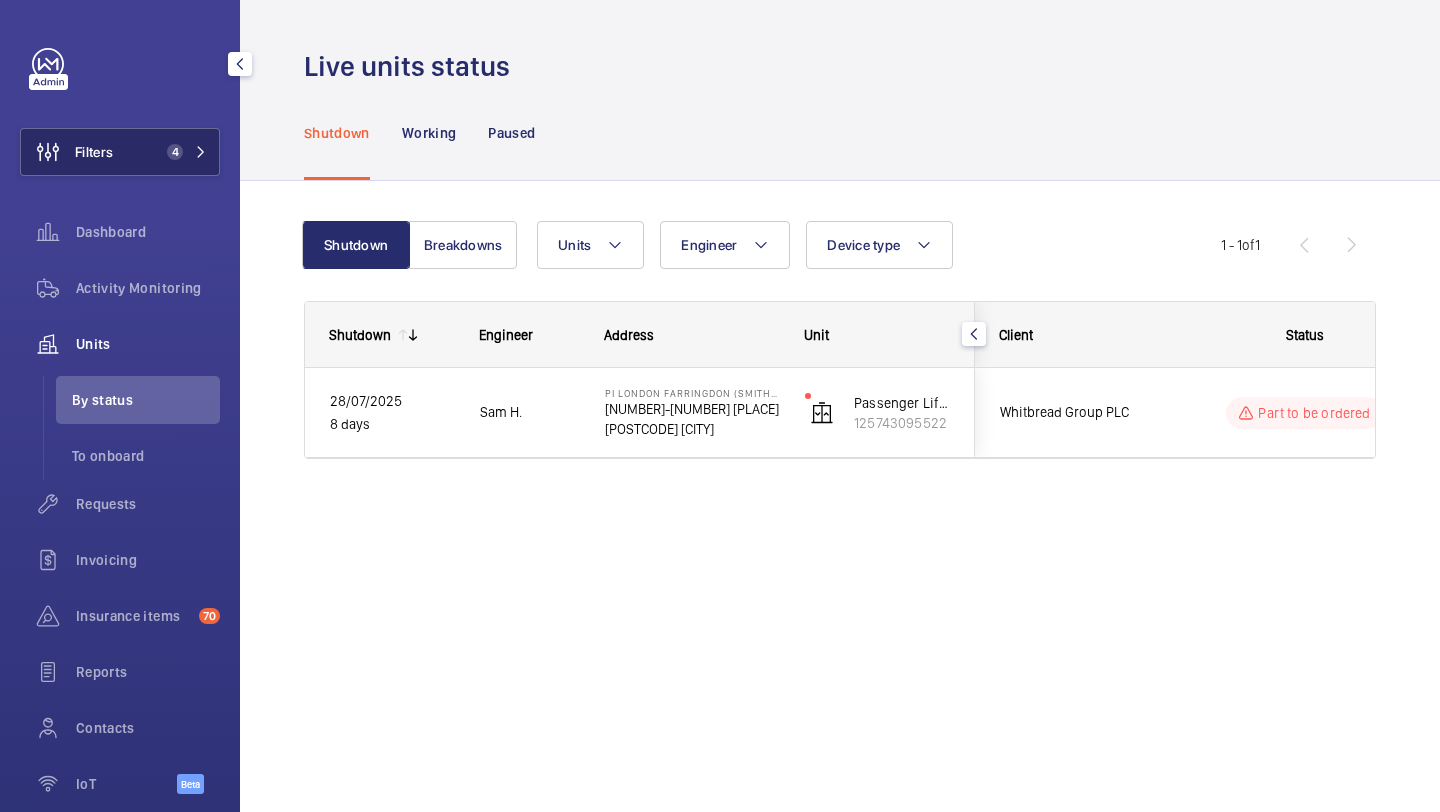 click on "Filters 4" 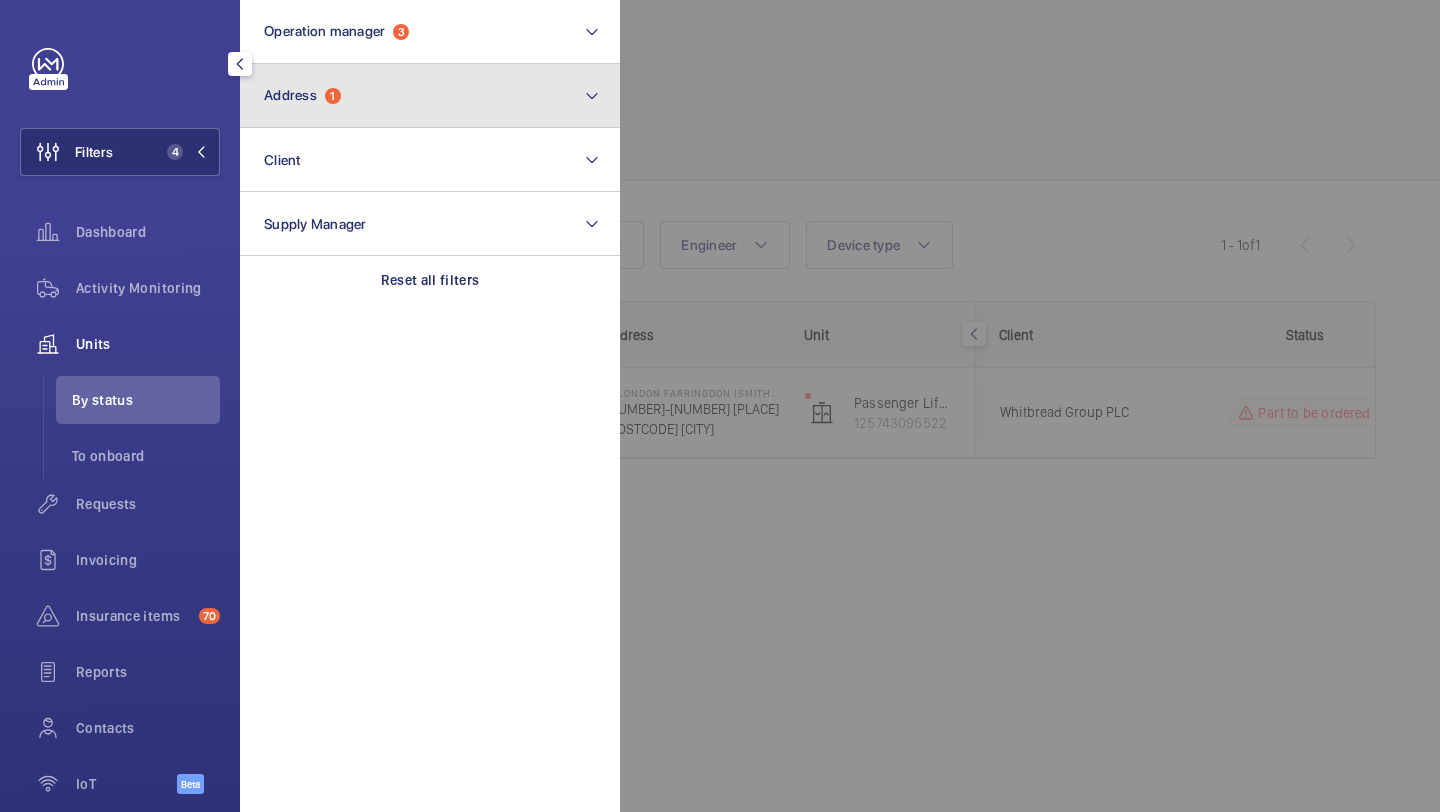 click on "Address  1" 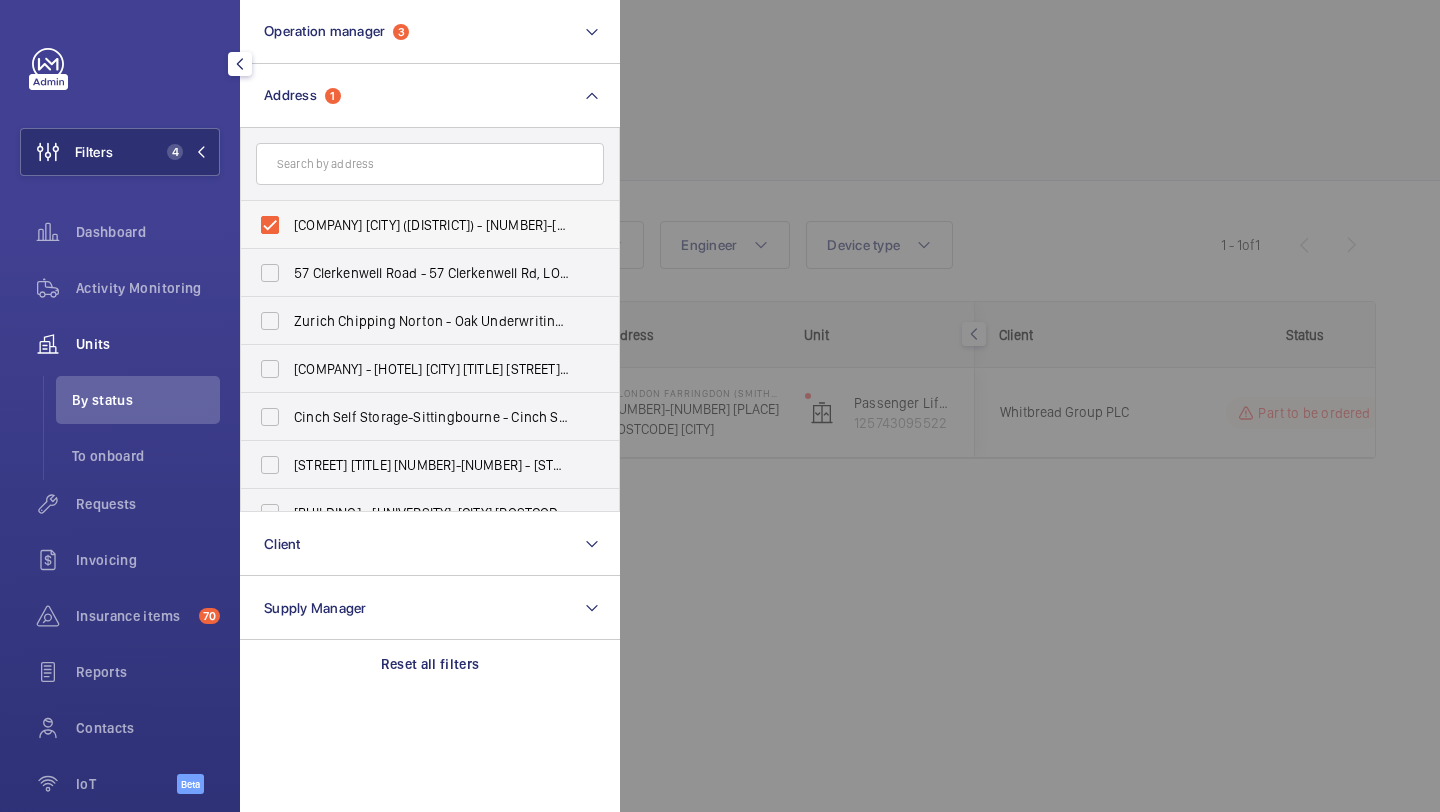 click on "[COMPANY] [CITY] ([DISTRICT]) - [NUMBER]-[NUMBER] [STREET], [DISTRICT] [POSTCODE]" at bounding box center [431, 225] 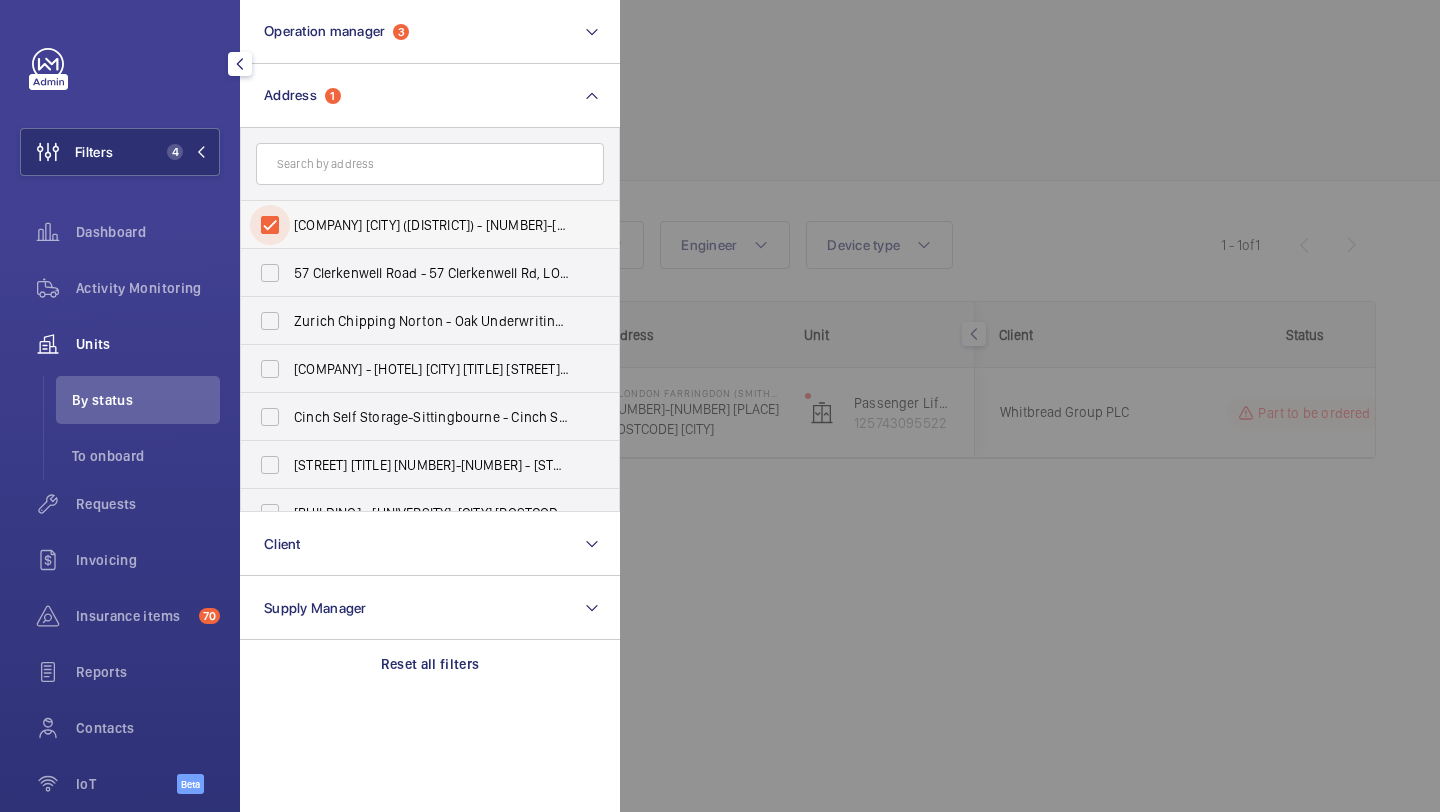 click on "[COMPANY] [CITY] ([DISTRICT]) - [NUMBER]-[NUMBER] [STREET], [DISTRICT] [POSTCODE]" at bounding box center (270, 225) 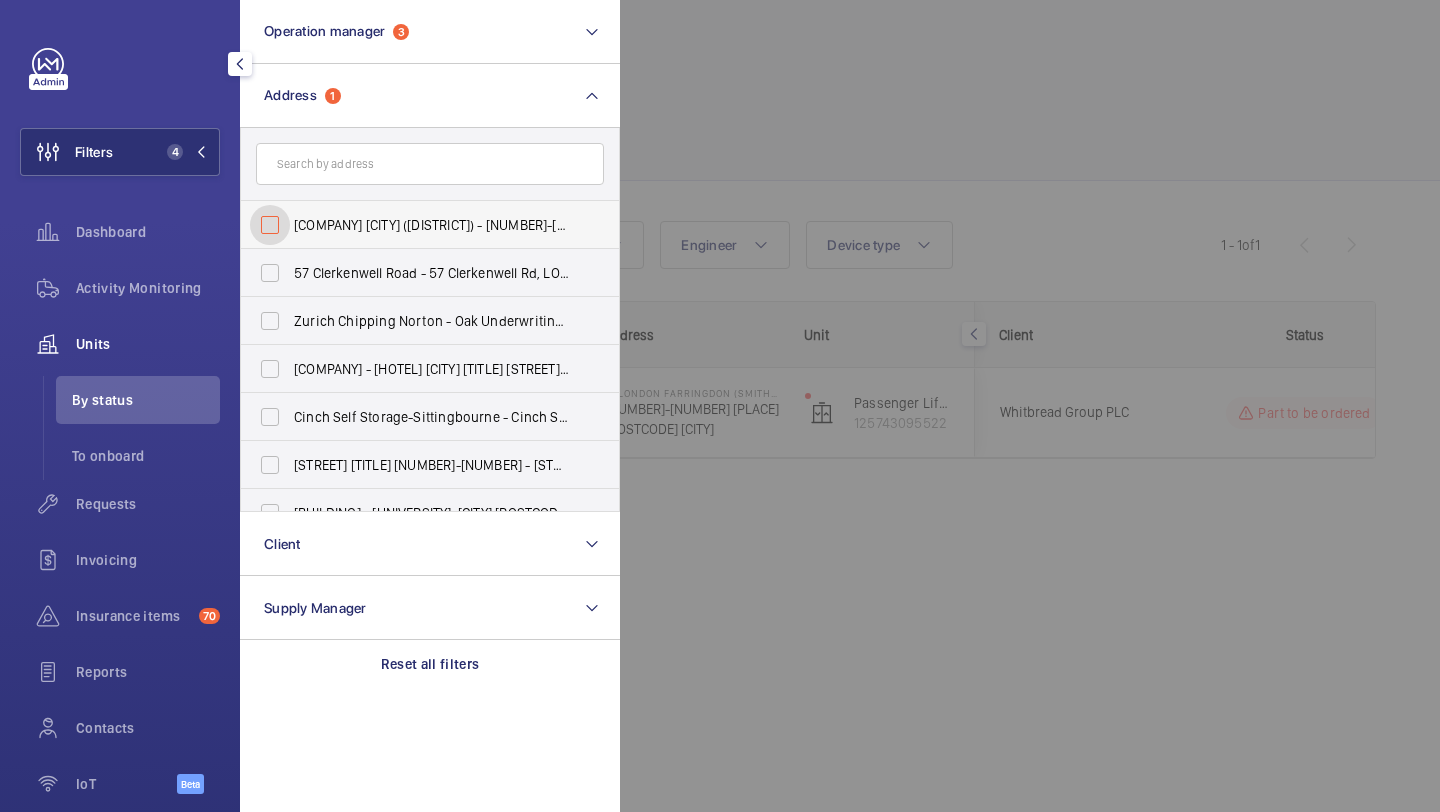 checkbox on "false" 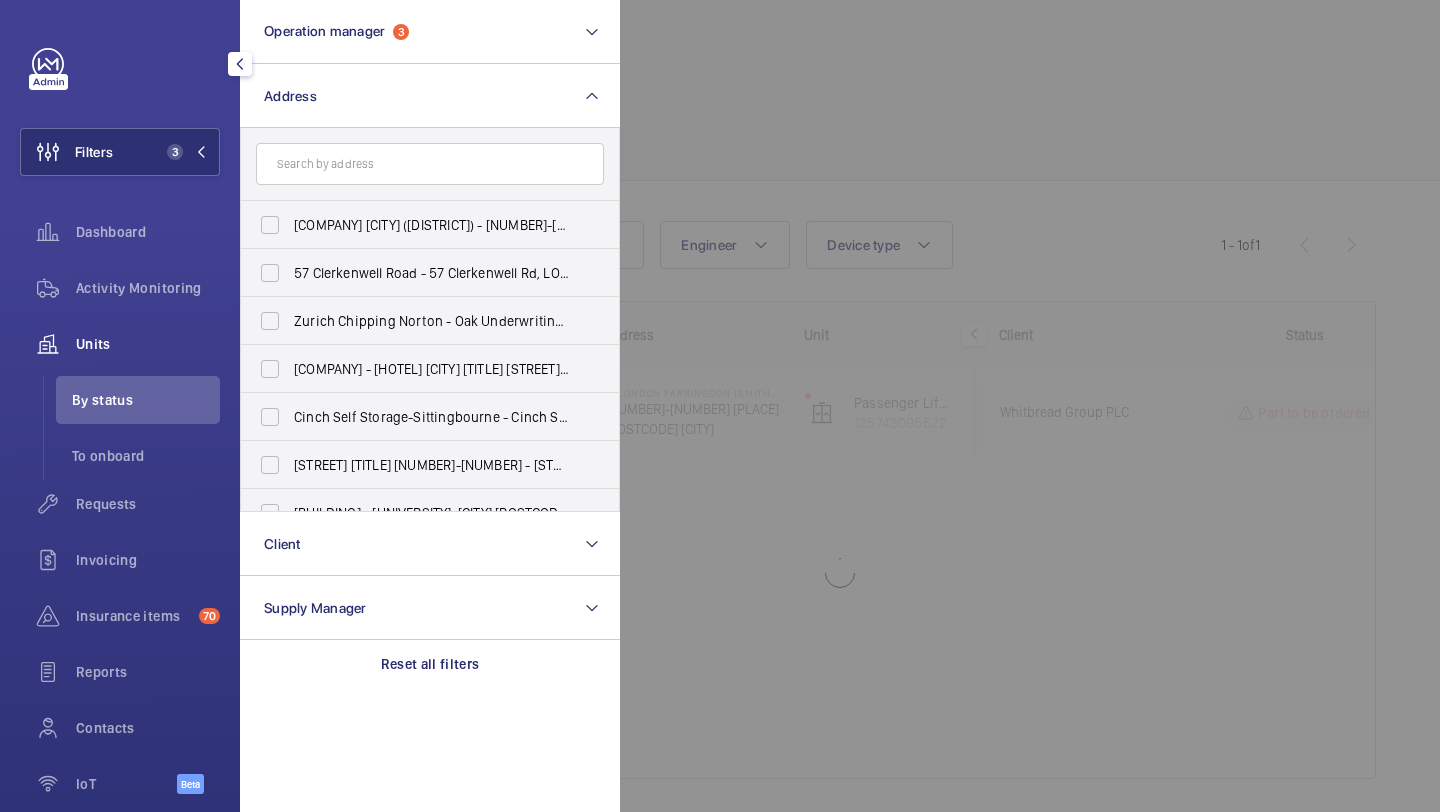 click 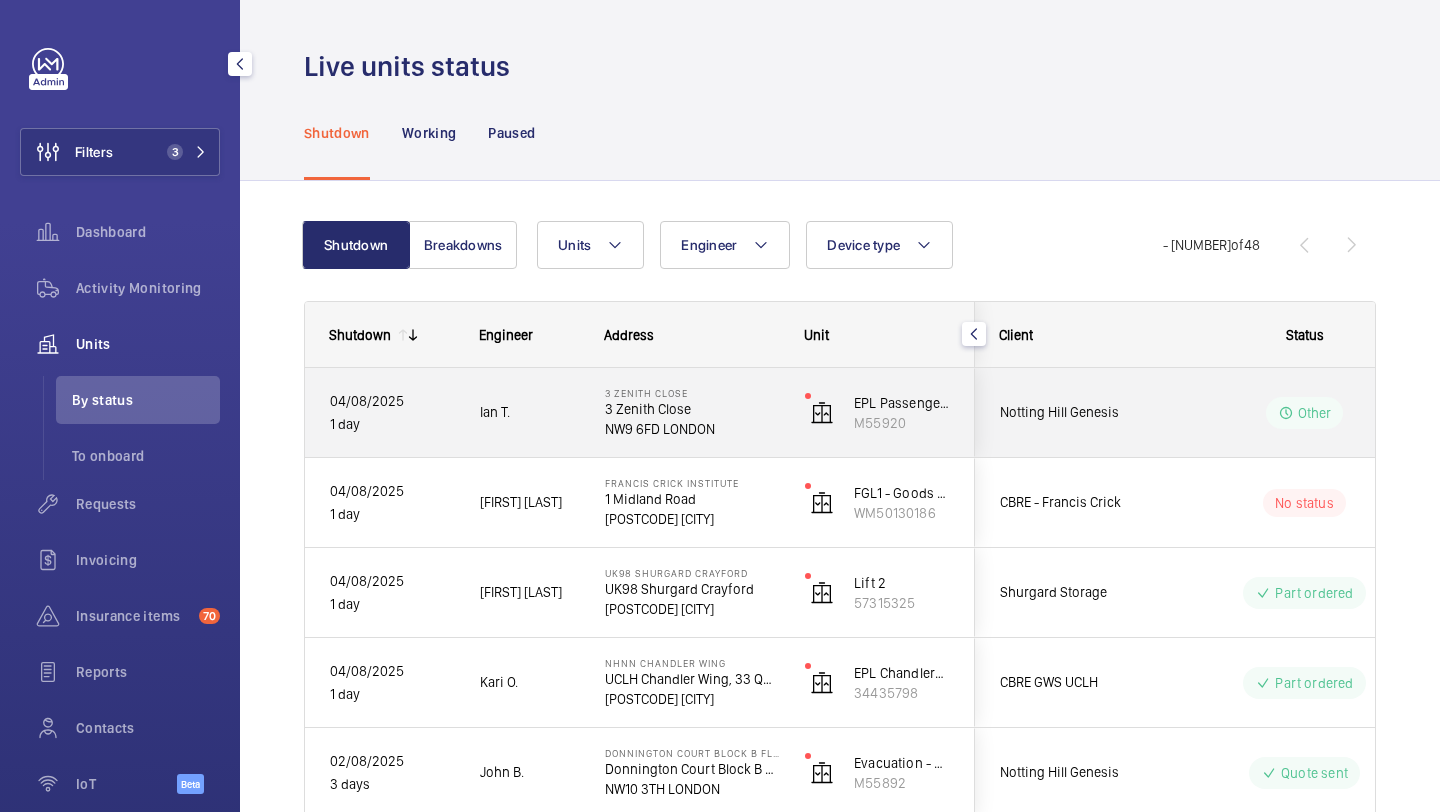 scroll, scrollTop: 62, scrollLeft: 0, axis: vertical 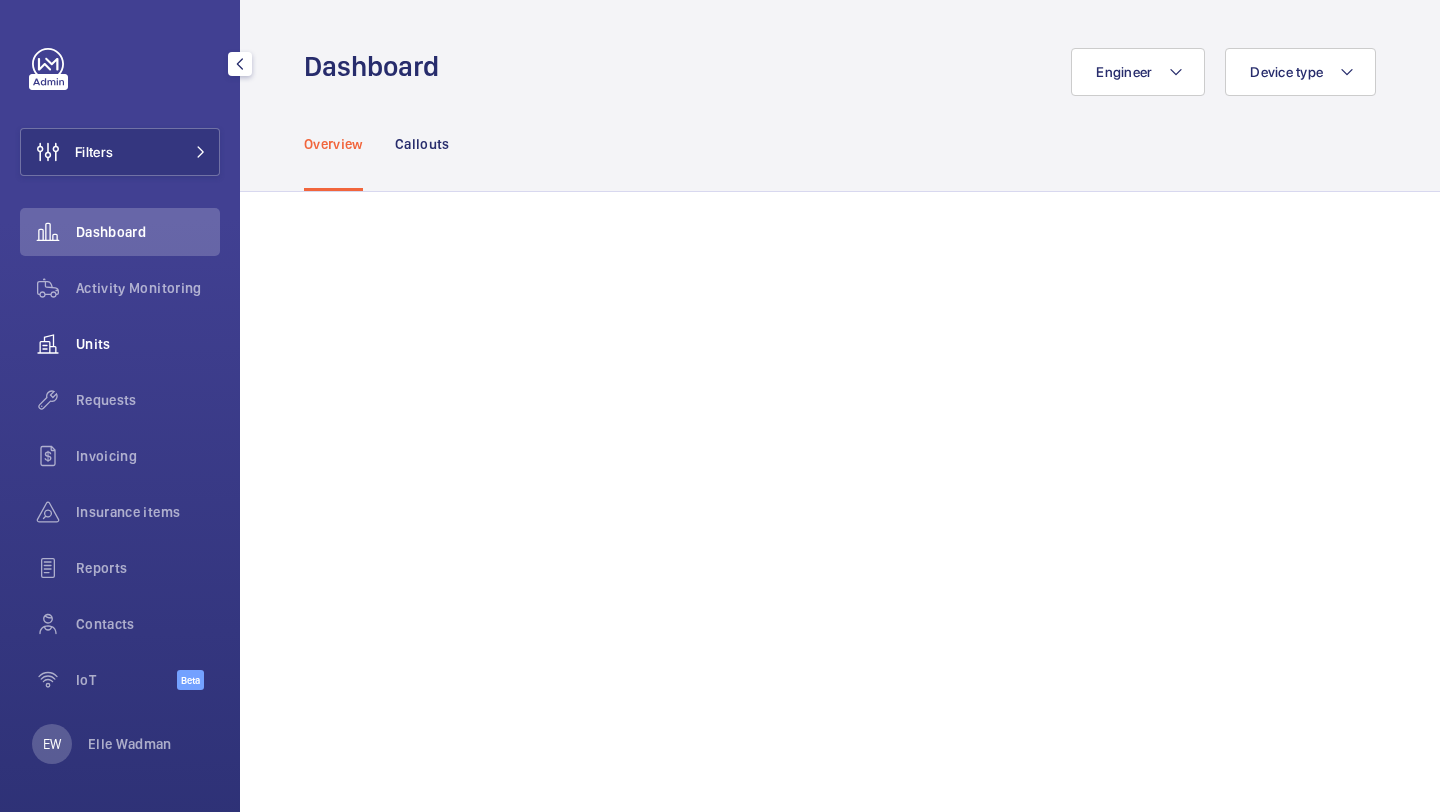 click on "Units" 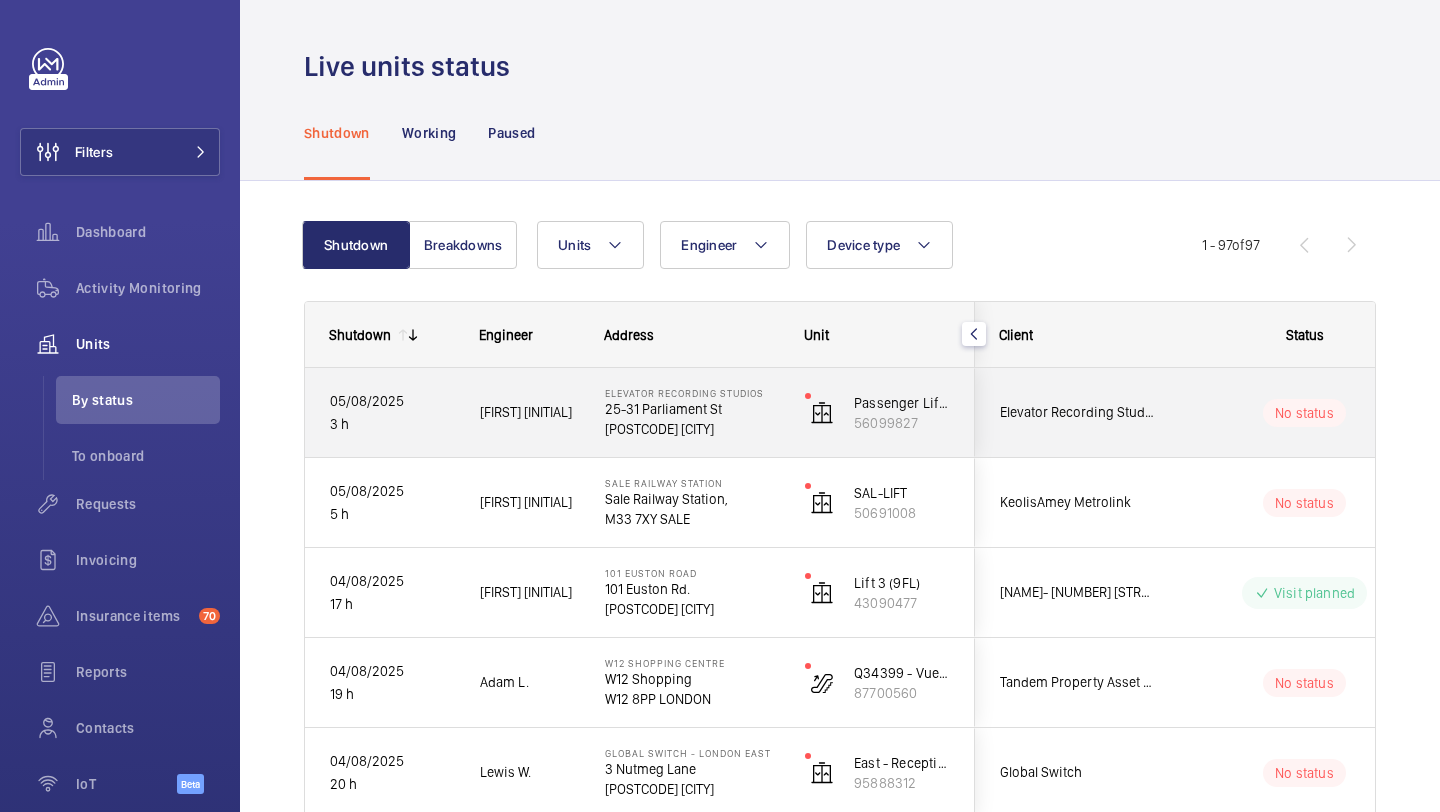 scroll, scrollTop: 0, scrollLeft: 282, axis: horizontal 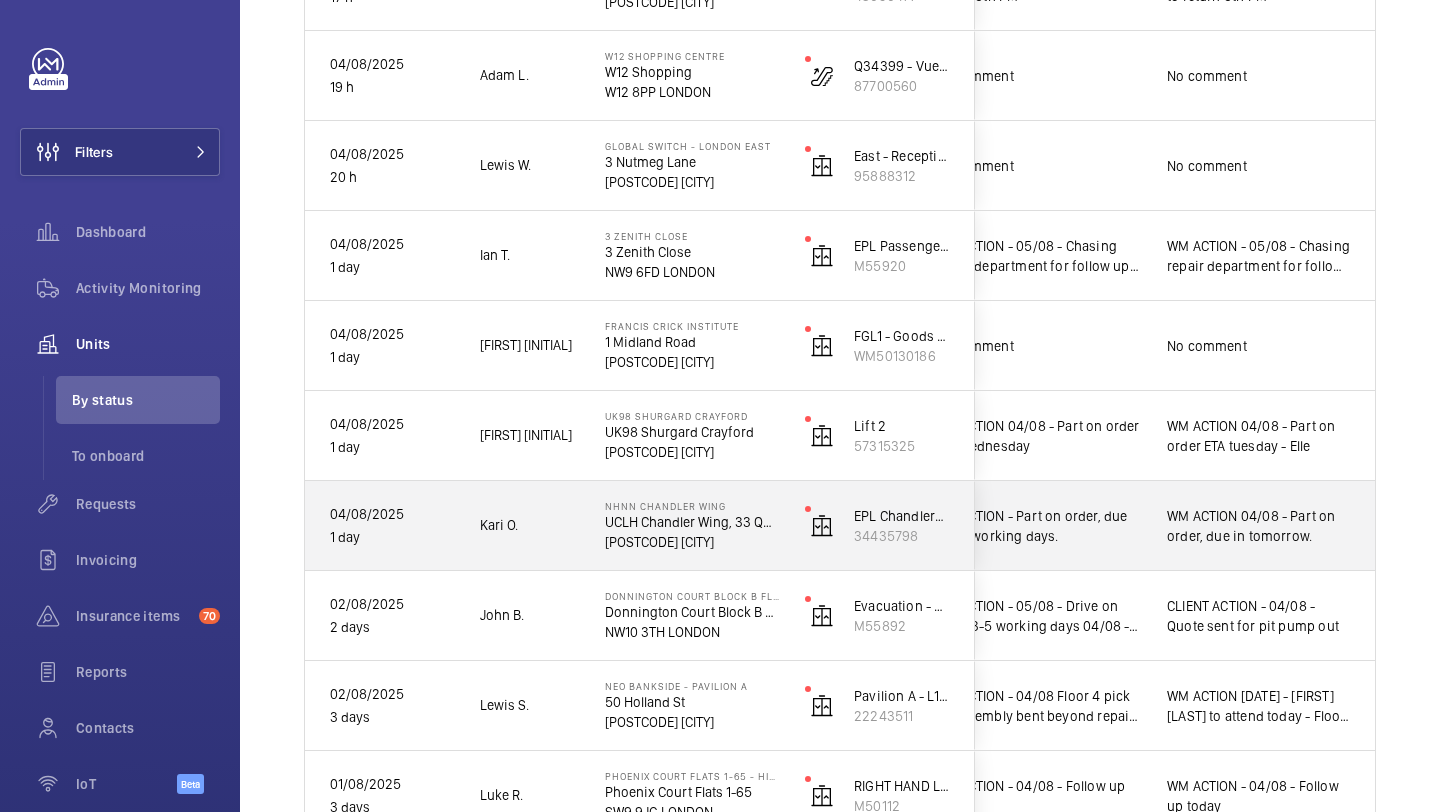 click on "WM ACTION - Part on order, due in 1-2 working days." 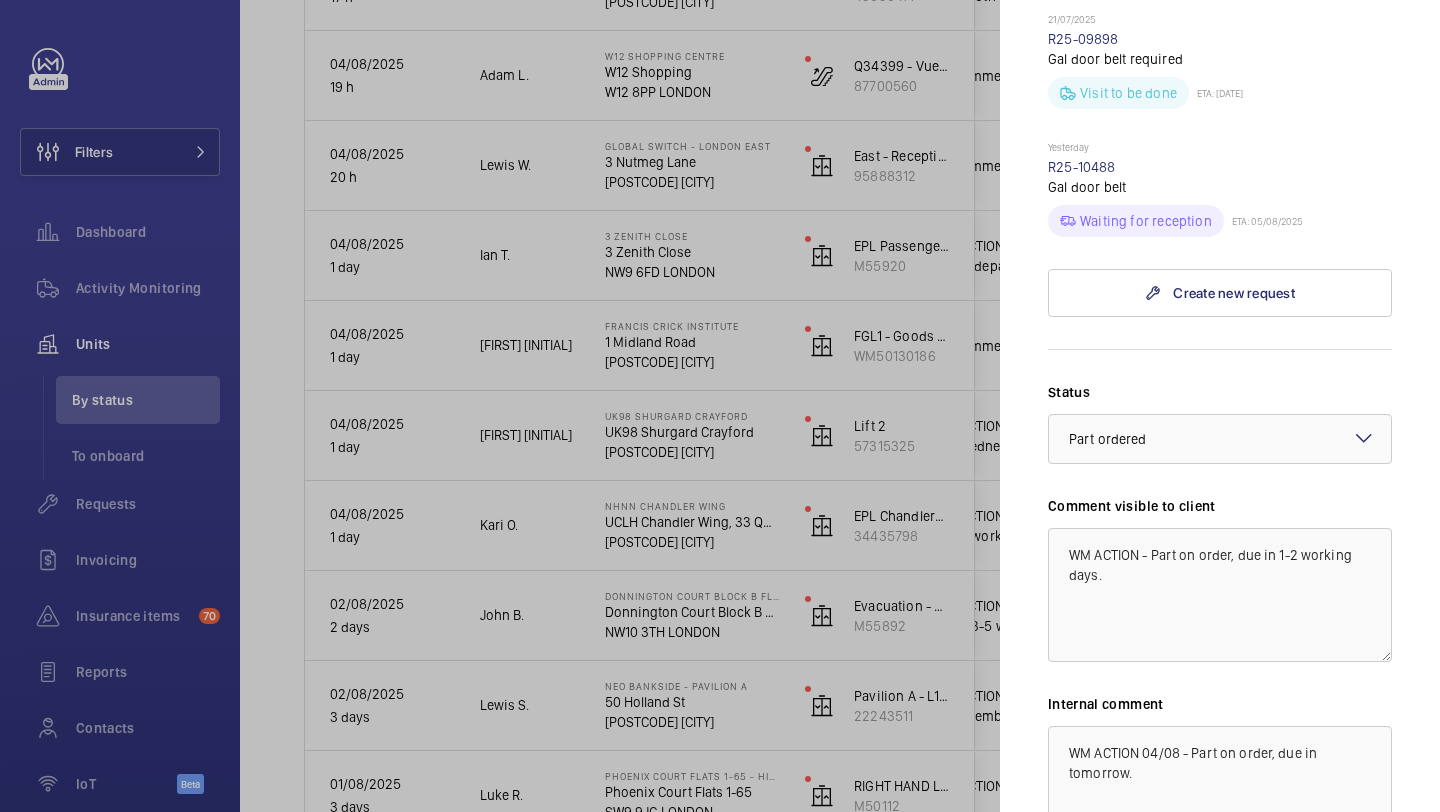 scroll, scrollTop: 1304, scrollLeft: 0, axis: vertical 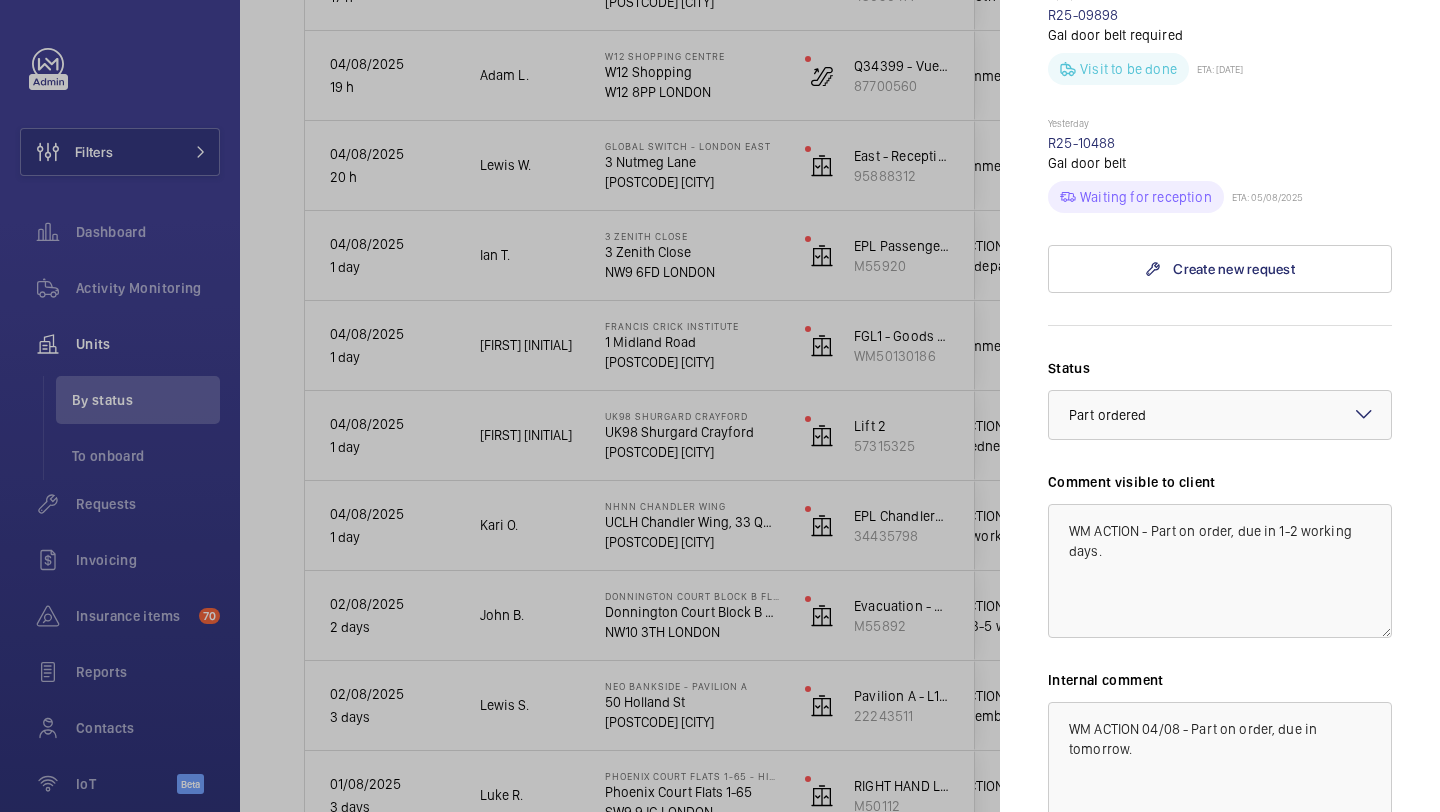 click 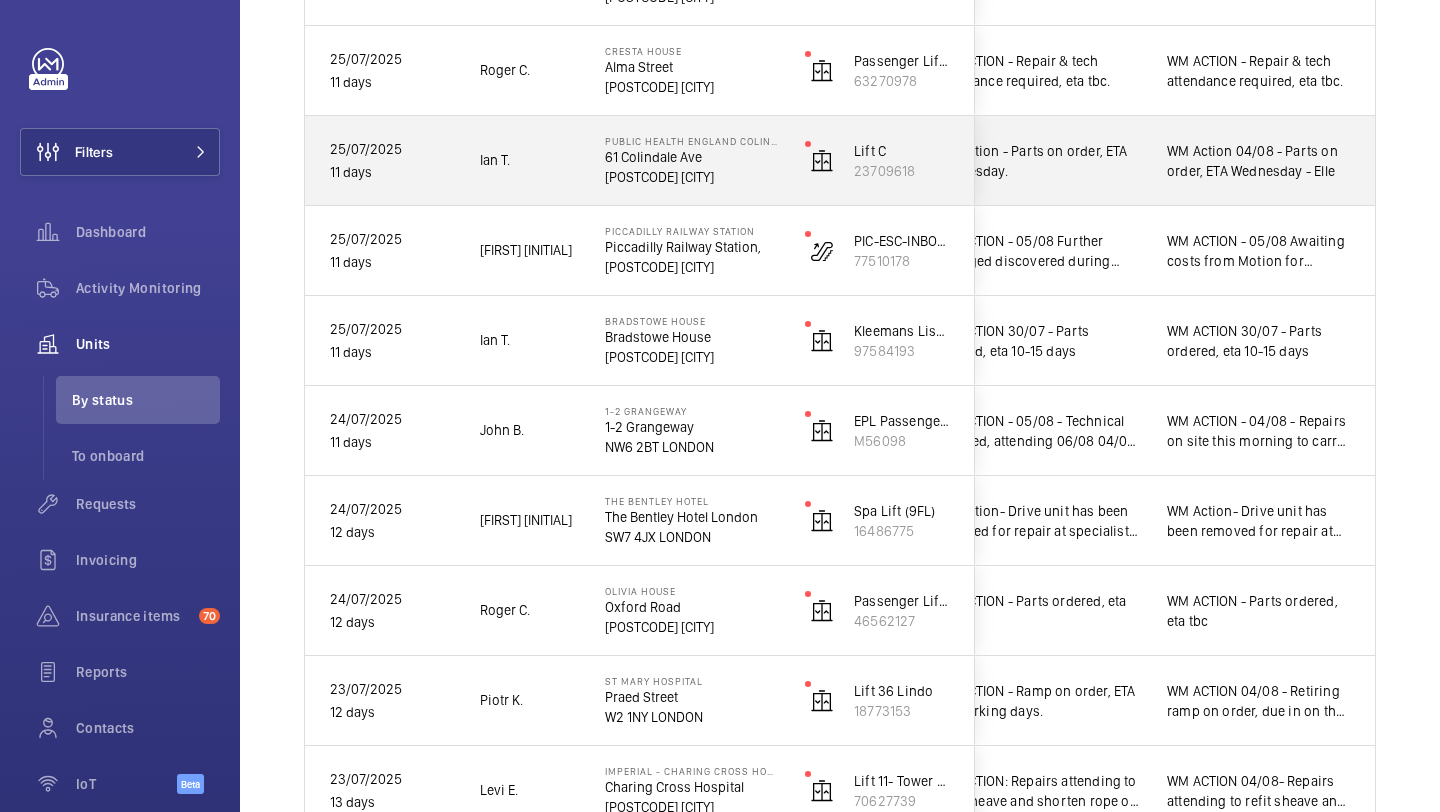 scroll, scrollTop: 3774, scrollLeft: 0, axis: vertical 